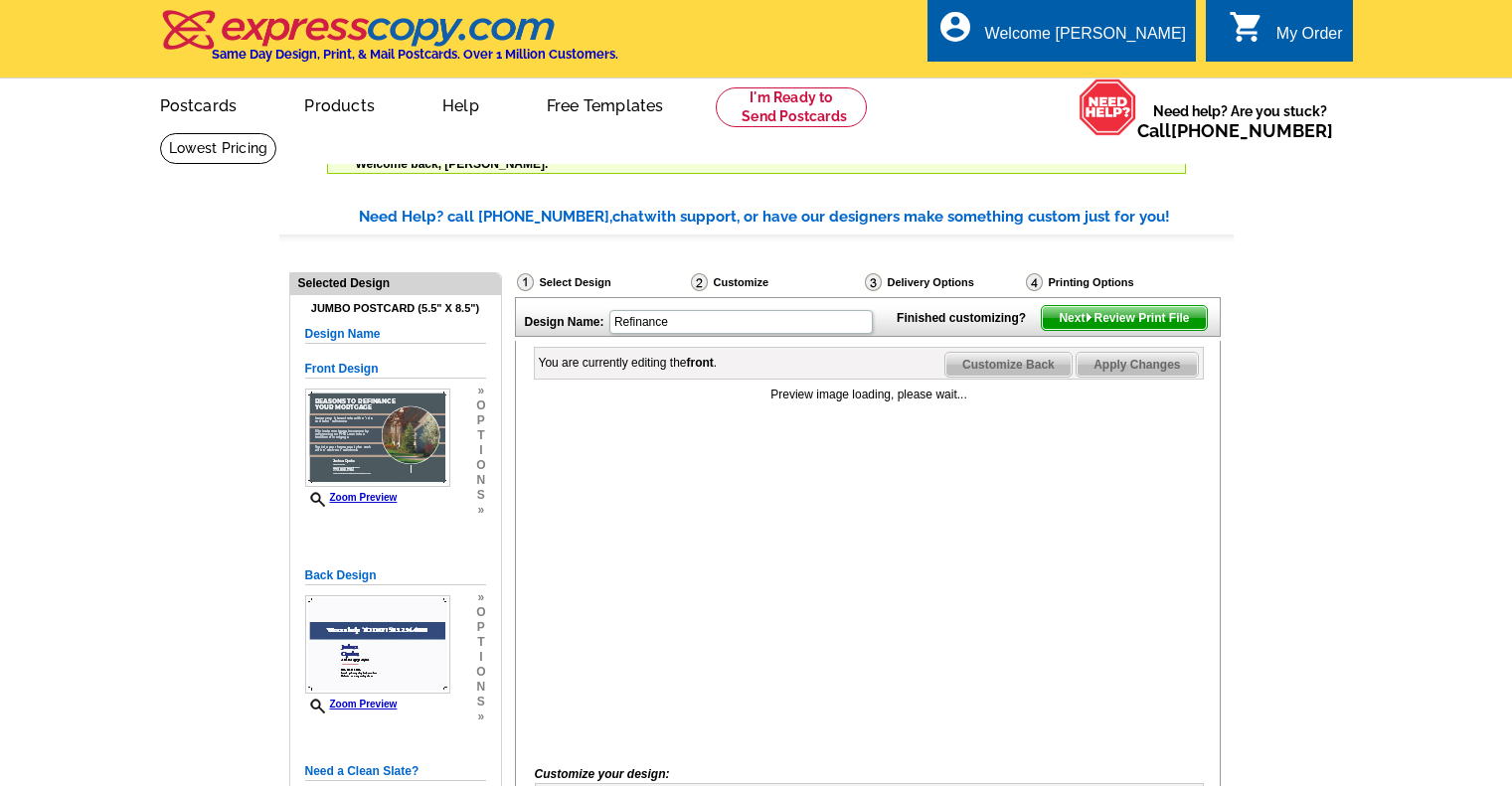 scroll, scrollTop: 0, scrollLeft: 0, axis: both 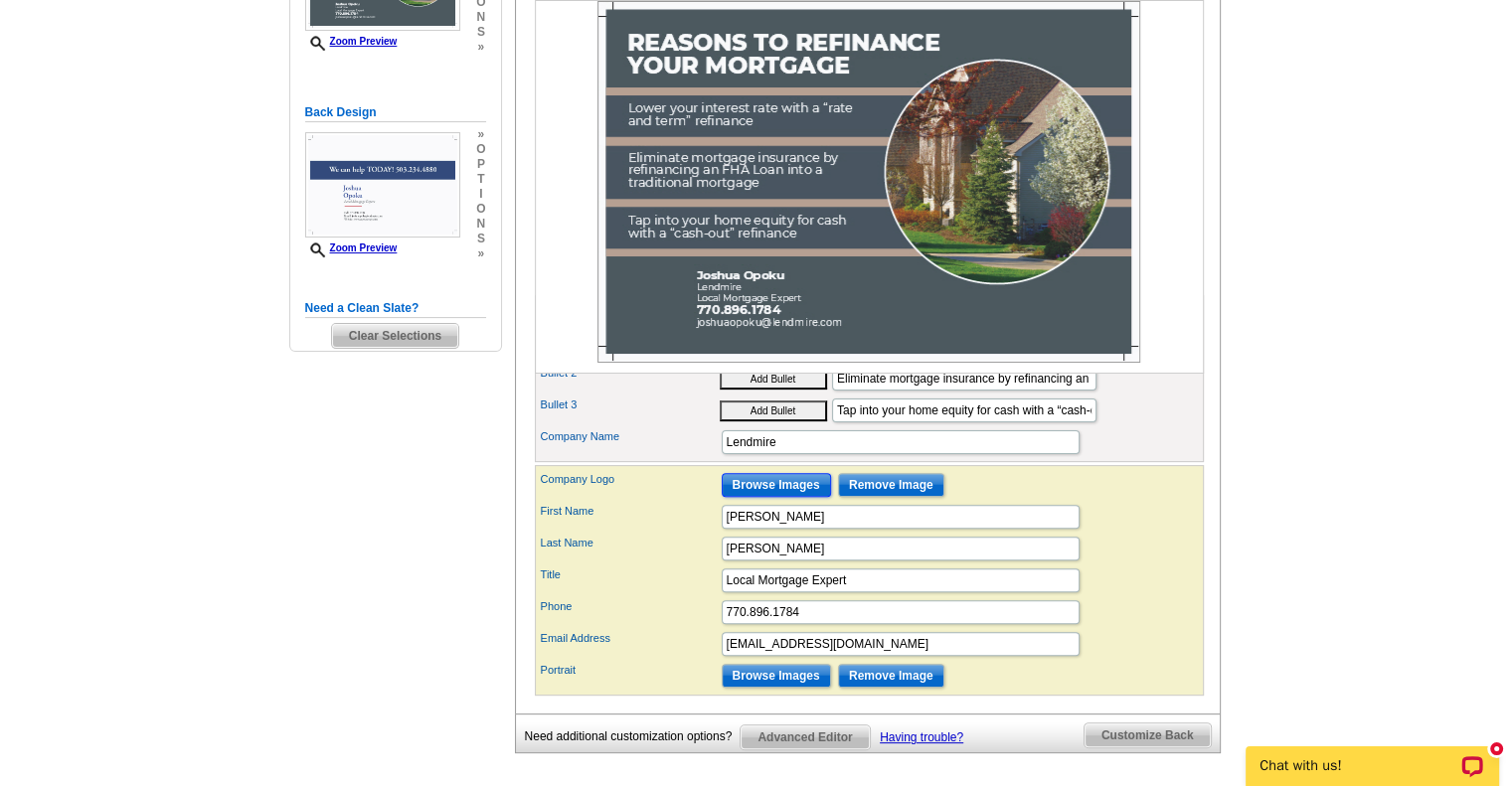 click on "Browse Images" at bounding box center (776, 485) 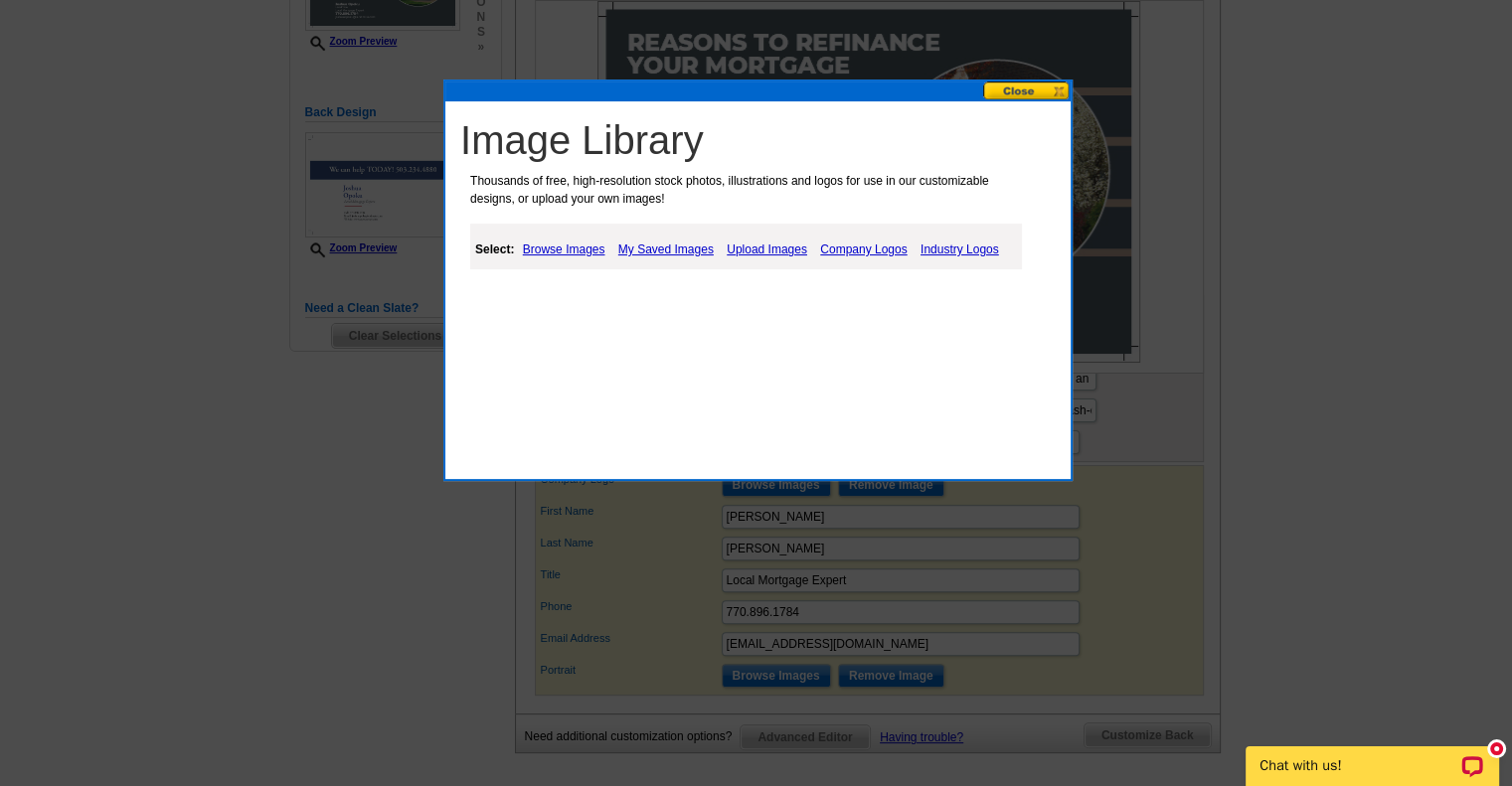 click on "Upload Images" at bounding box center (766, 249) 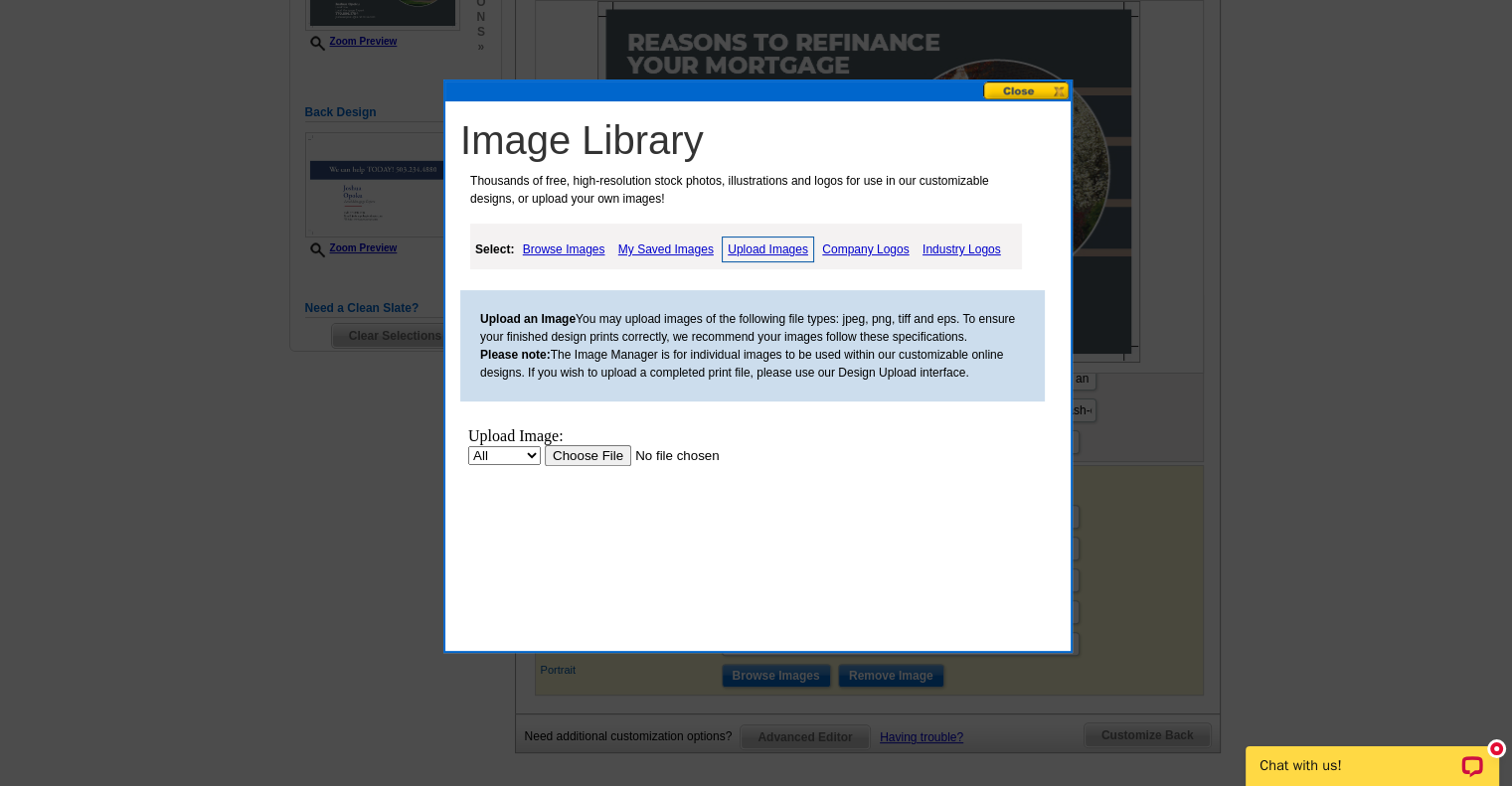 scroll, scrollTop: 0, scrollLeft: 0, axis: both 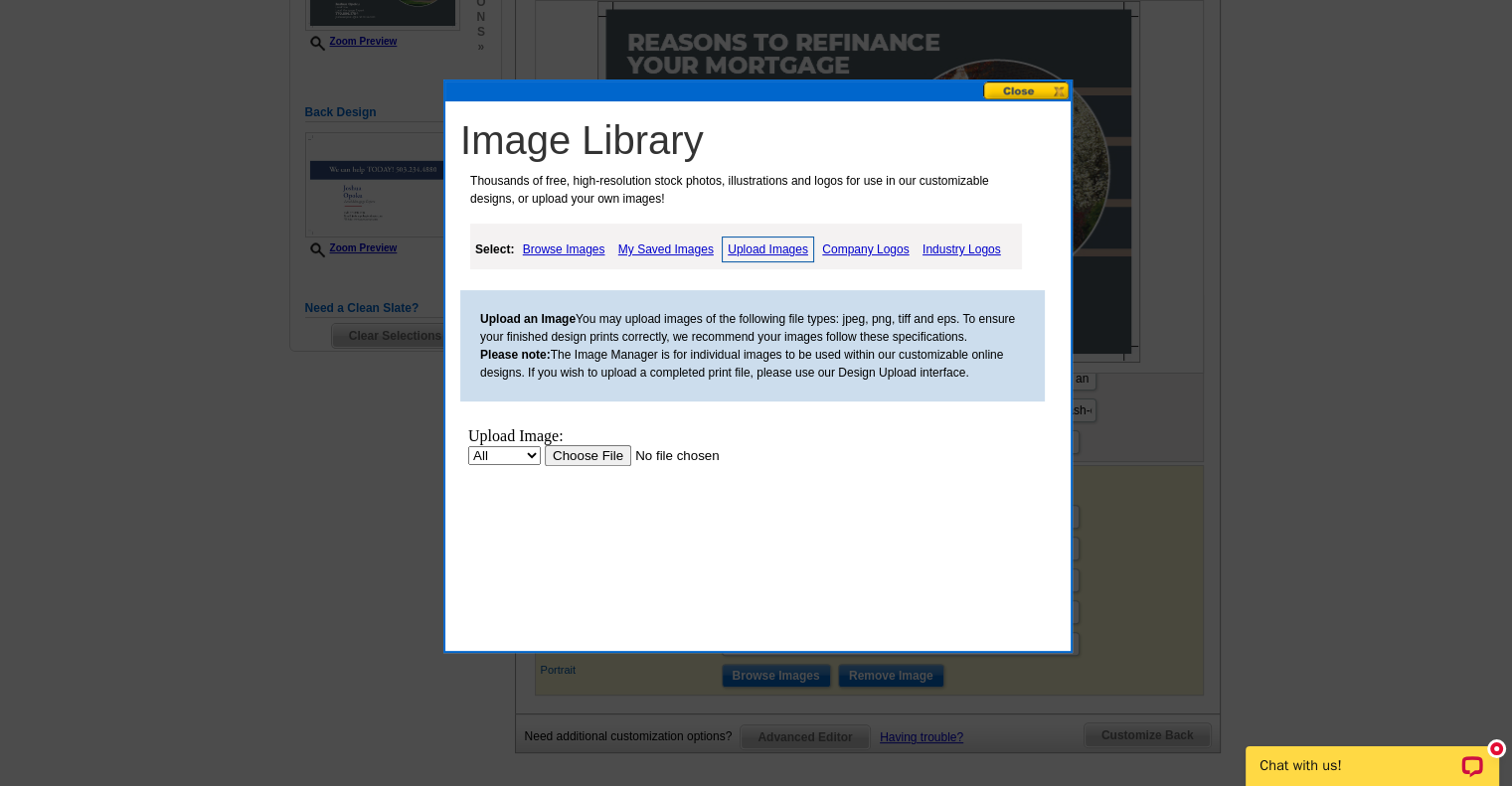 click at bounding box center (670, 455) 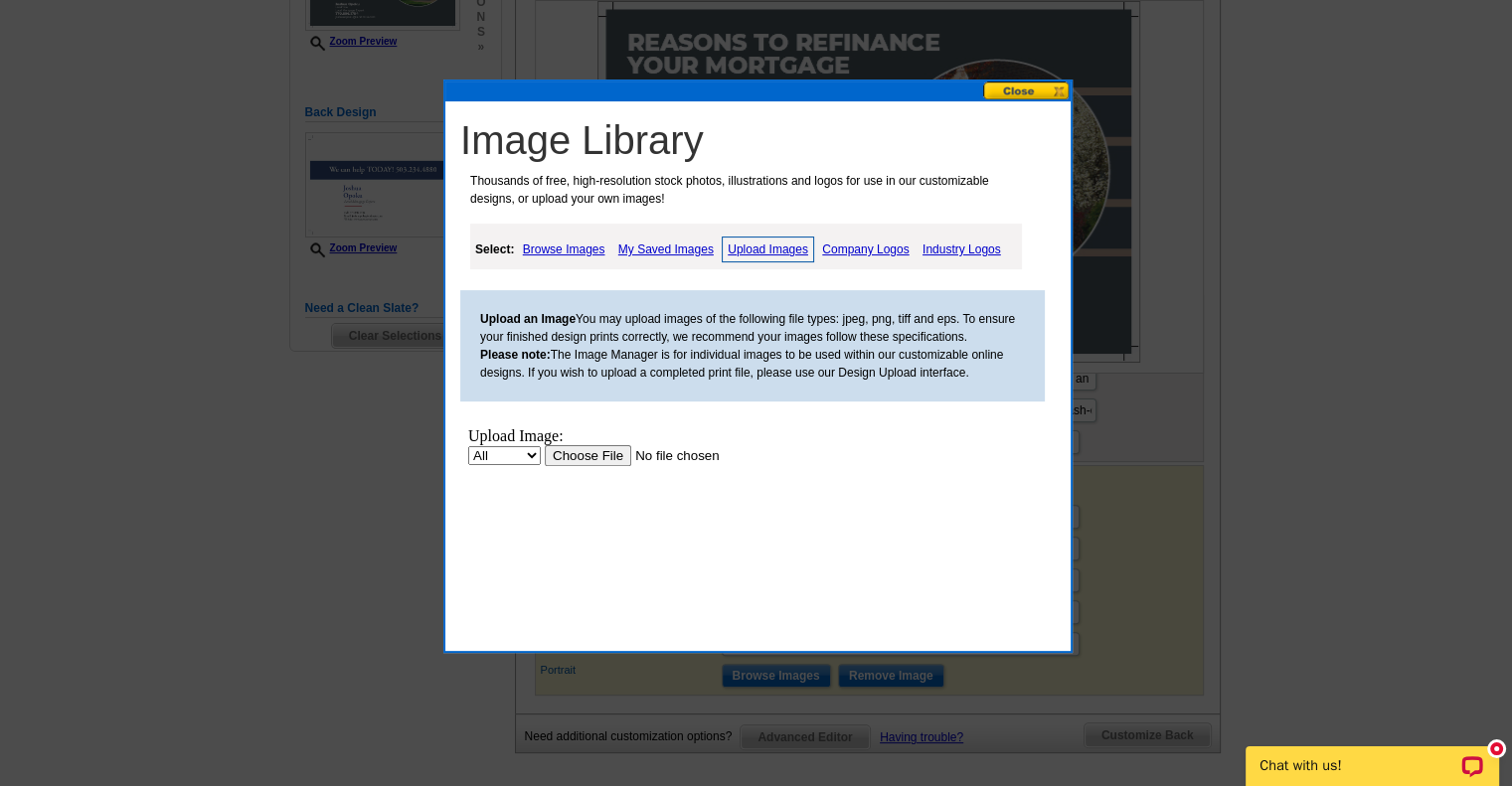 click at bounding box center (1027, 90) 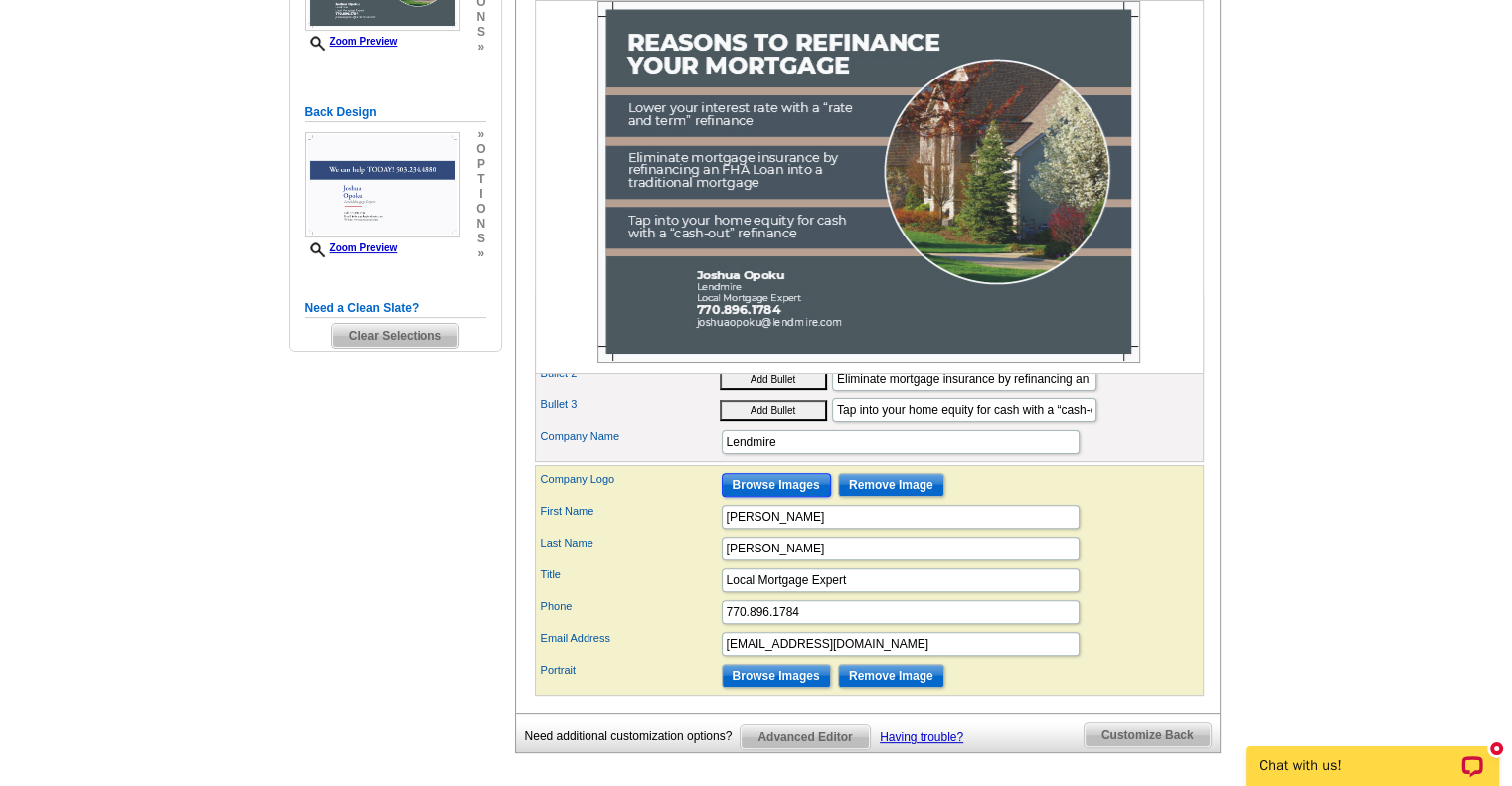 click on "Browse Images" at bounding box center (776, 485) 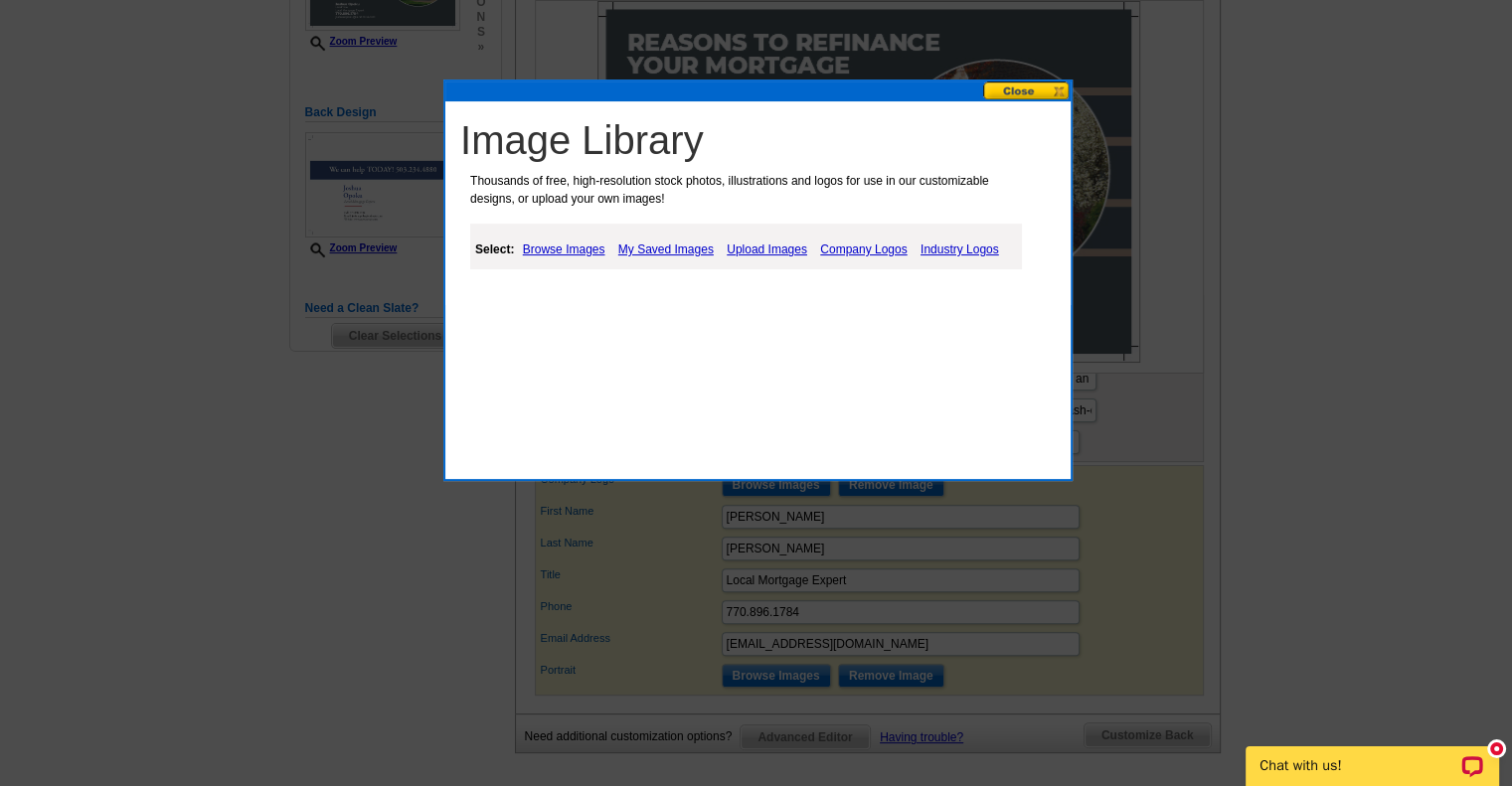 click on "Upload Images" at bounding box center (766, 249) 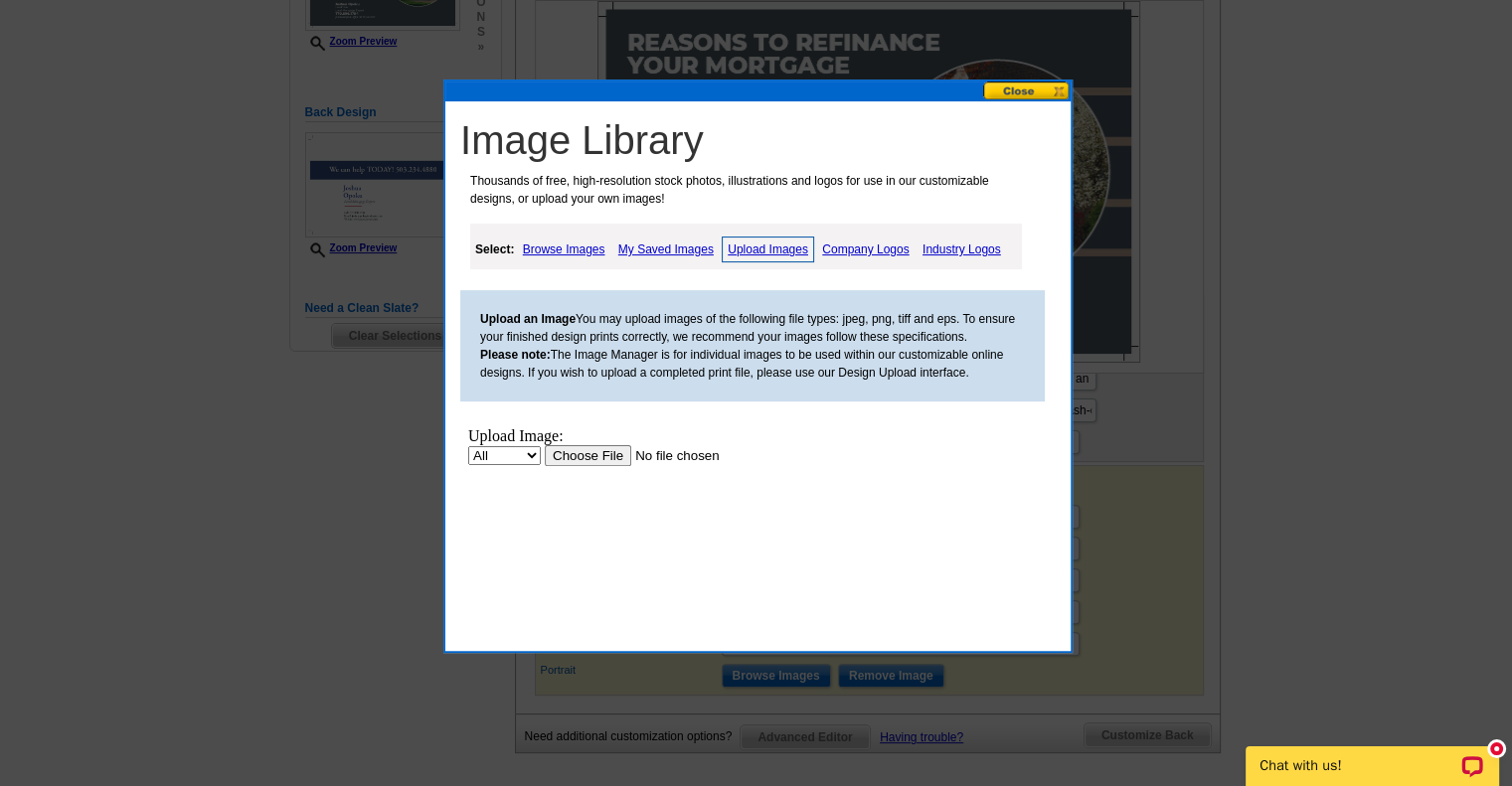 scroll, scrollTop: 0, scrollLeft: 0, axis: both 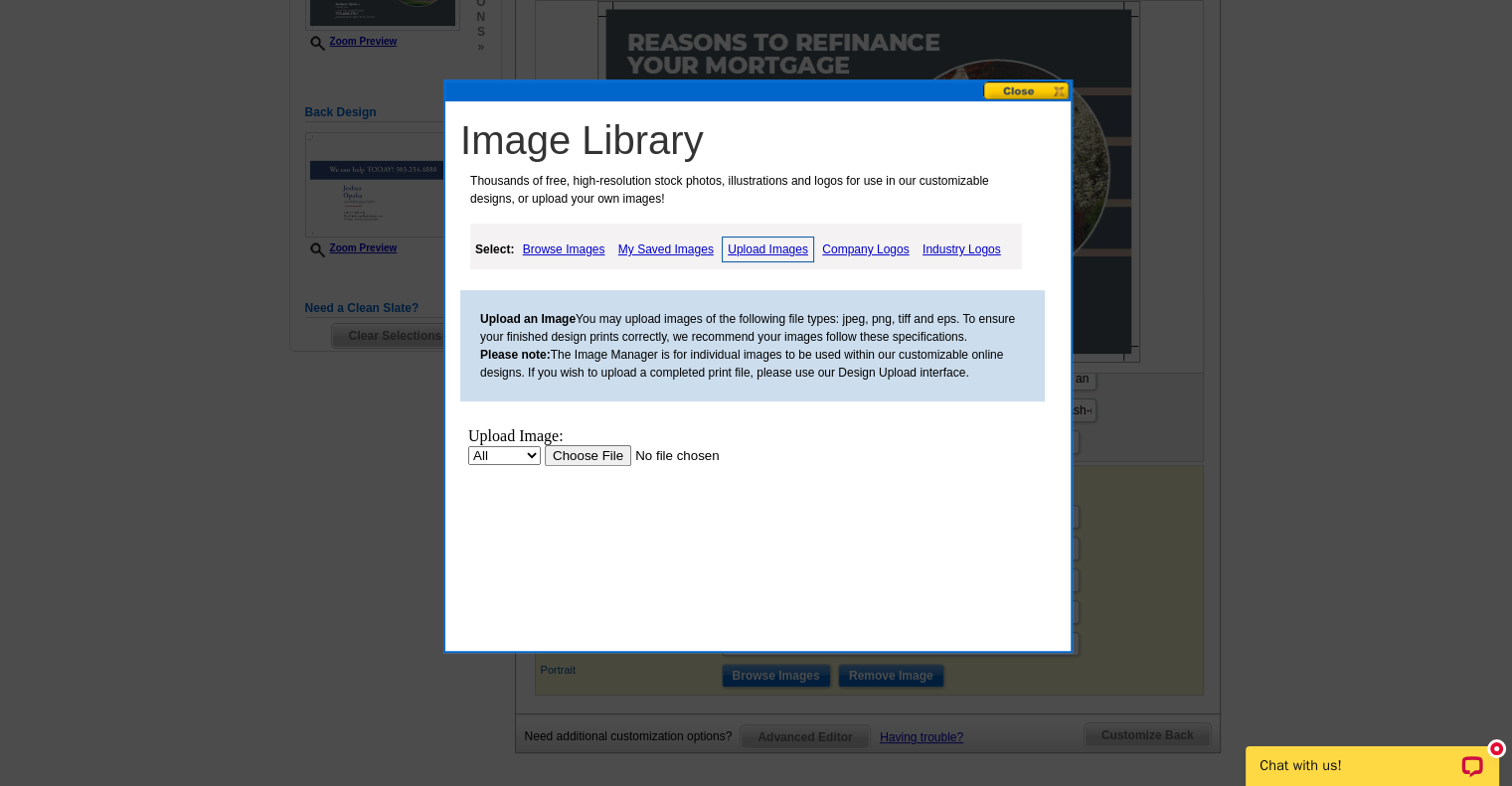 click at bounding box center (670, 455) 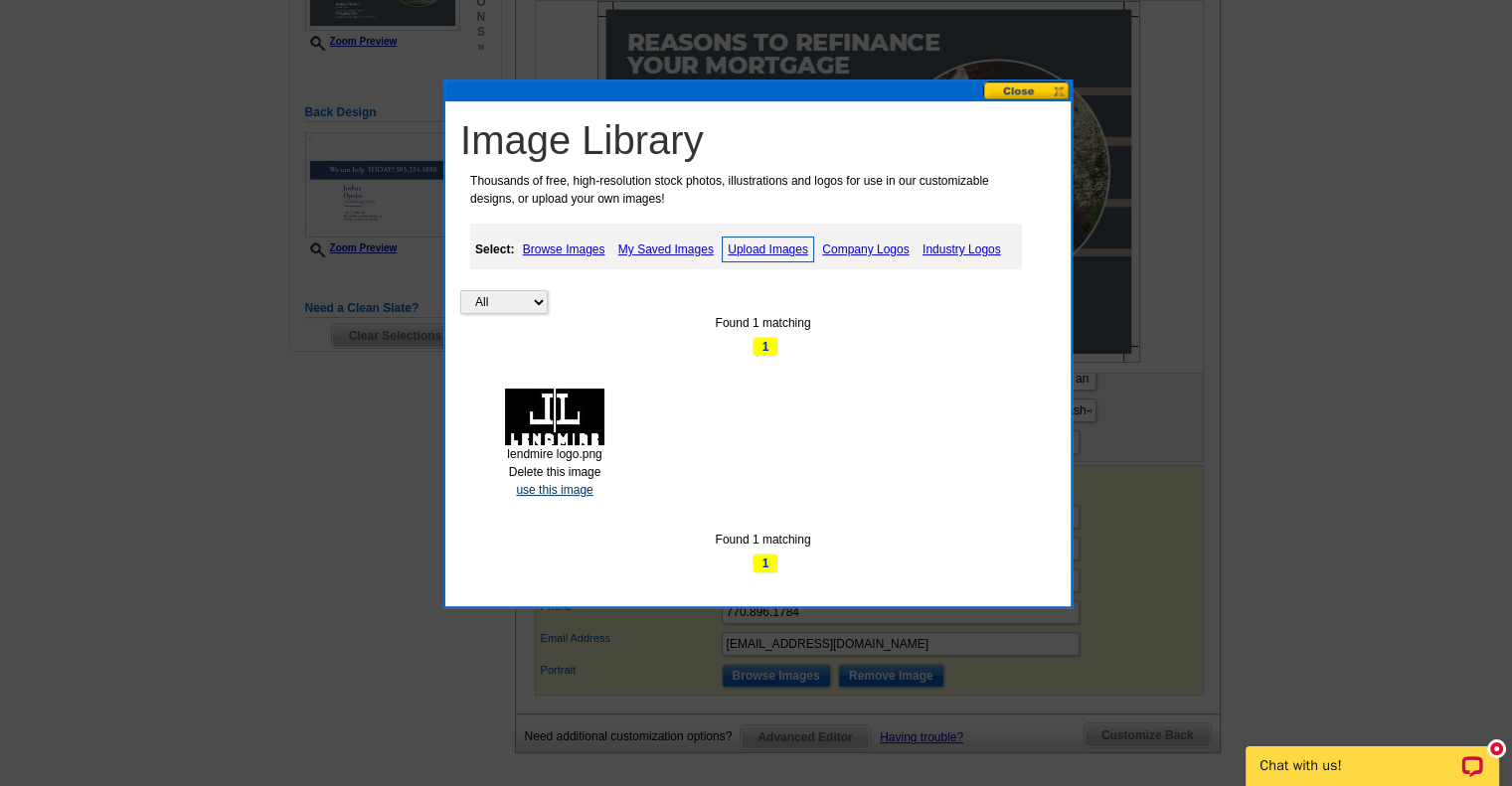 click on "use this image" at bounding box center [554, 490] 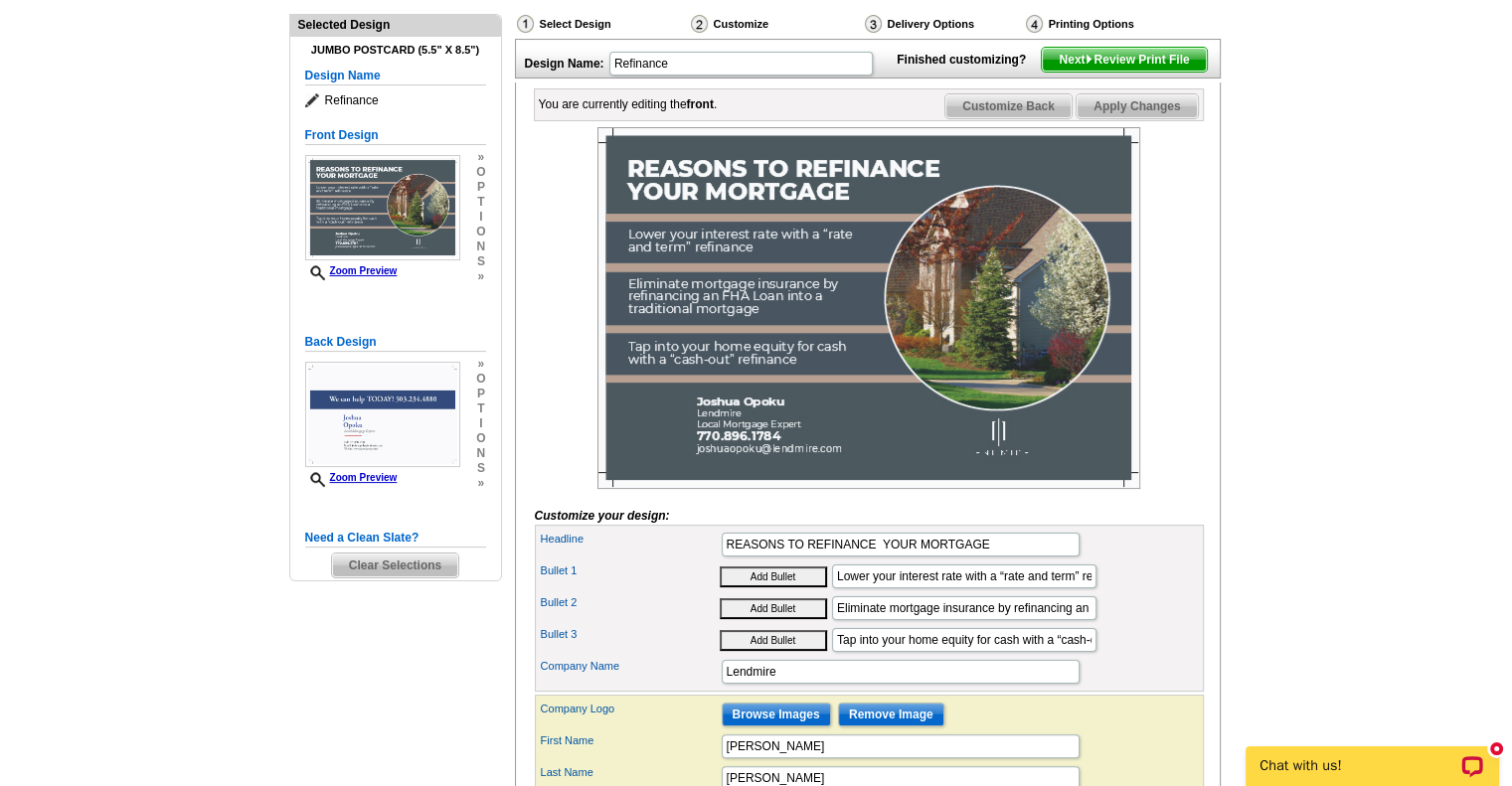 scroll, scrollTop: 257, scrollLeft: 0, axis: vertical 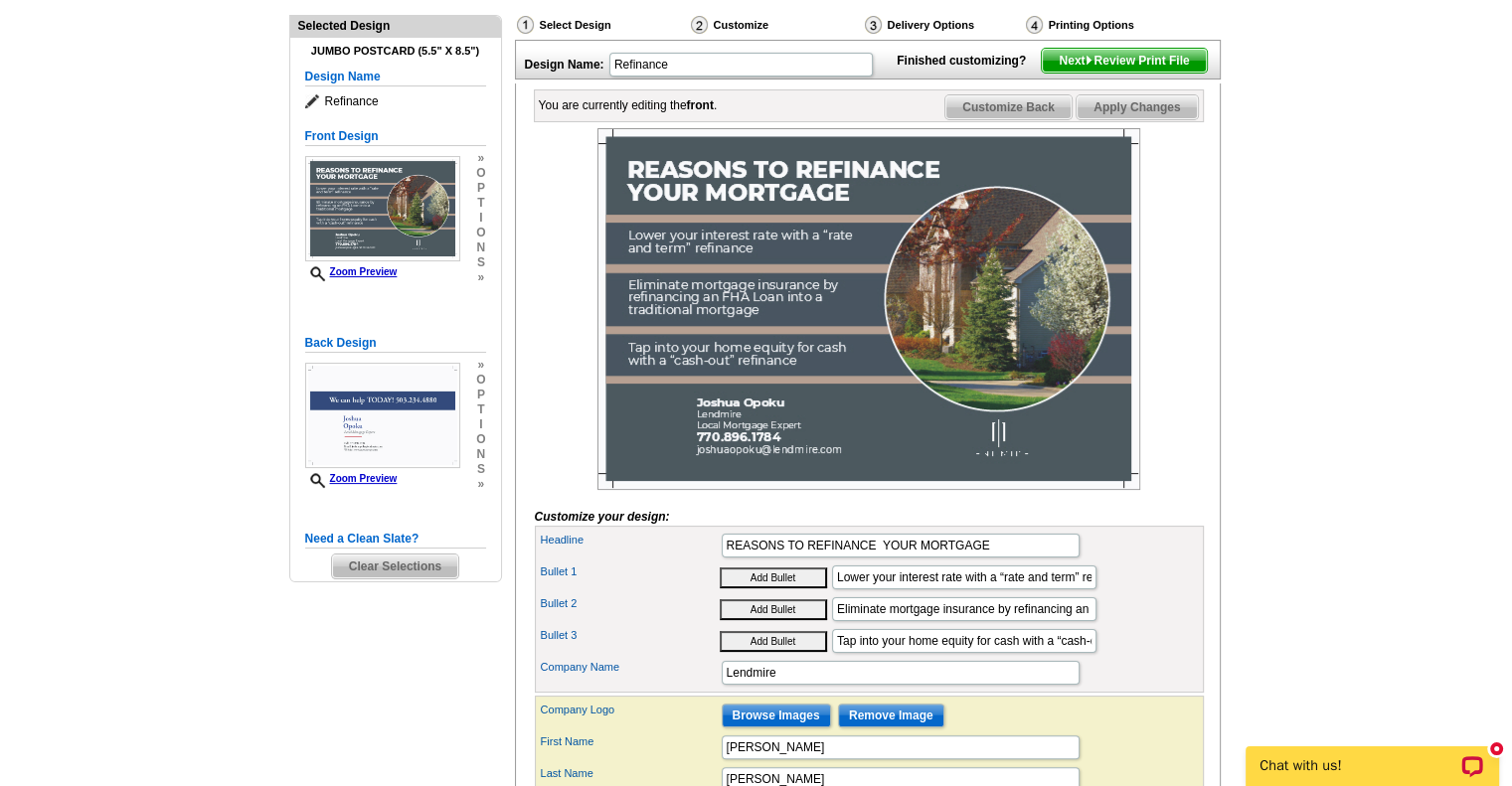 click at bounding box center (869, 309) 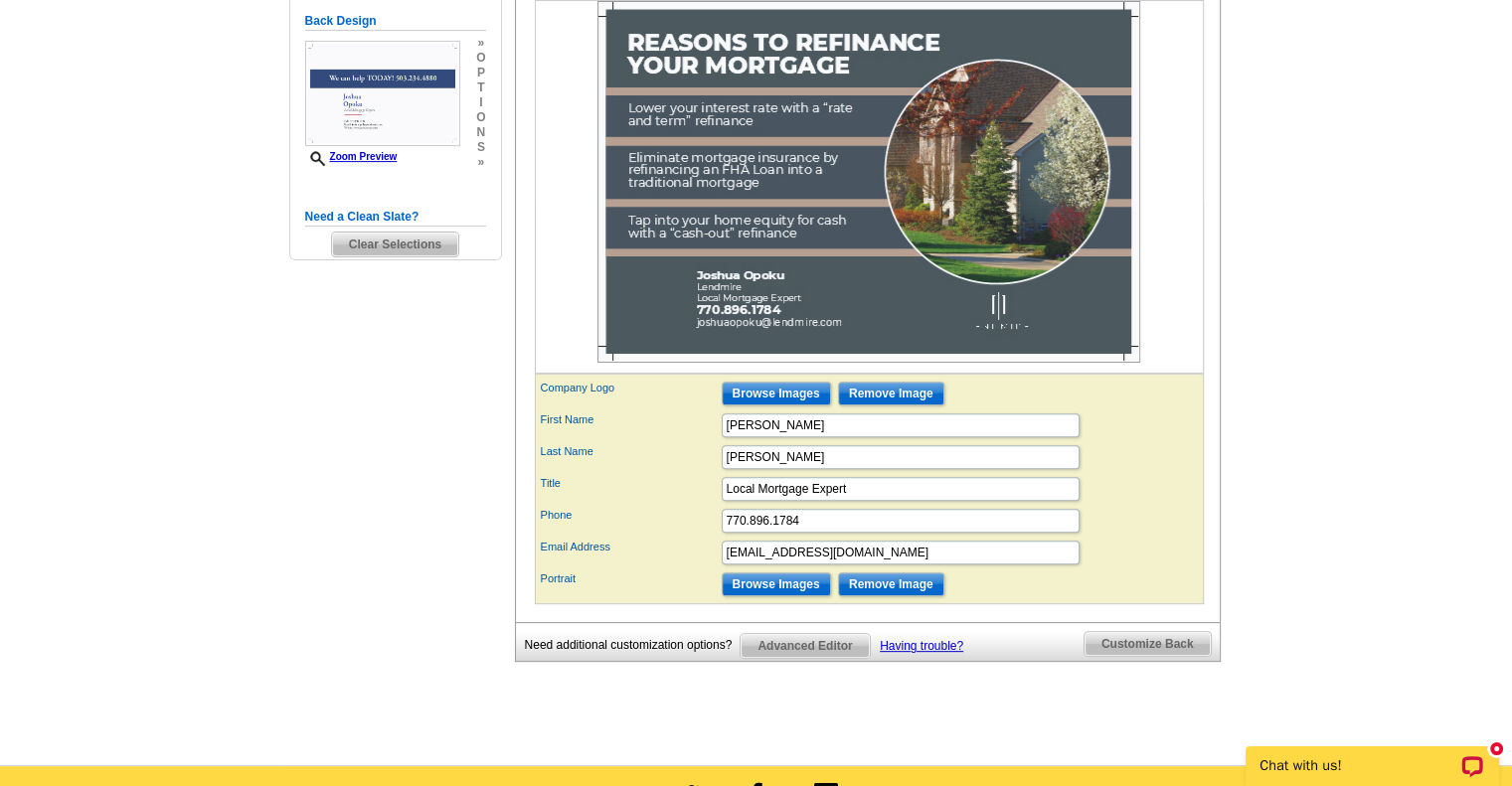 scroll, scrollTop: 587, scrollLeft: 0, axis: vertical 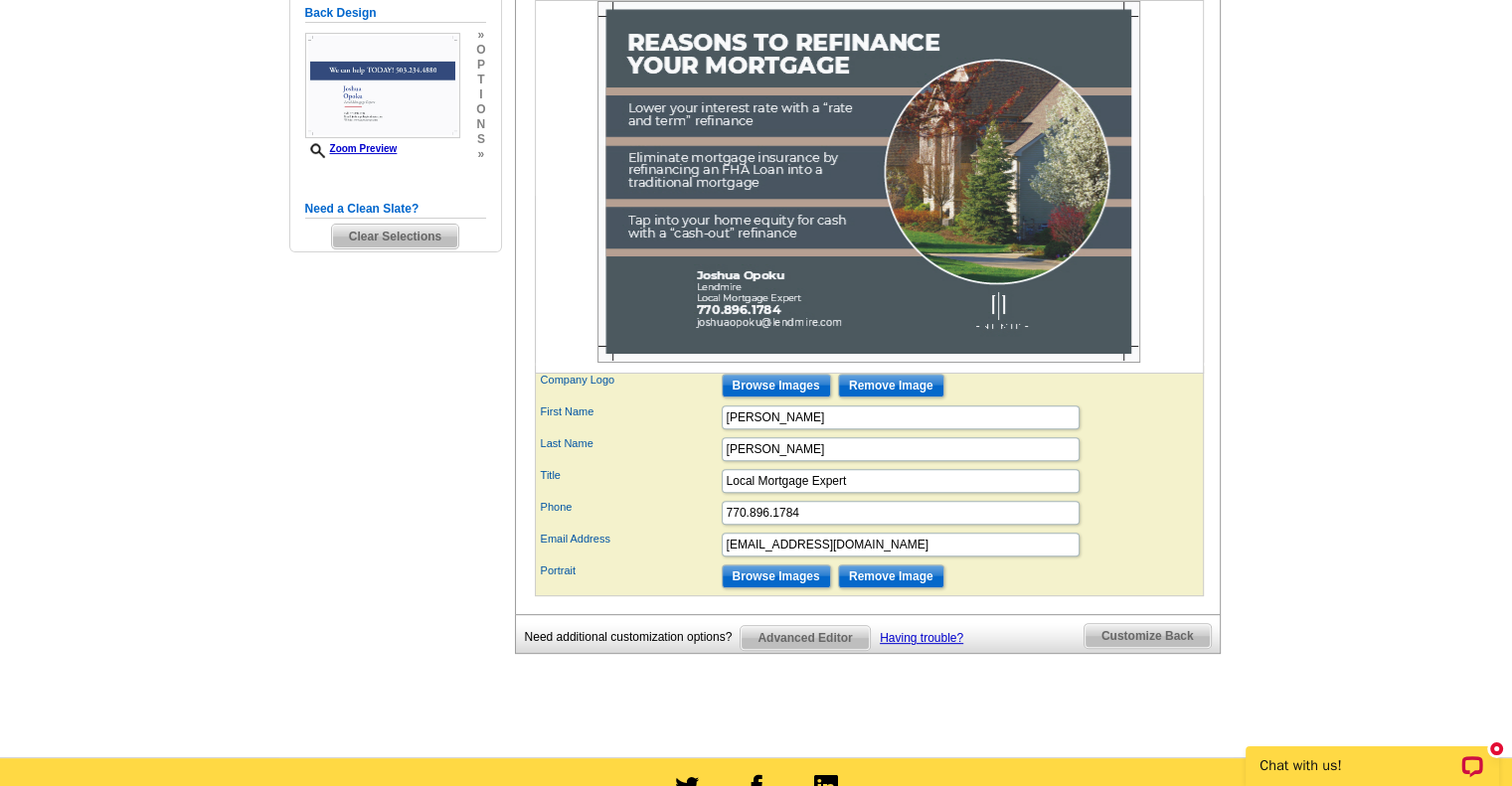 click on "Advanced Editor" at bounding box center [804, 638] 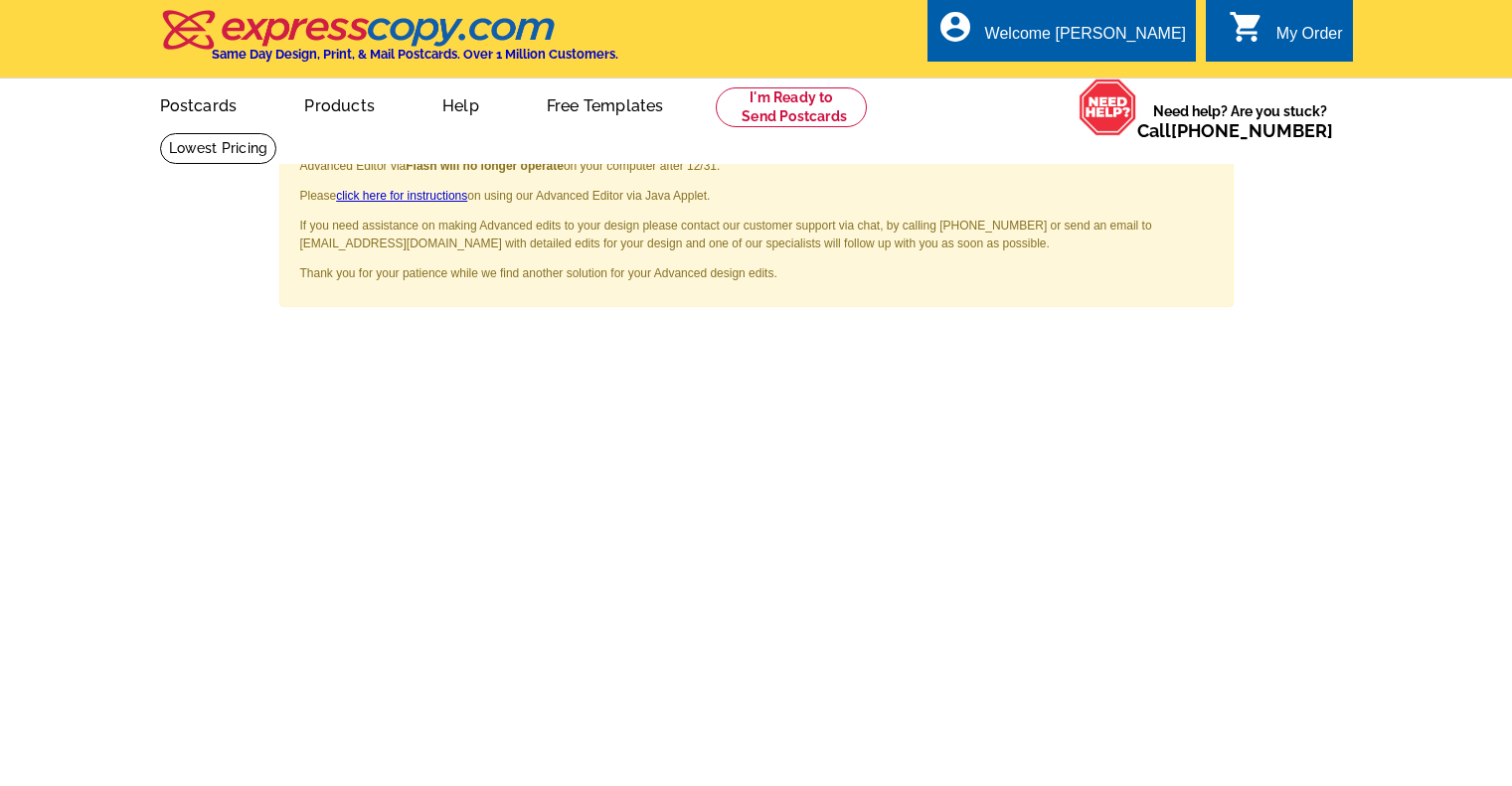 scroll, scrollTop: 0, scrollLeft: 0, axis: both 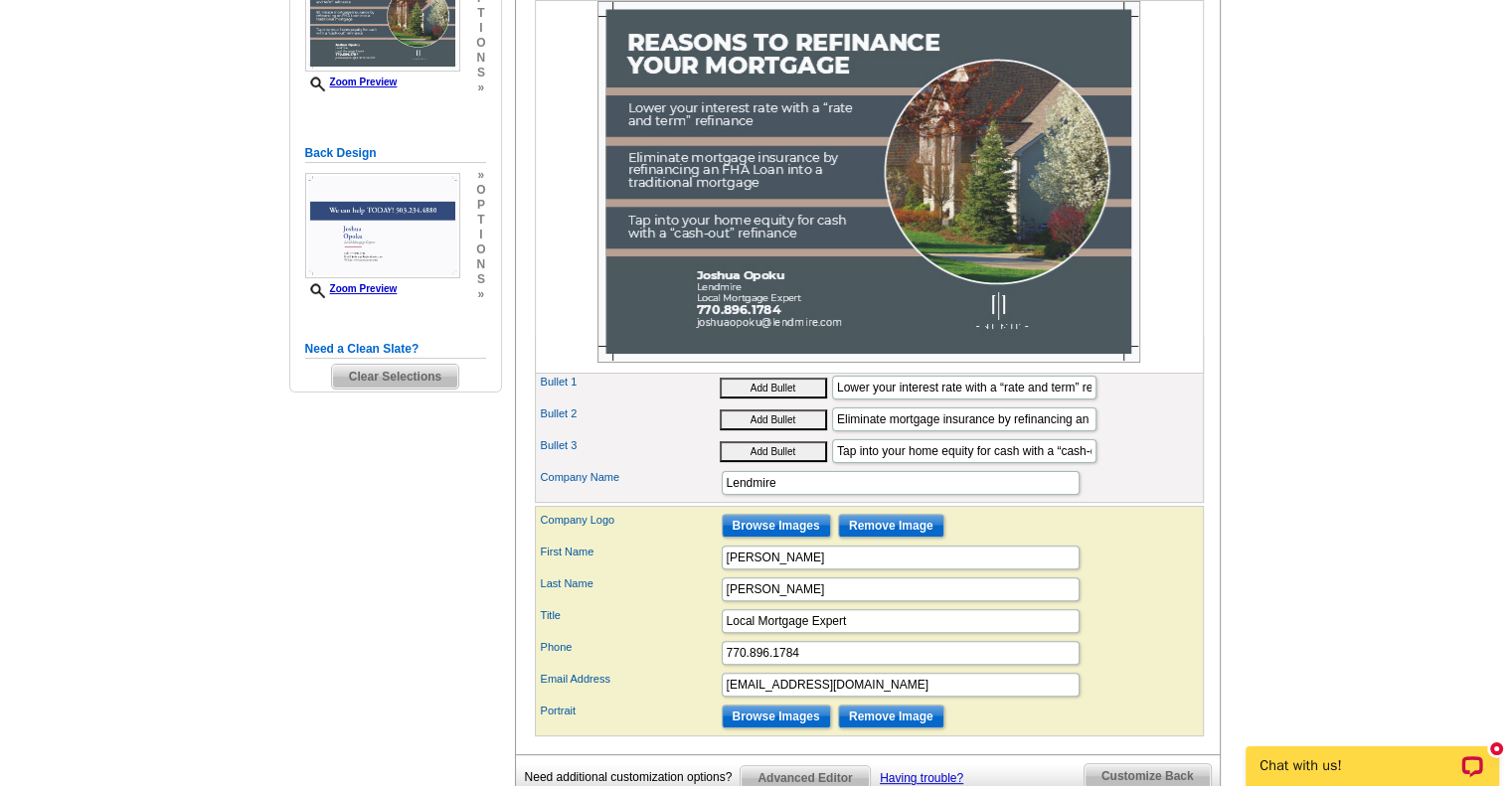 click at bounding box center [869, 182] 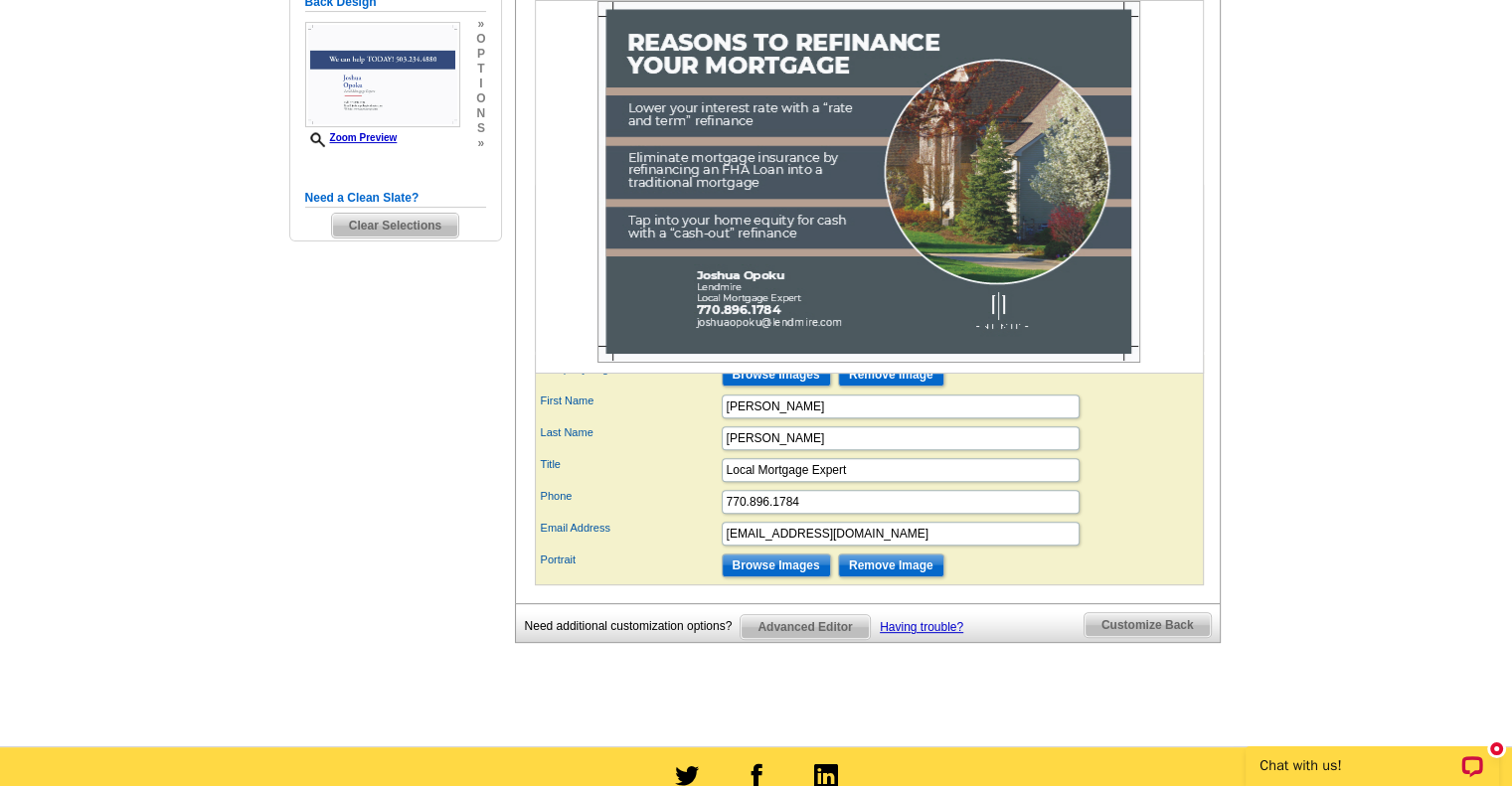 scroll, scrollTop: 602, scrollLeft: 0, axis: vertical 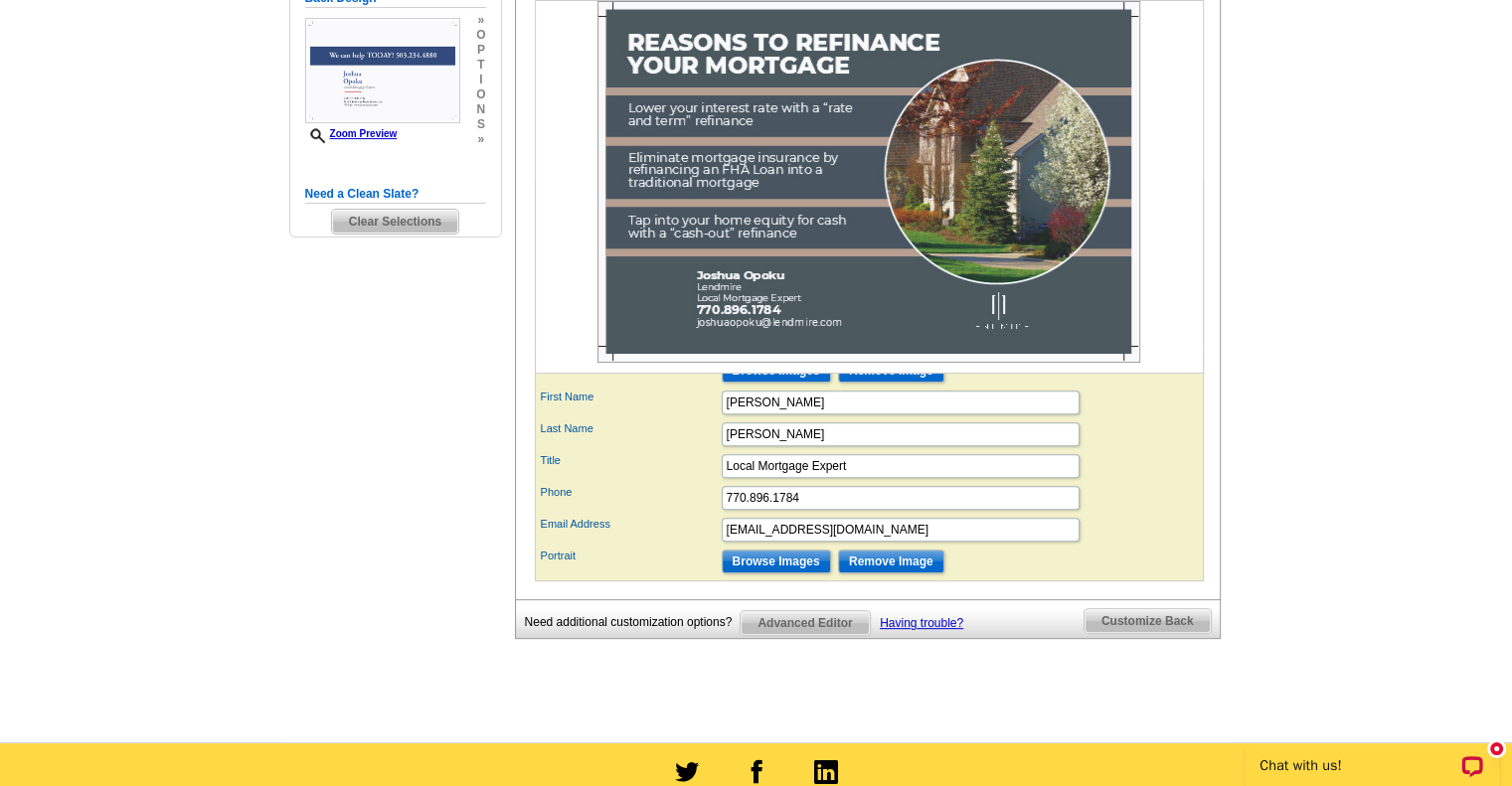 click on "Customize Back" at bounding box center [1147, 621] 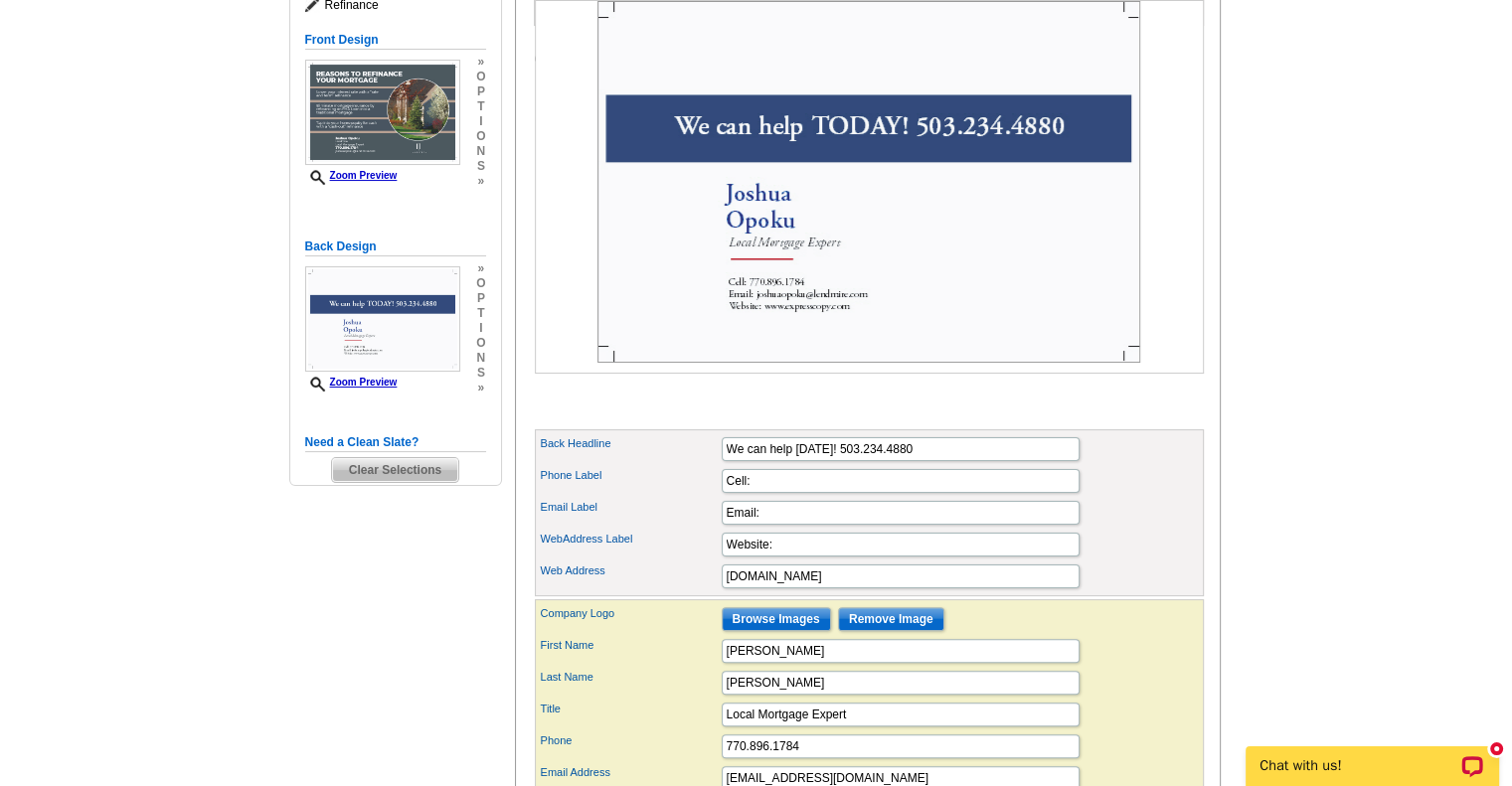 scroll, scrollTop: 531, scrollLeft: 0, axis: vertical 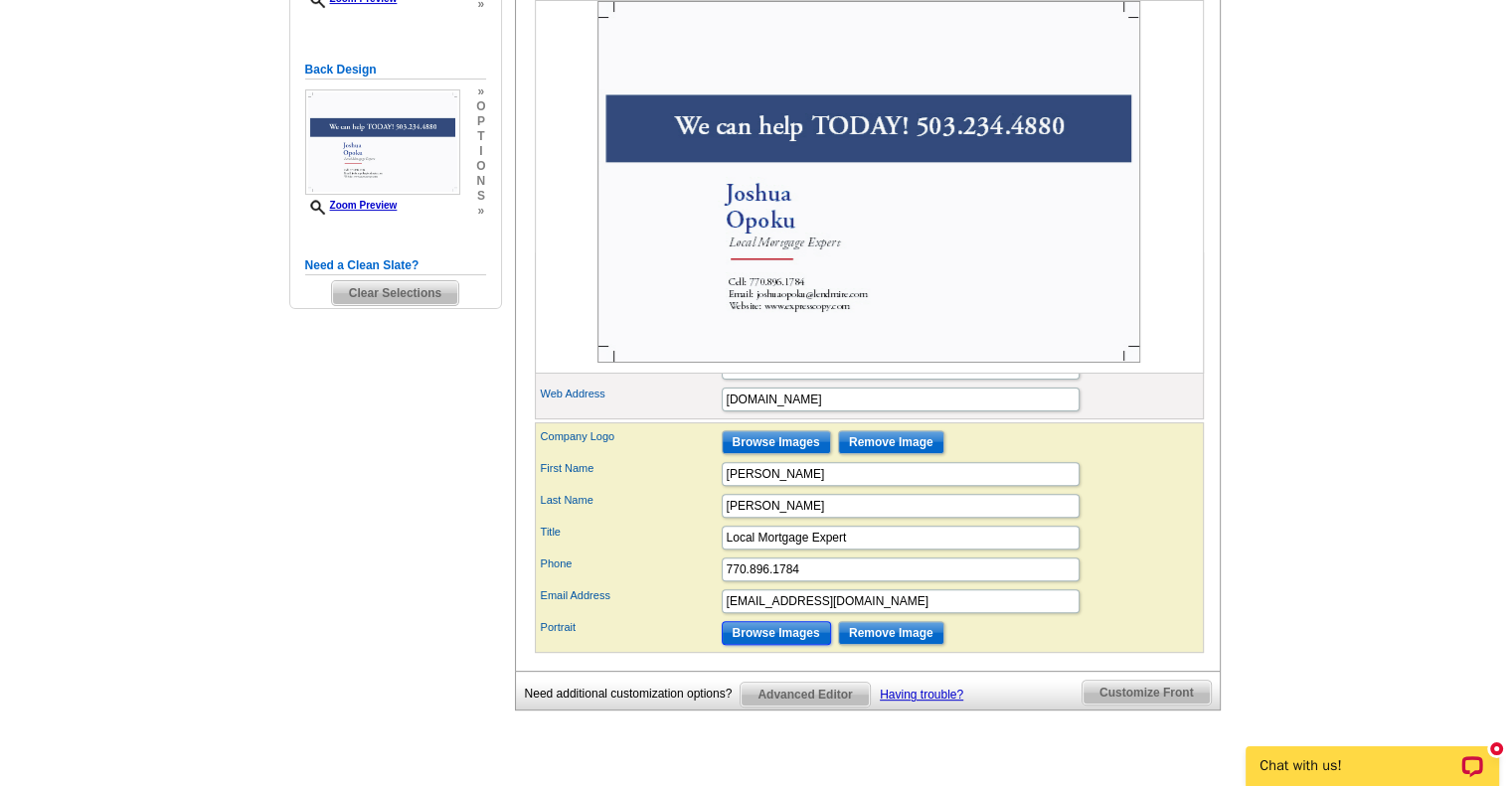 click on "Browse Images" at bounding box center [776, 633] 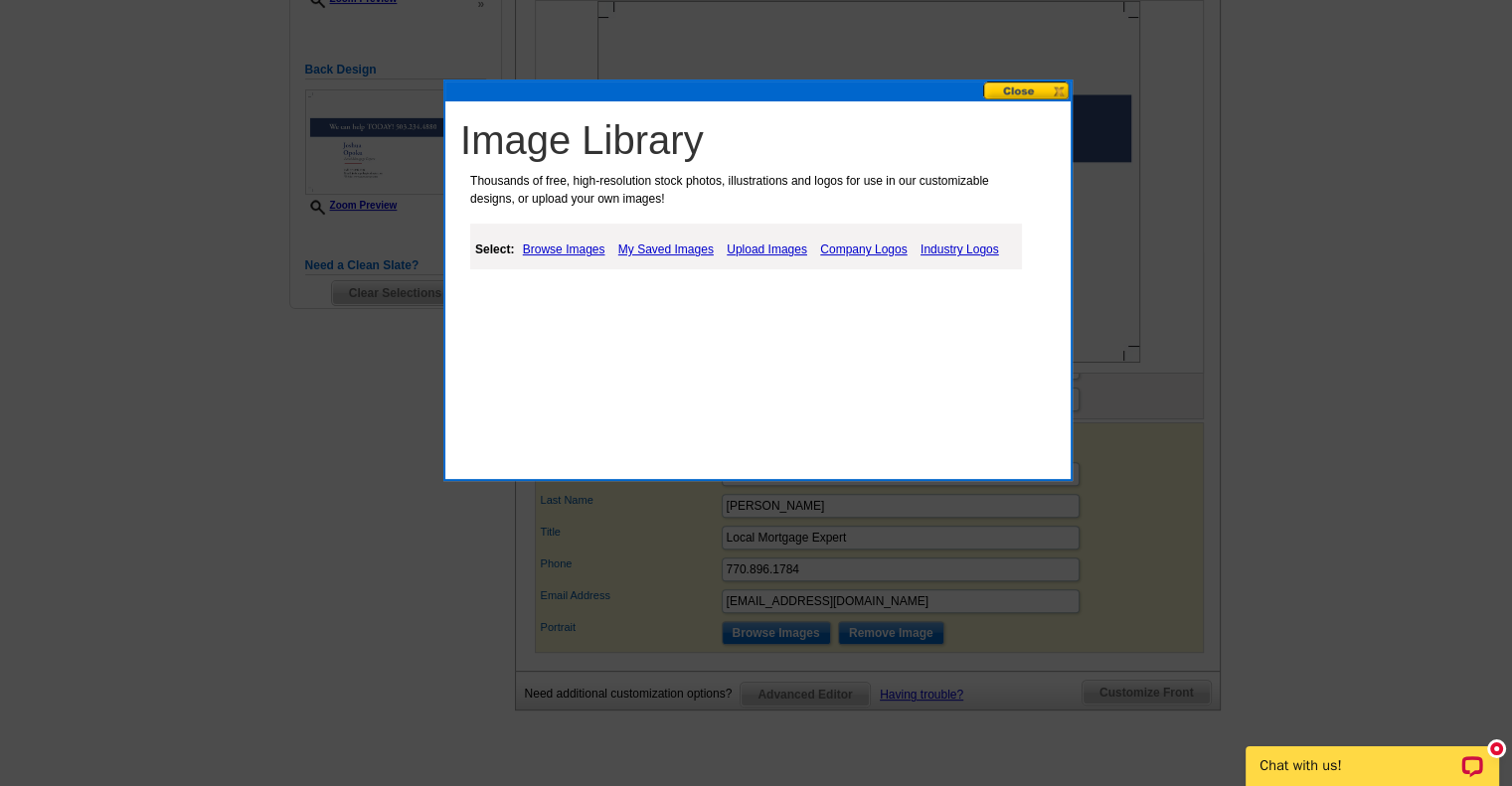 click on "Upload Images" at bounding box center (766, 249) 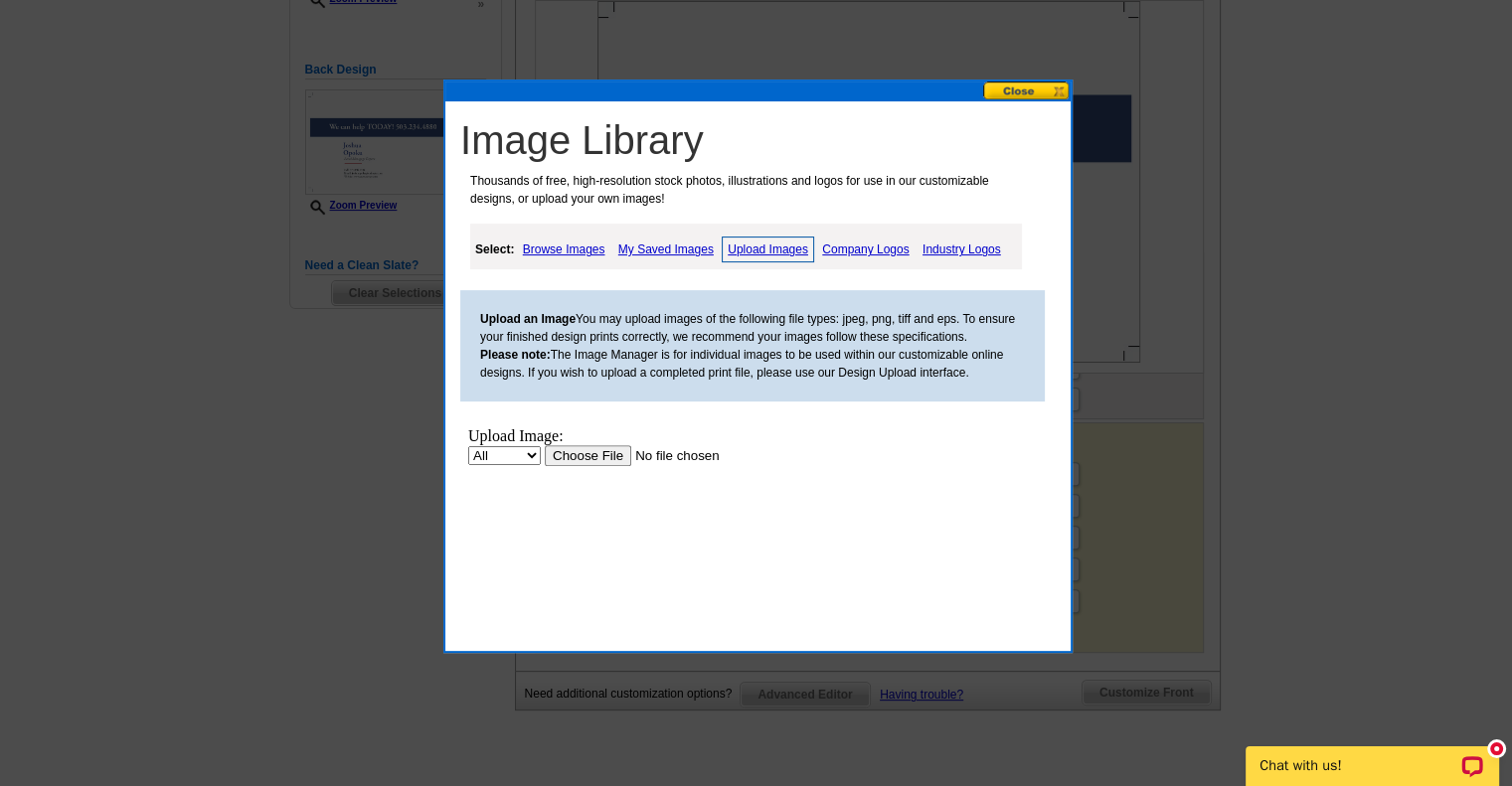 scroll, scrollTop: 0, scrollLeft: 0, axis: both 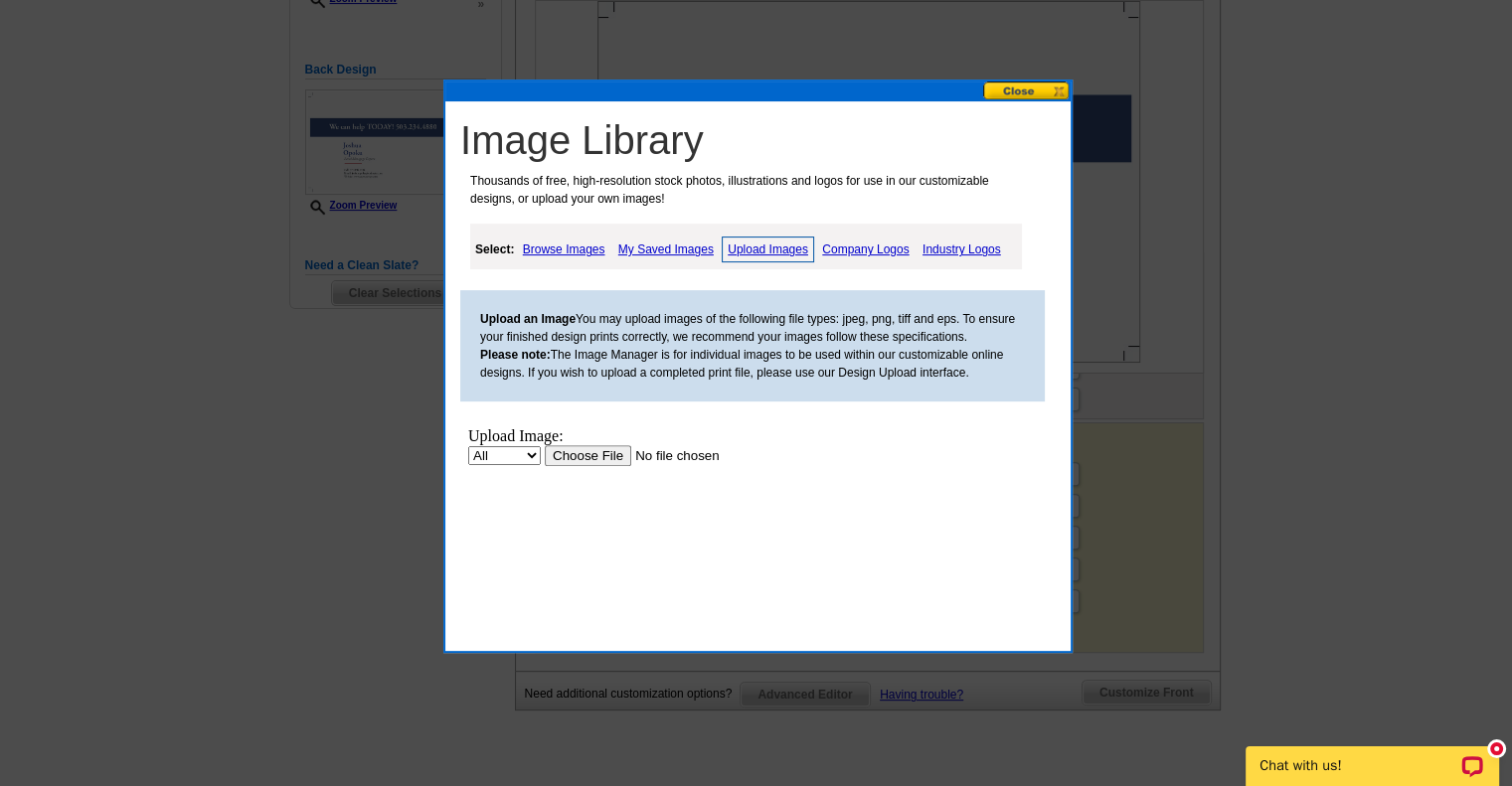 click at bounding box center [670, 455] 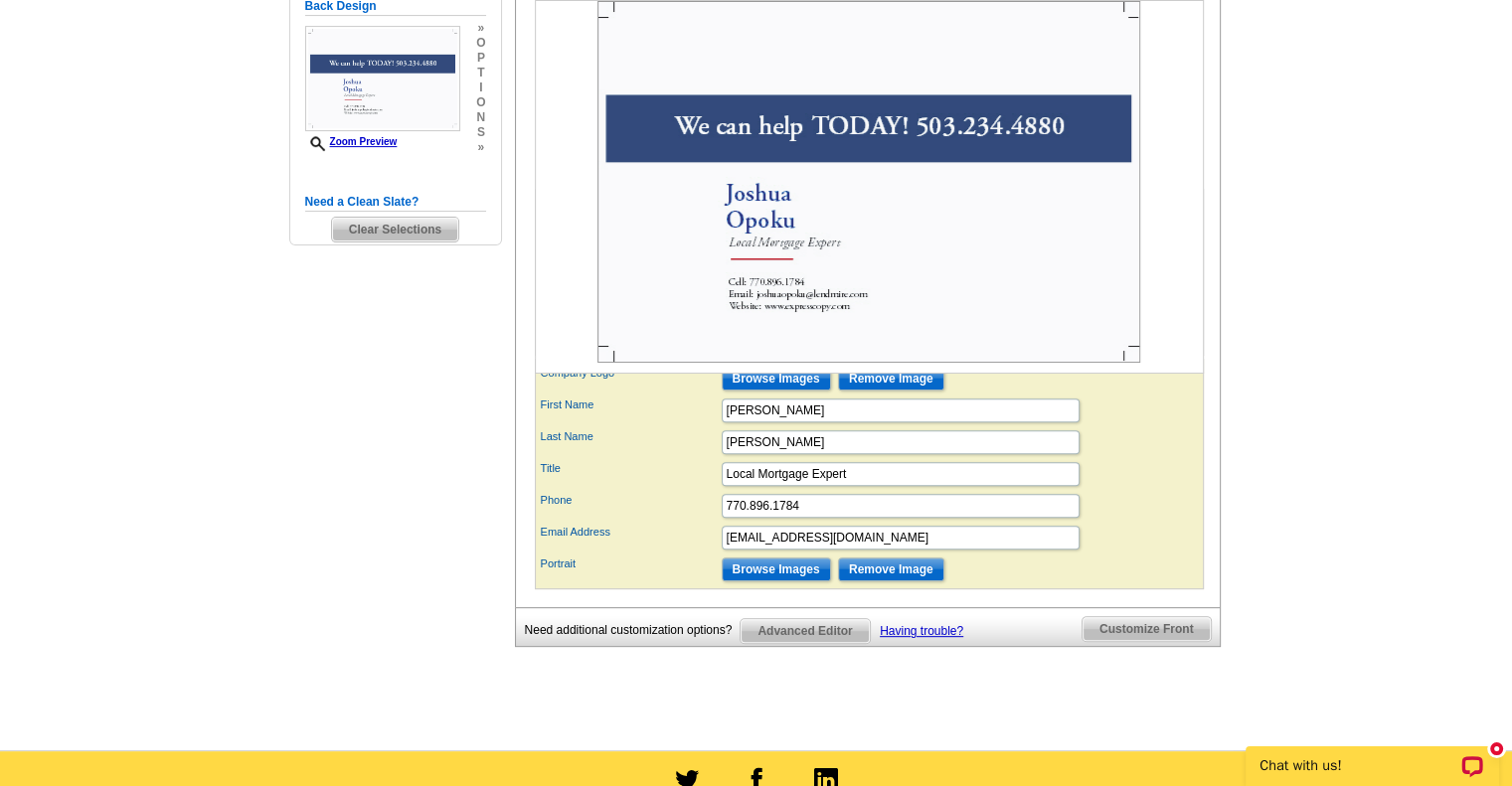 scroll, scrollTop: 600, scrollLeft: 0, axis: vertical 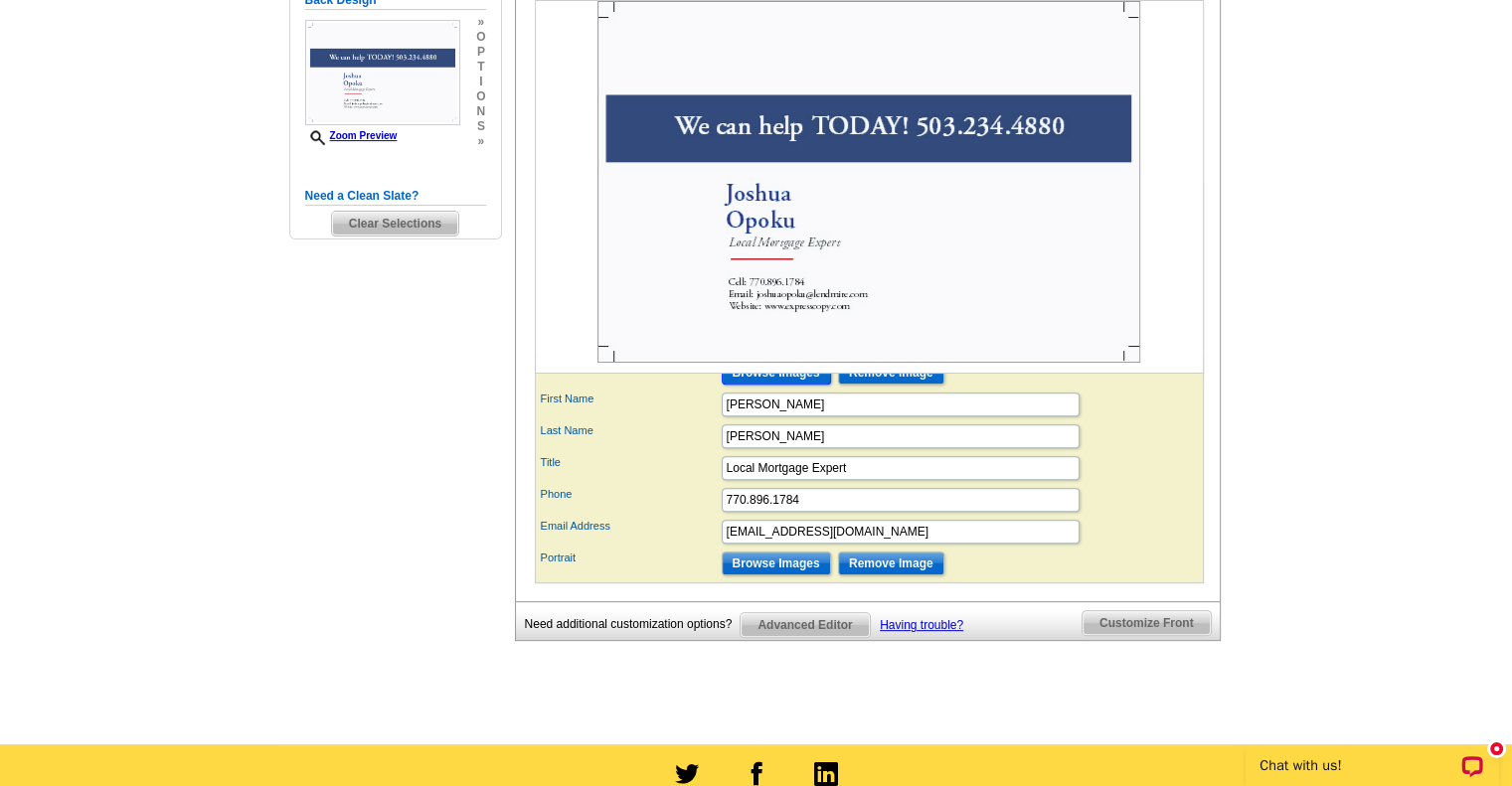 click on "Browse Images" at bounding box center (776, 373) 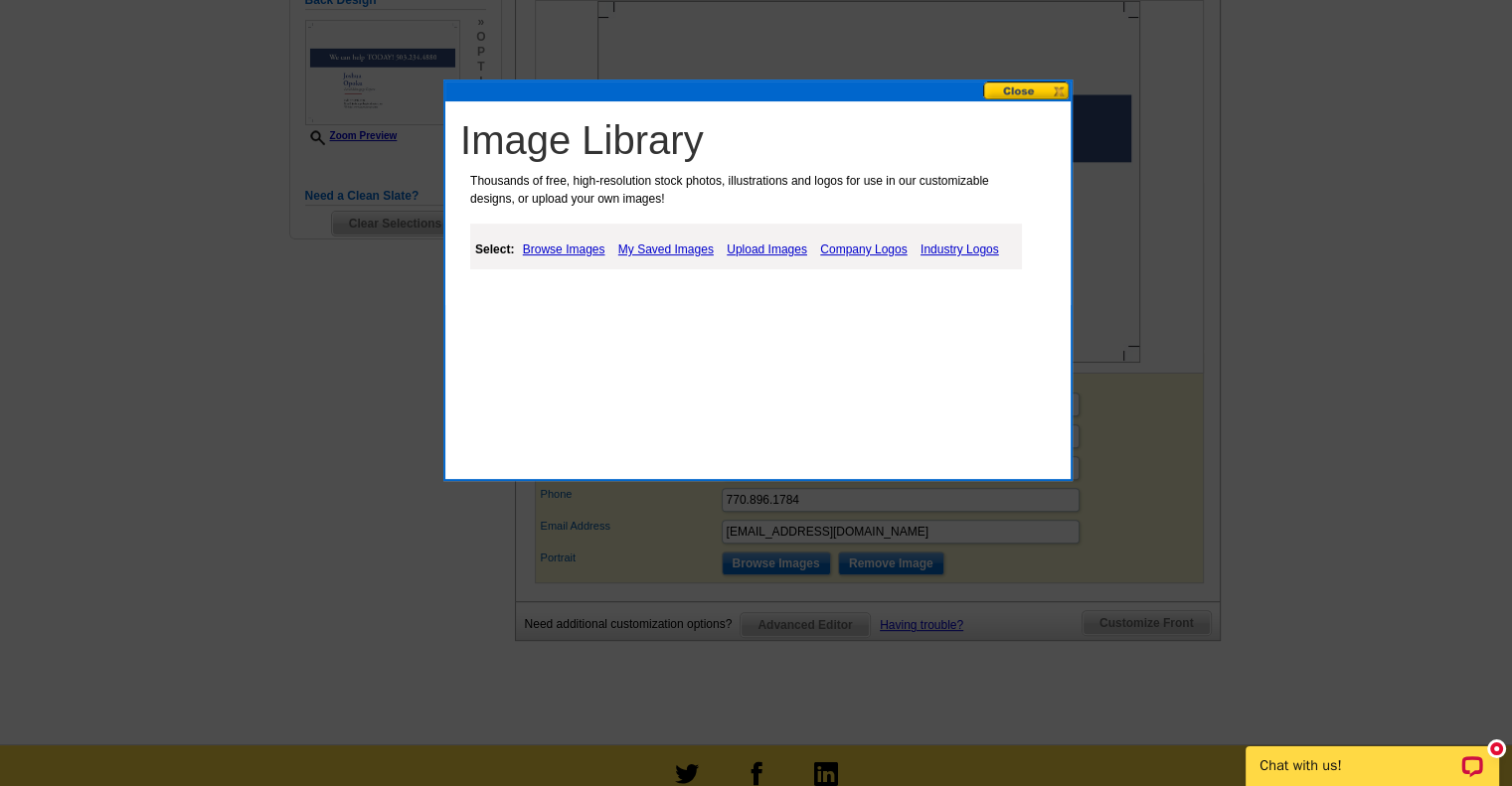 click on "Browse Images" at bounding box center [564, 249] 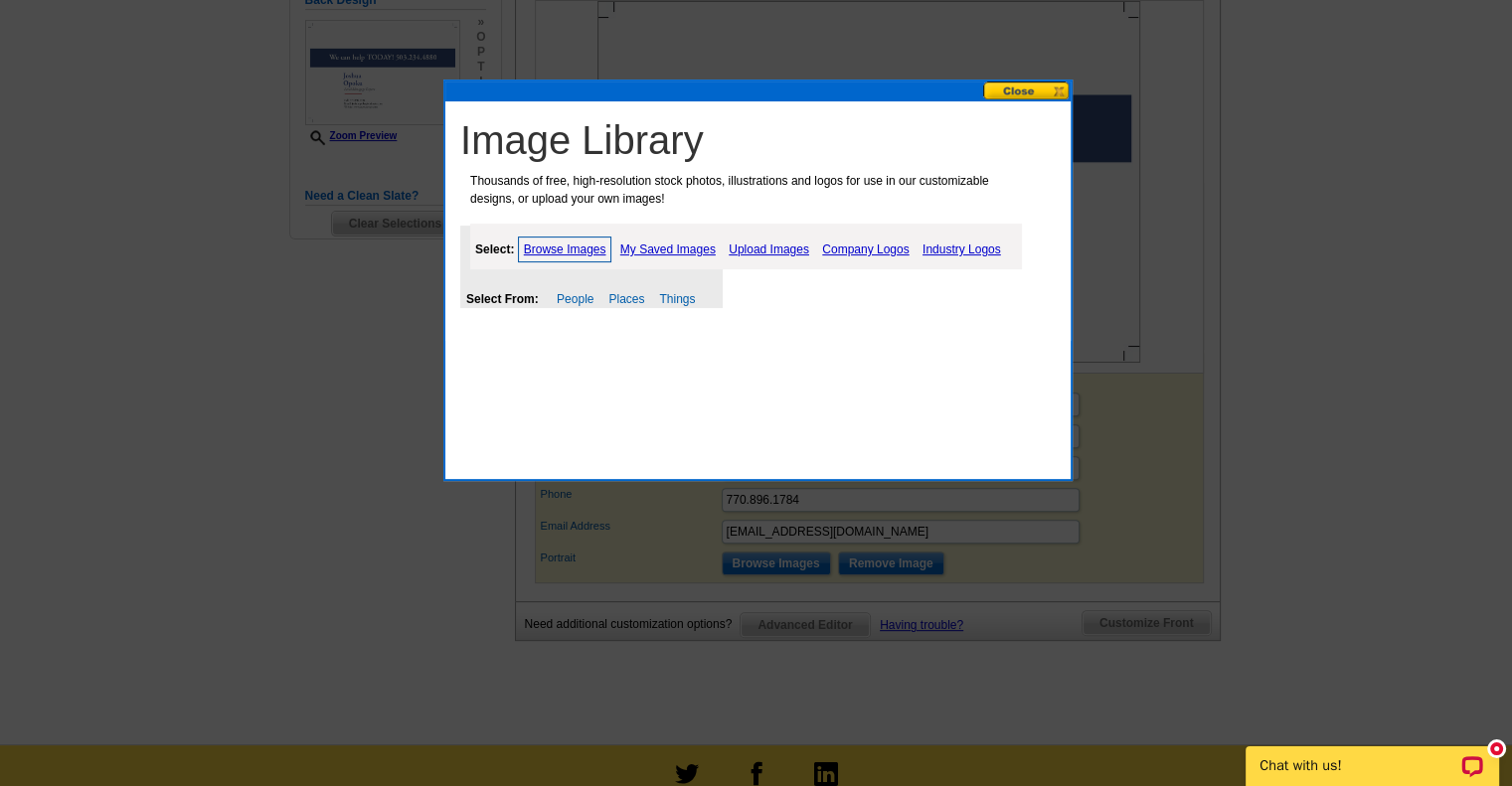 click on "My Saved Images" at bounding box center (668, 249) 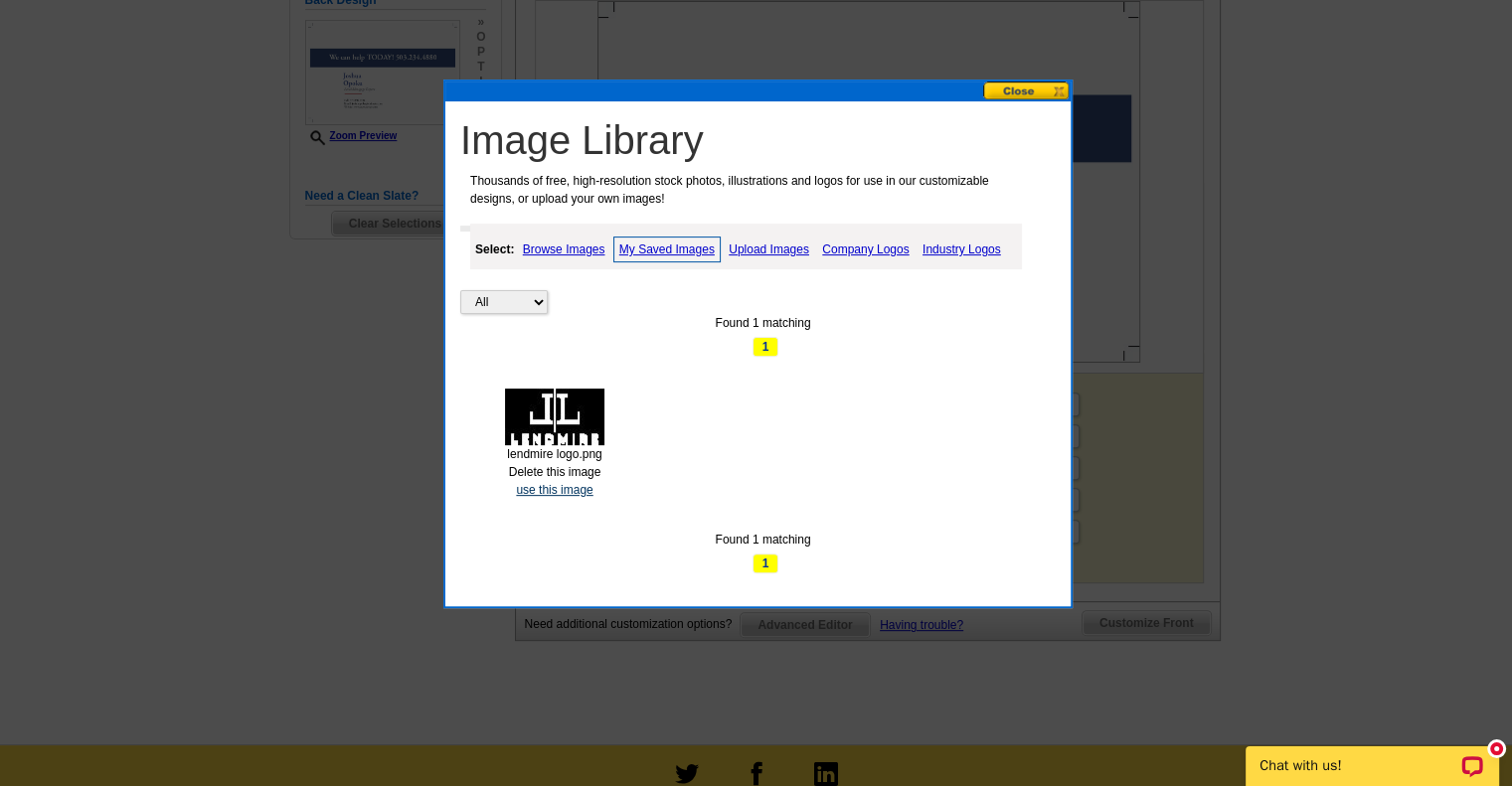 click on "use this image" at bounding box center (554, 490) 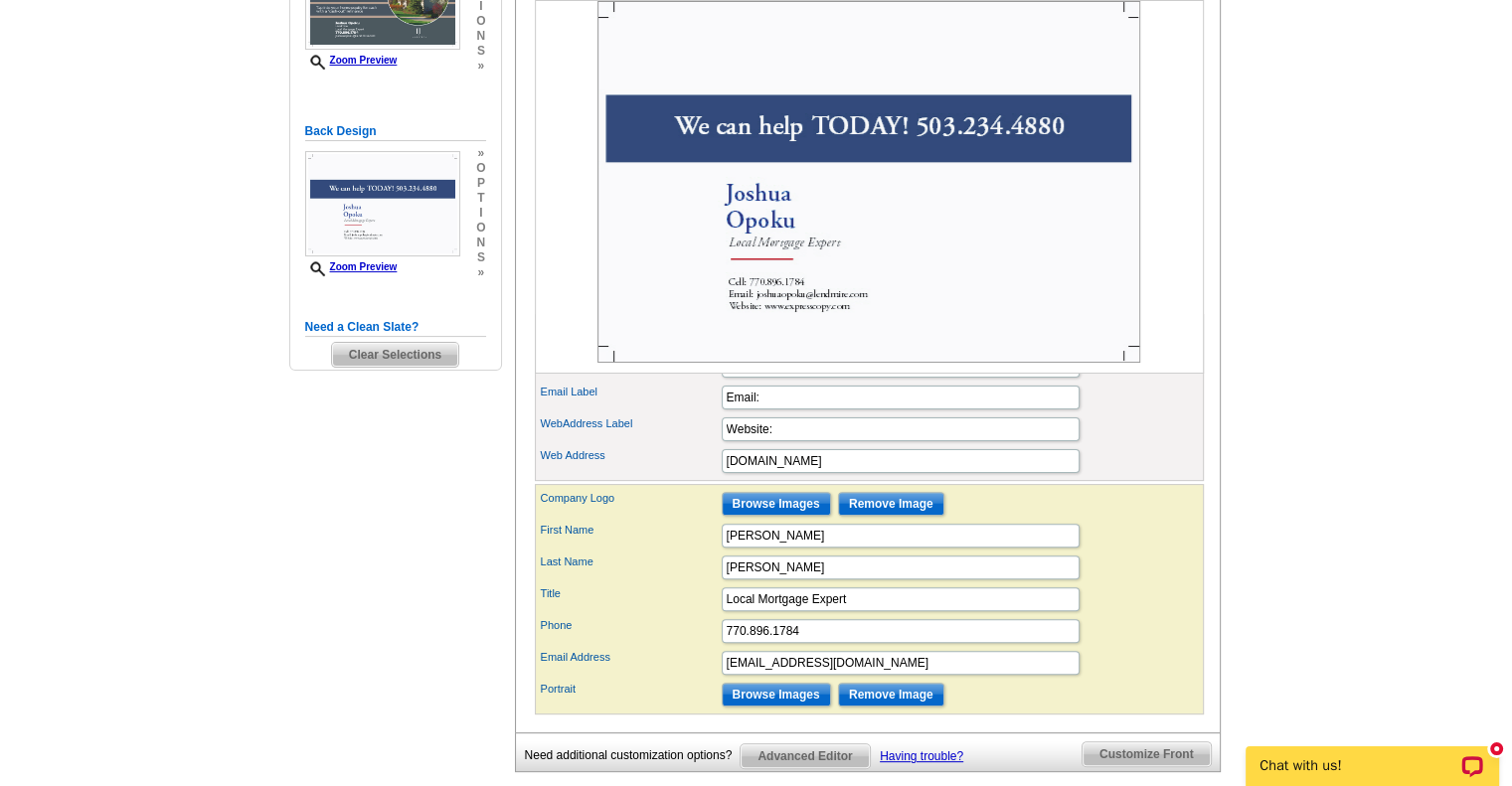 scroll, scrollTop: 476, scrollLeft: 0, axis: vertical 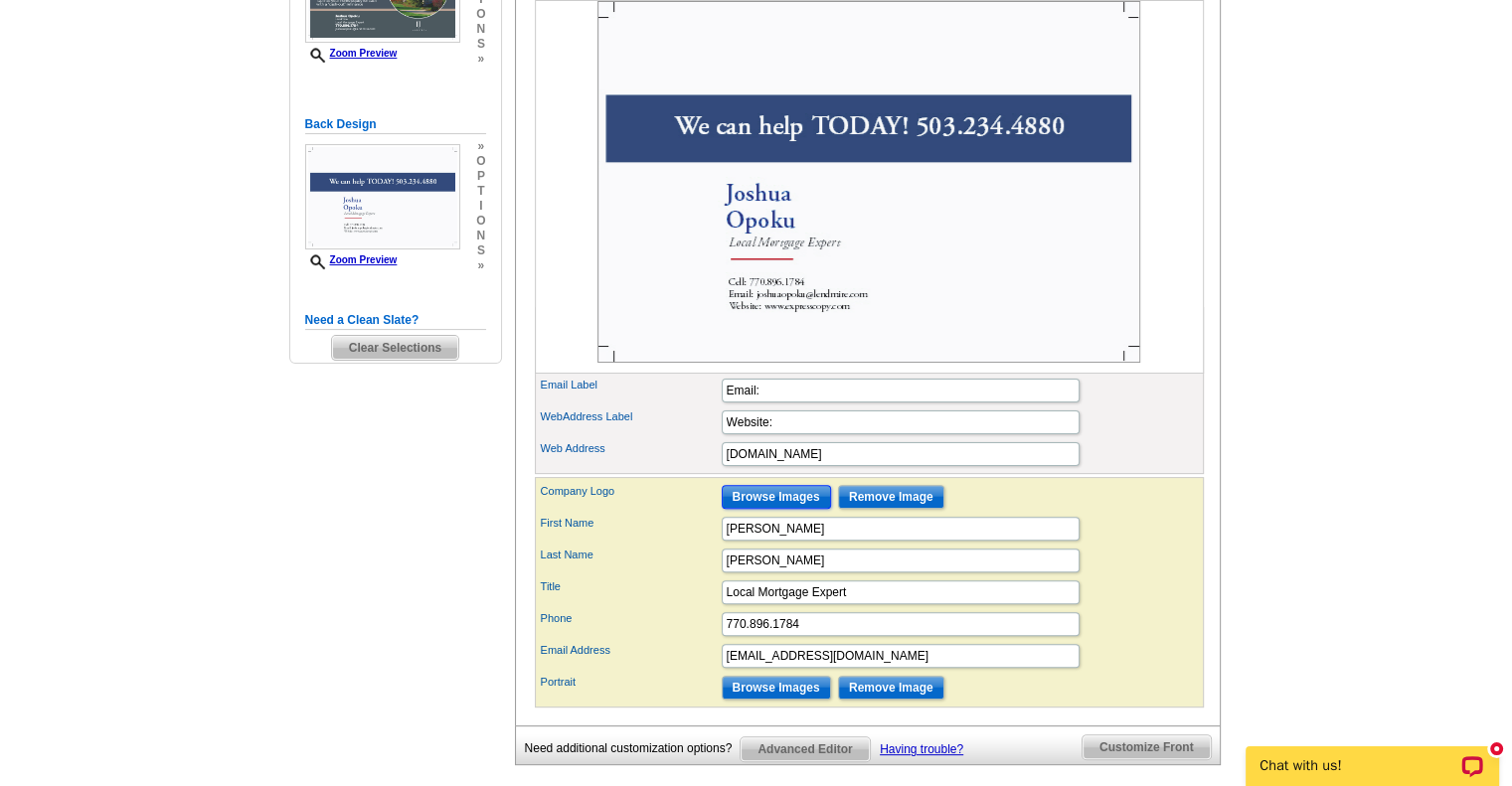 click on "Browse Images" at bounding box center [776, 497] 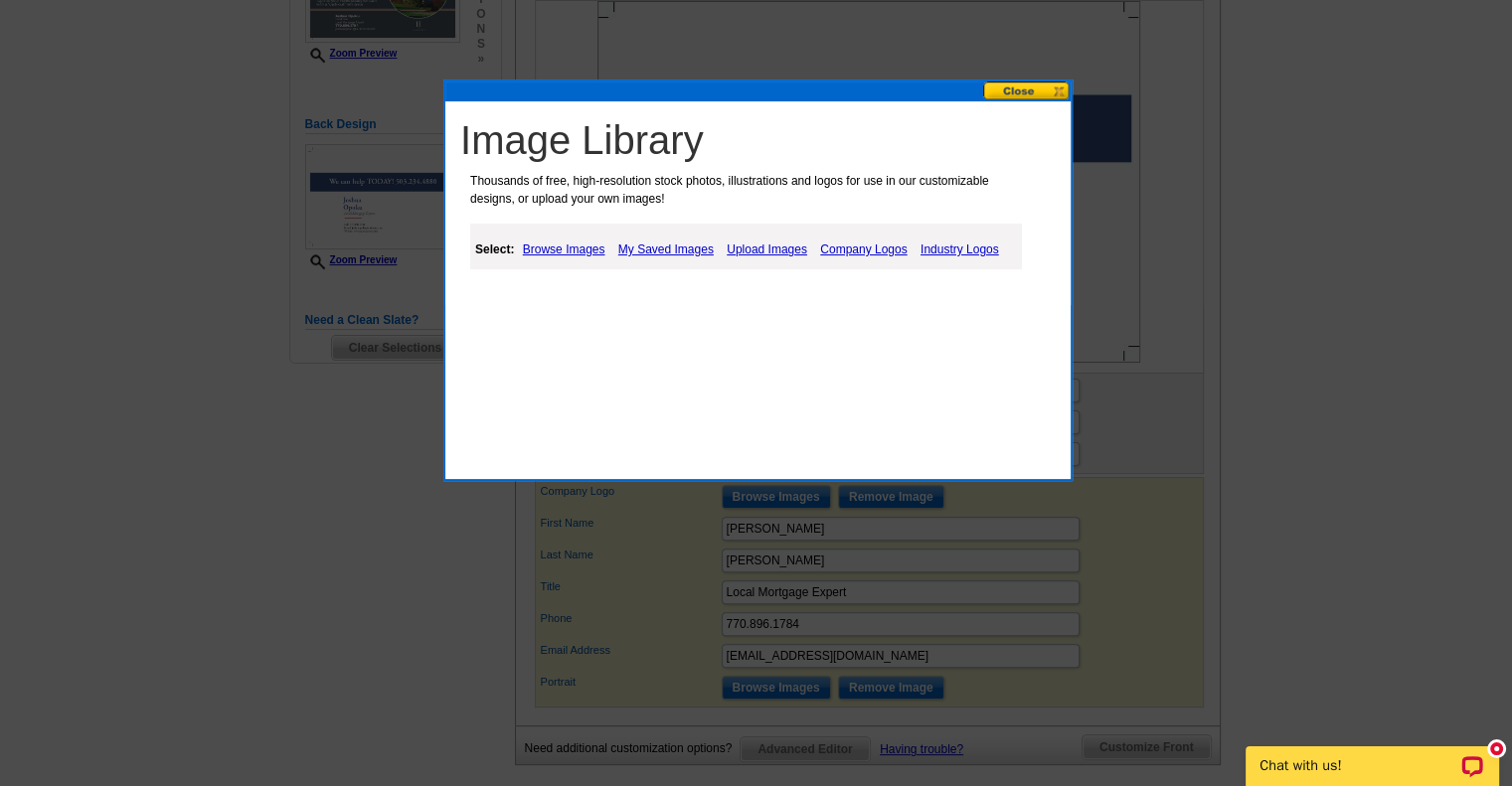 click on "My Saved Images" at bounding box center (666, 249) 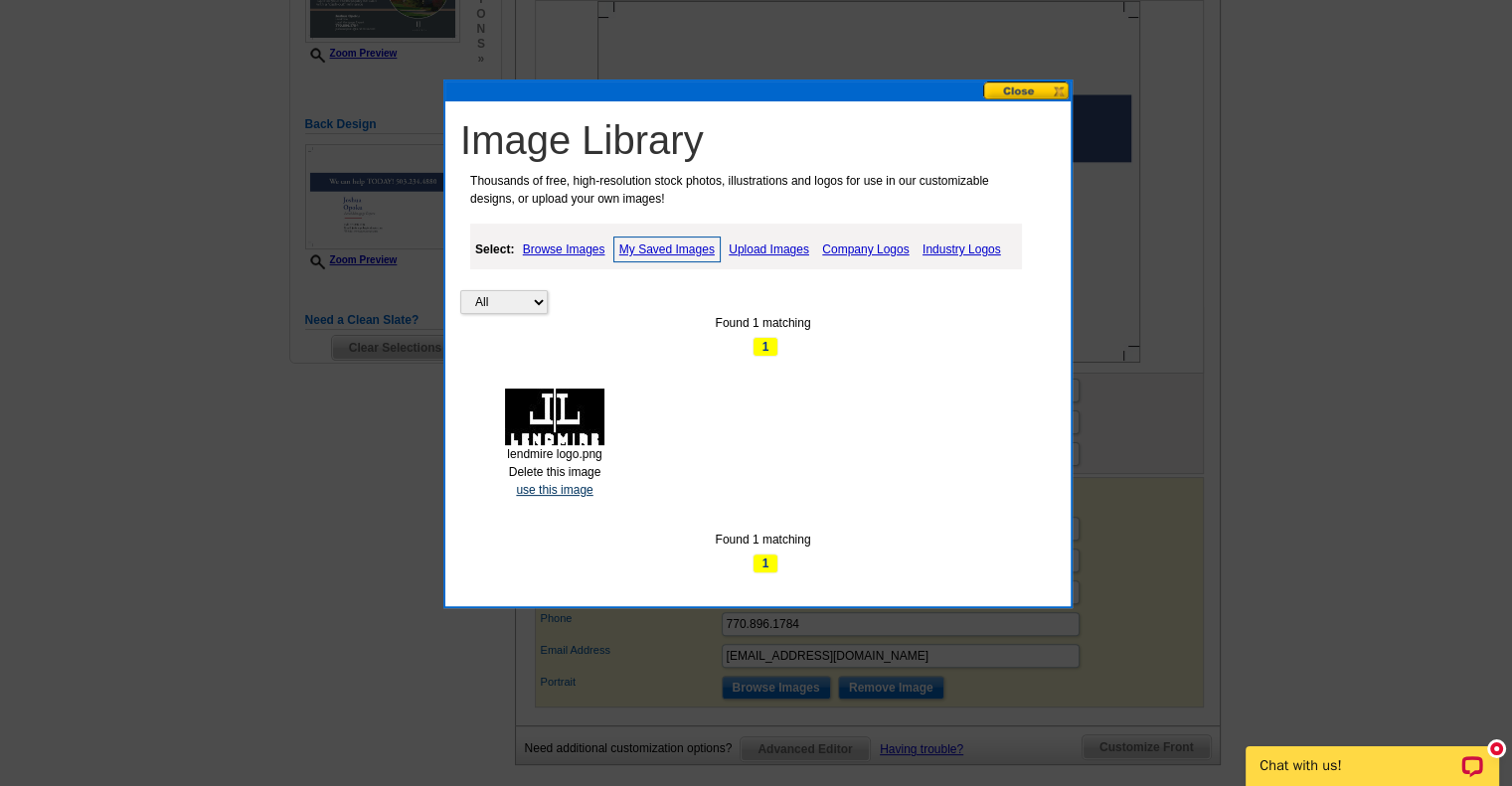 click on "use this image" at bounding box center [554, 490] 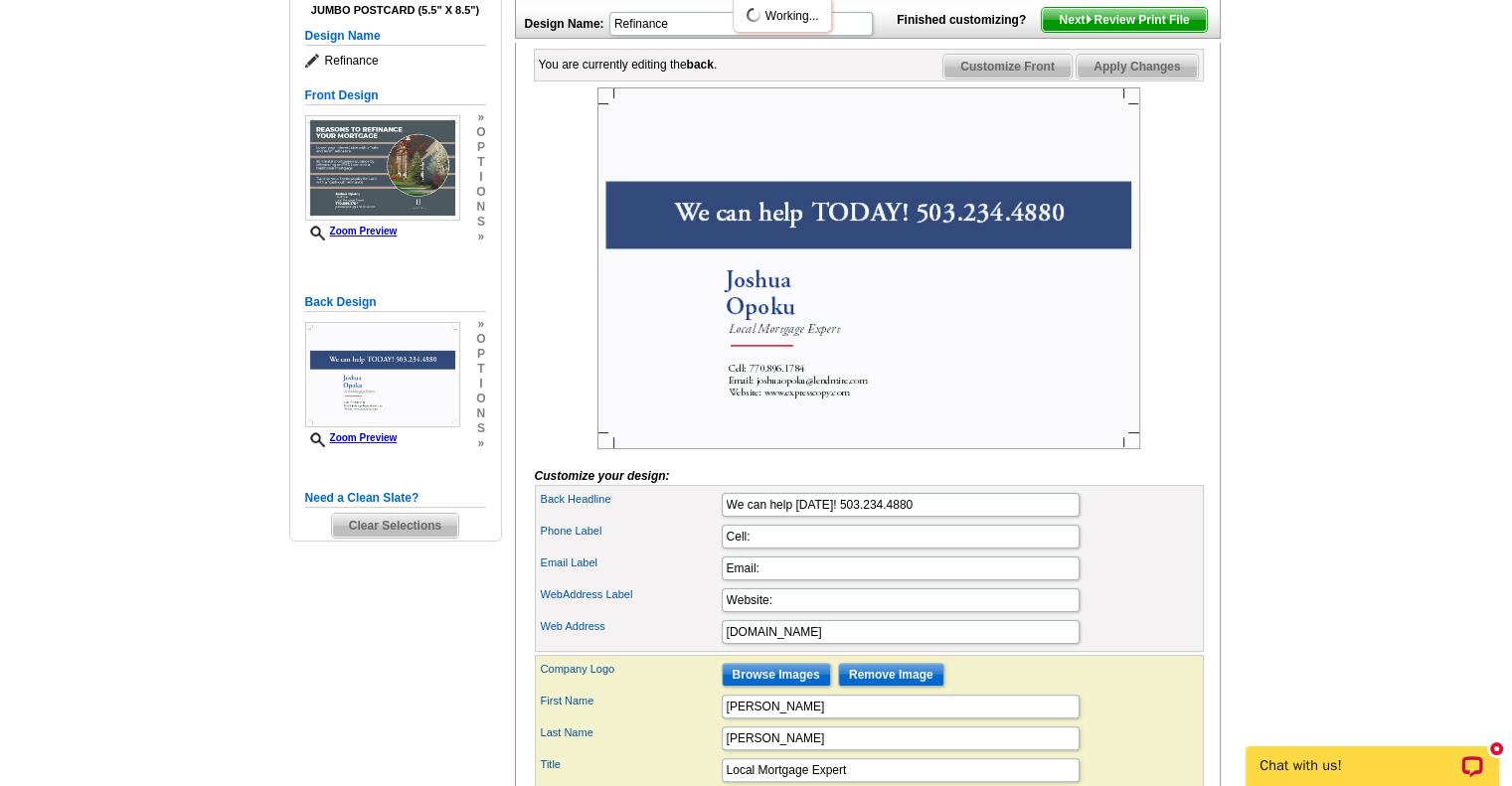 scroll, scrollTop: 298, scrollLeft: 0, axis: vertical 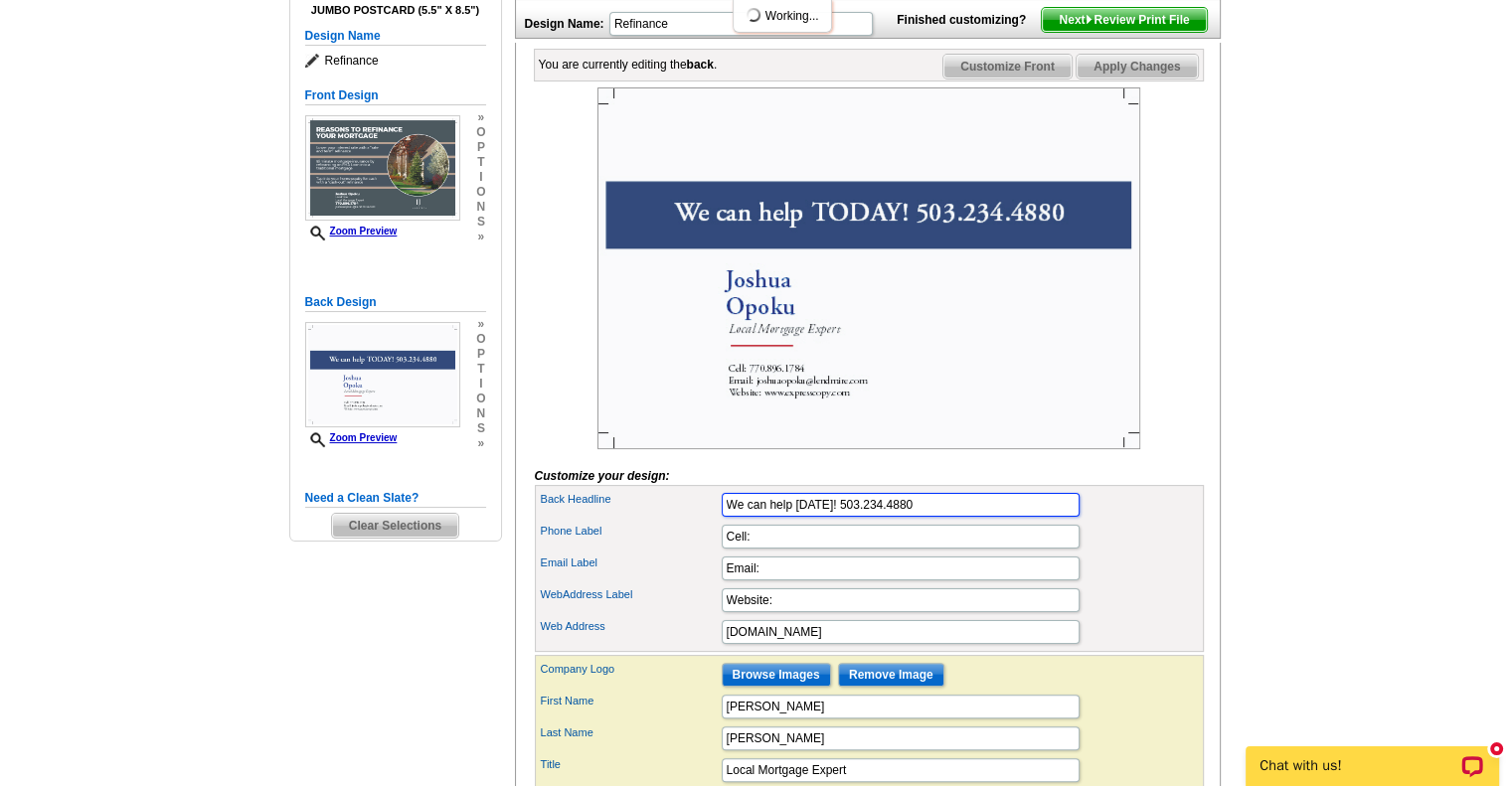click on "We can help TODAY! 503.234.4880" at bounding box center [901, 505] 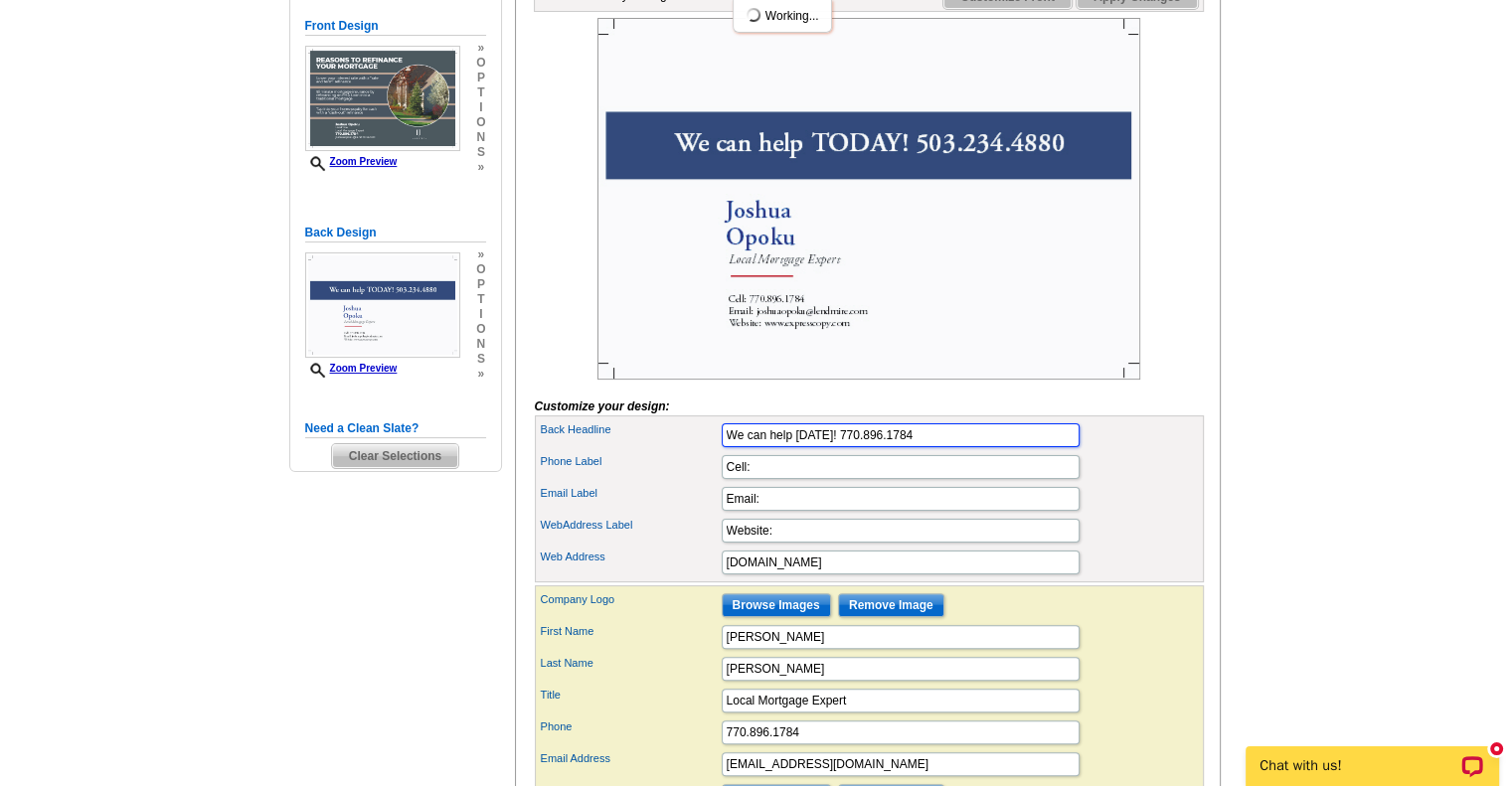 scroll, scrollTop: 366, scrollLeft: 0, axis: vertical 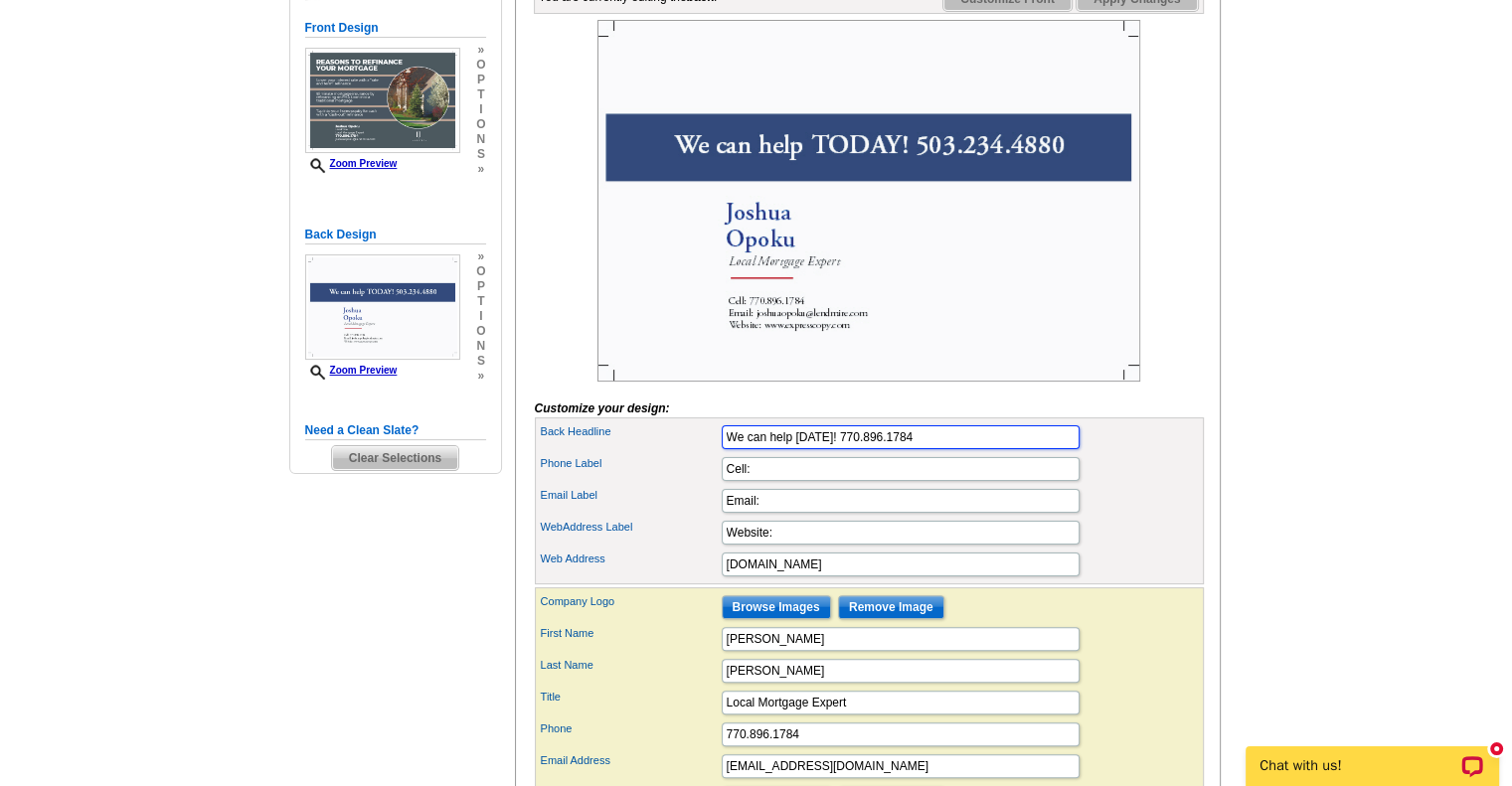 type on "We can help TODAY! 770.896.1784" 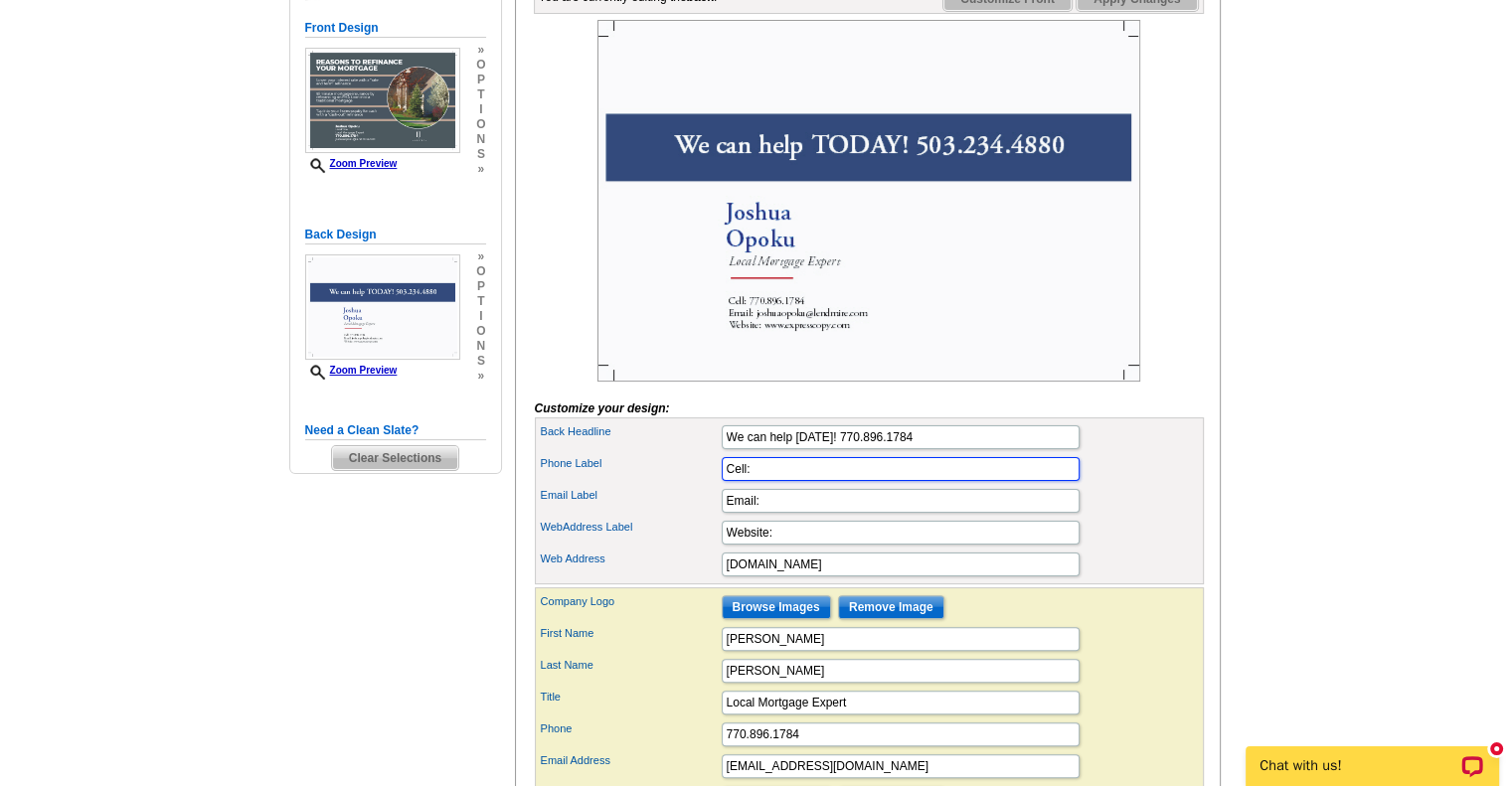 scroll, scrollTop: 0, scrollLeft: 0, axis: both 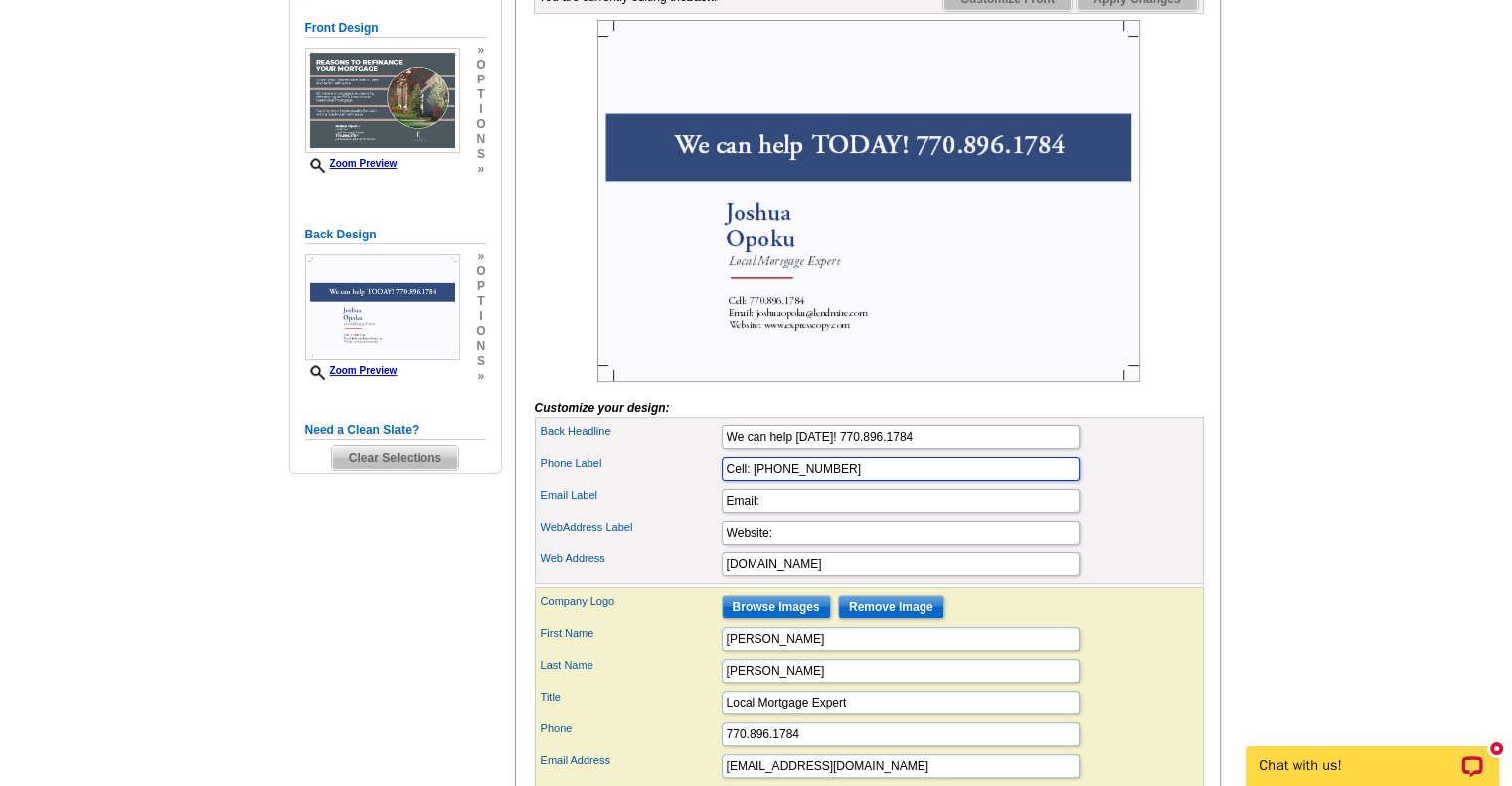 type on "Cell: 770-896-1784" 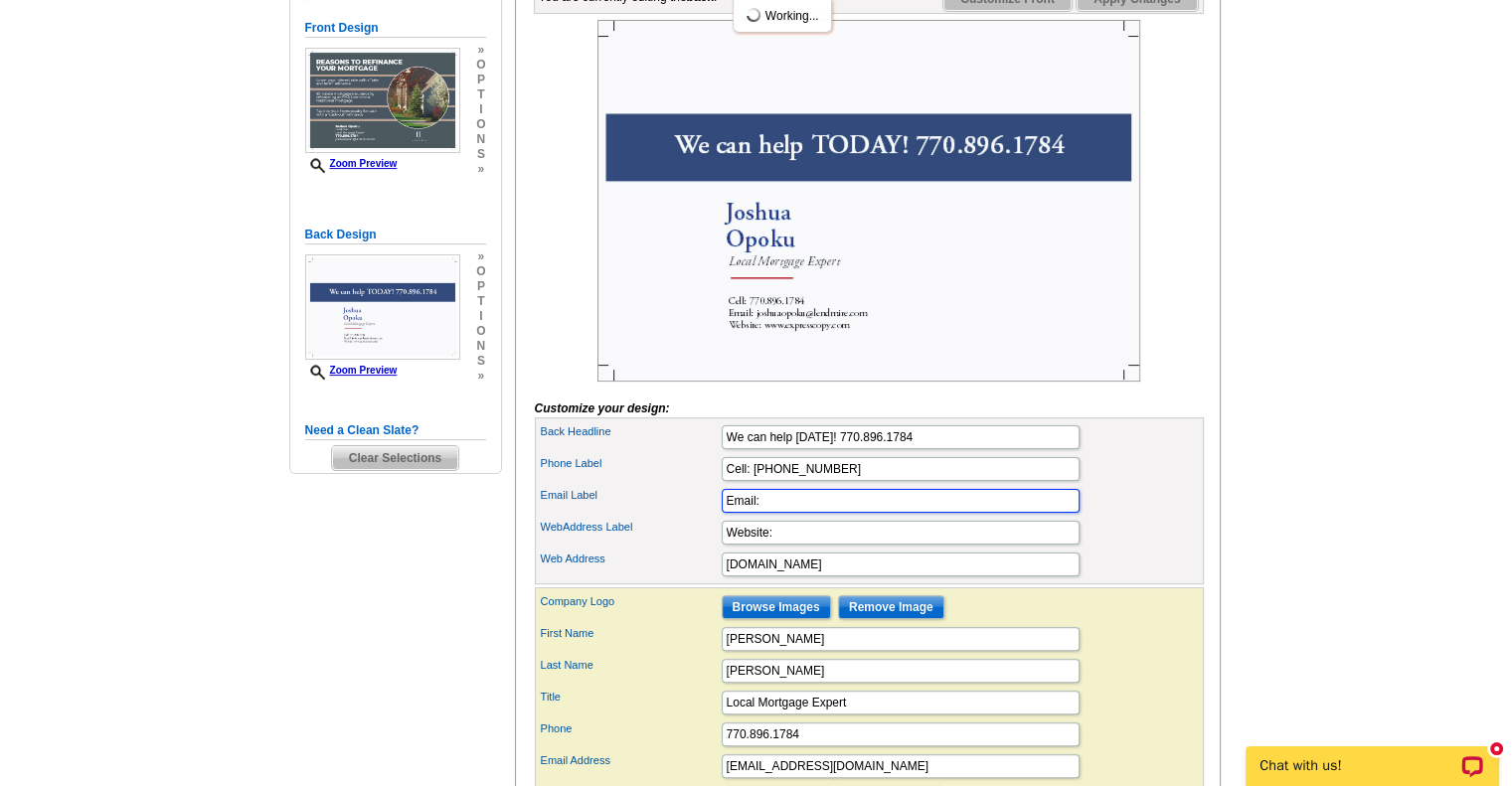 click on "Email:" at bounding box center (901, 501) 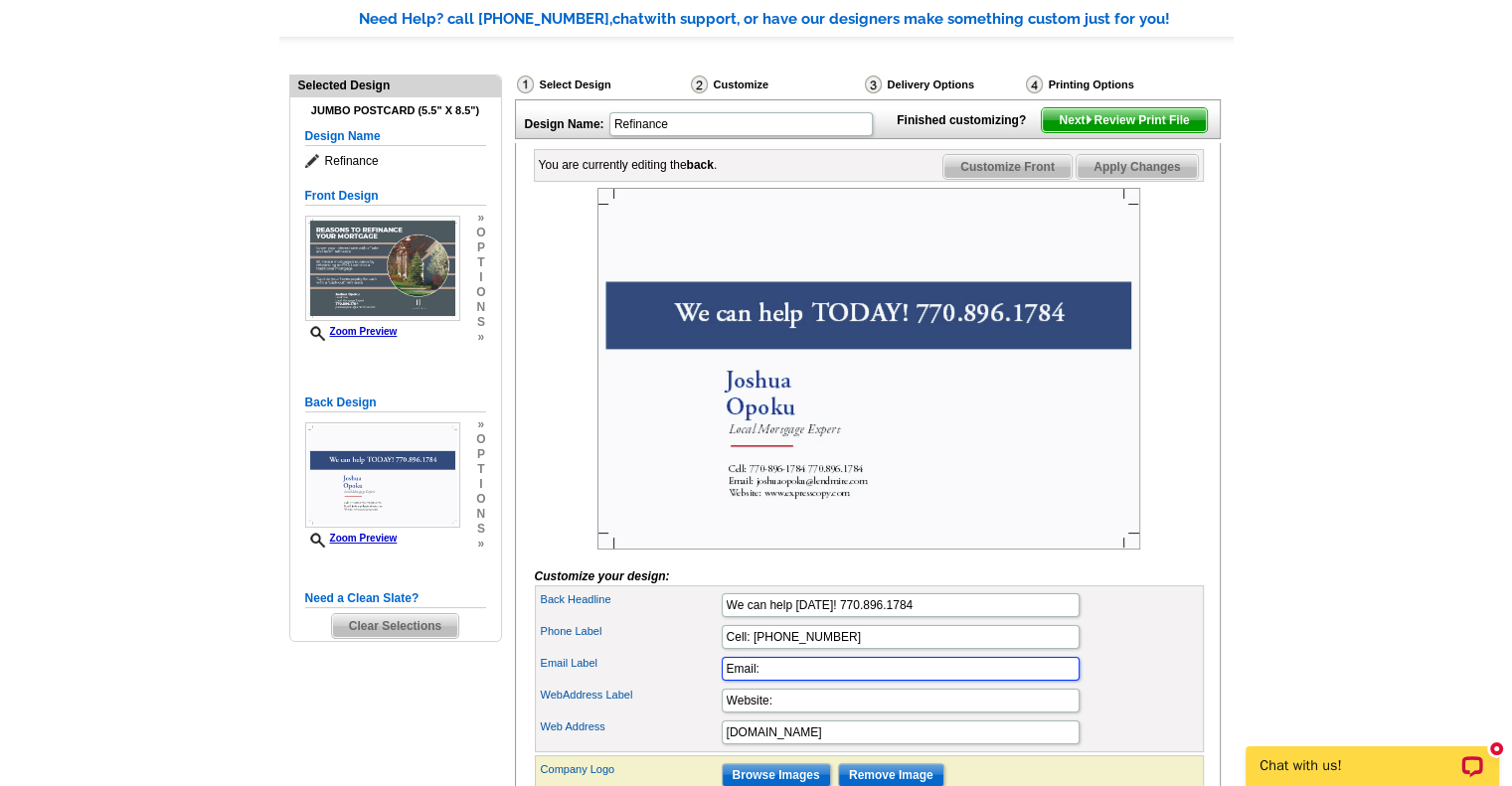 scroll, scrollTop: 191, scrollLeft: 0, axis: vertical 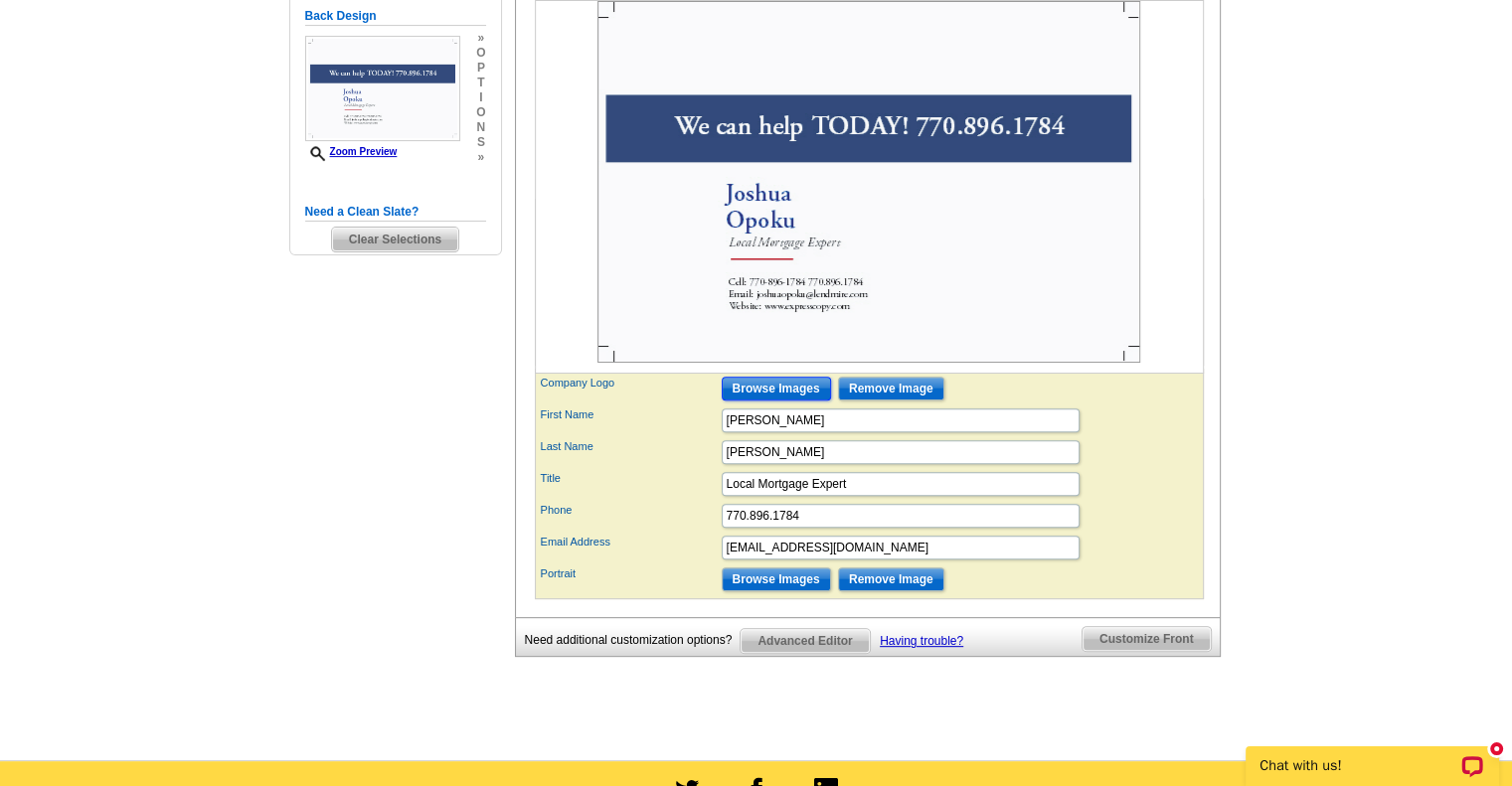click on "Browse Images" at bounding box center [776, 389] 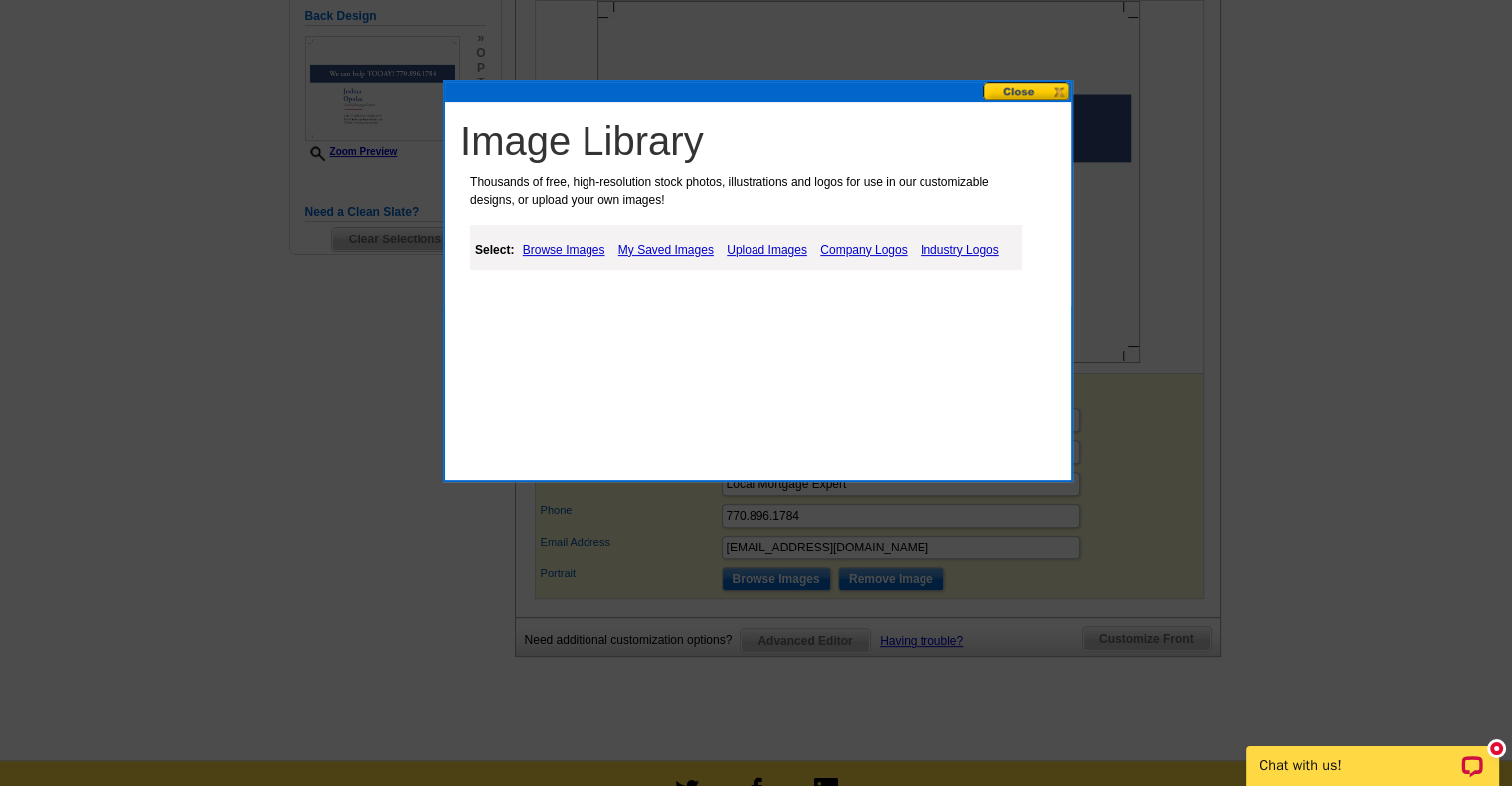 click on "Upload Images" at bounding box center (766, 250) 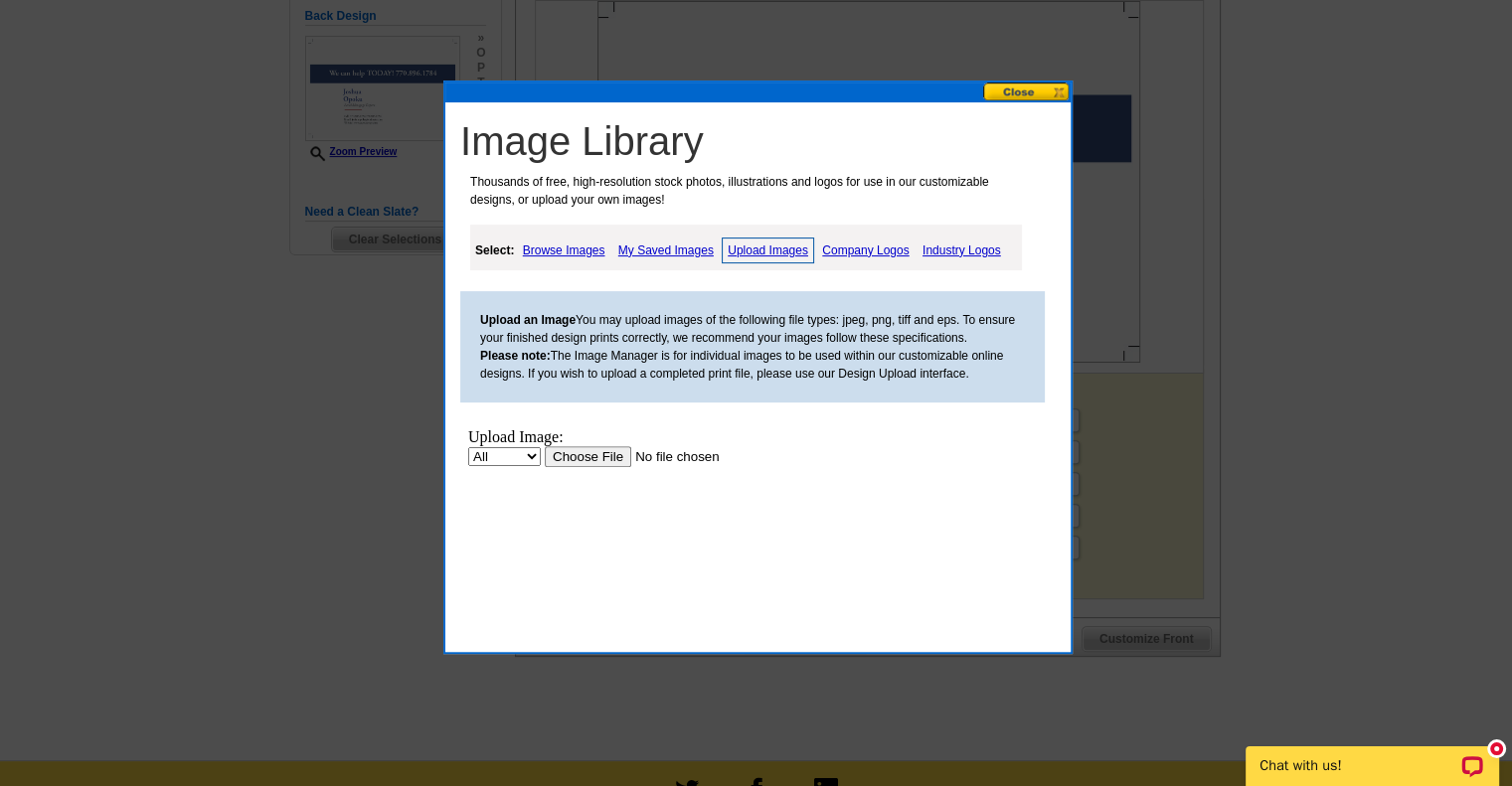 scroll, scrollTop: 0, scrollLeft: 0, axis: both 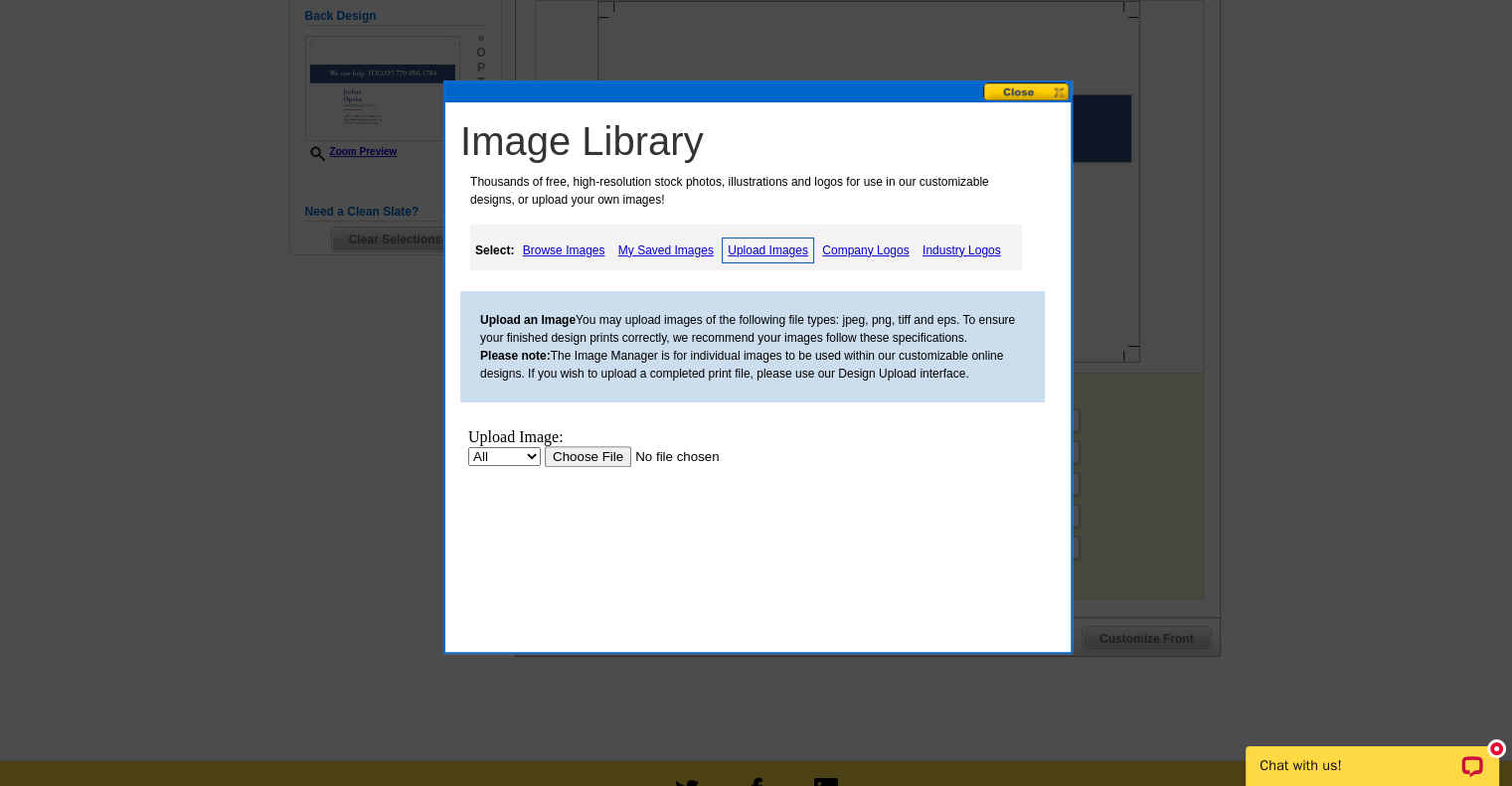 click at bounding box center [670, 455] 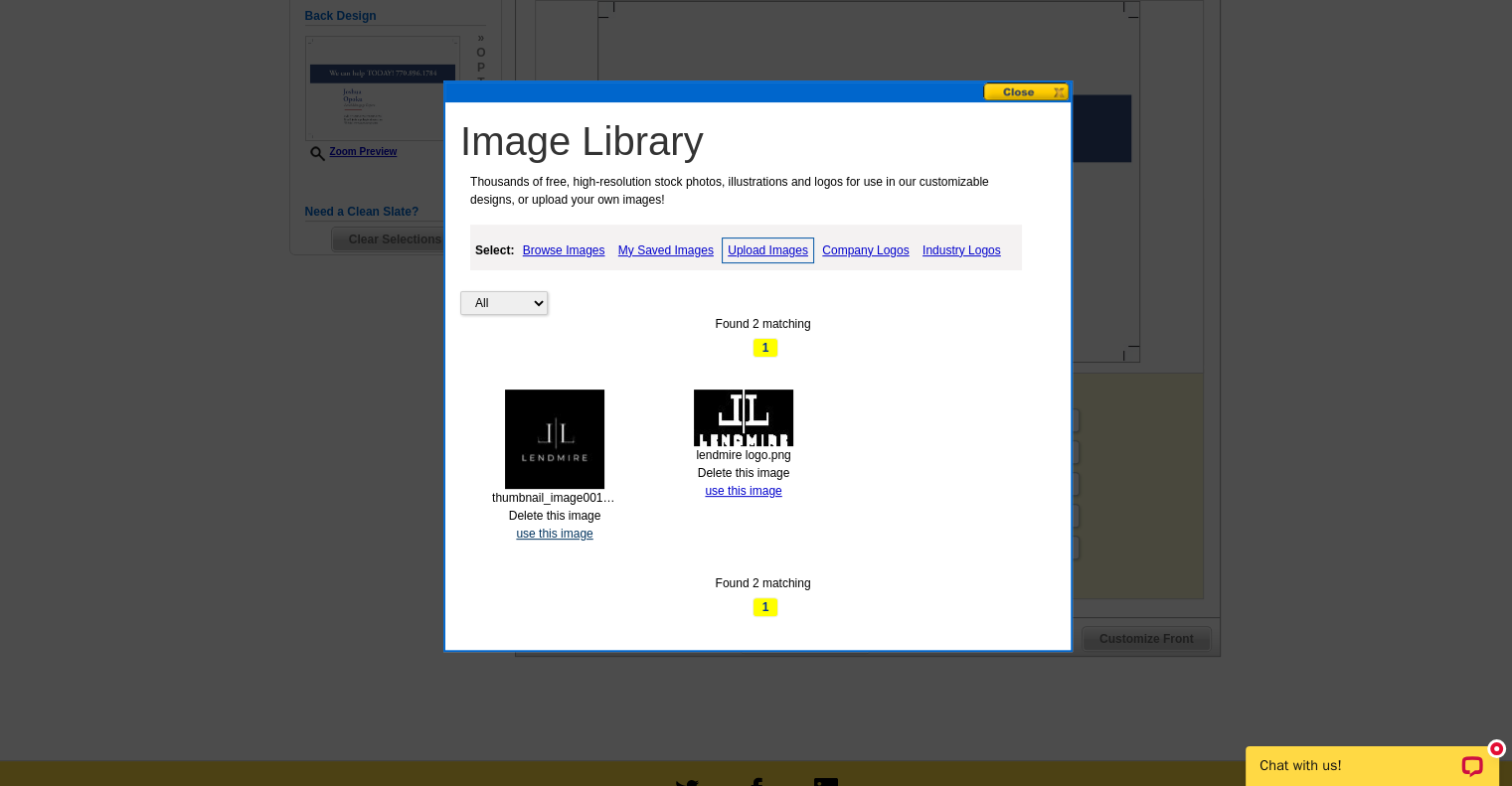 click on "use this image" at bounding box center [554, 534] 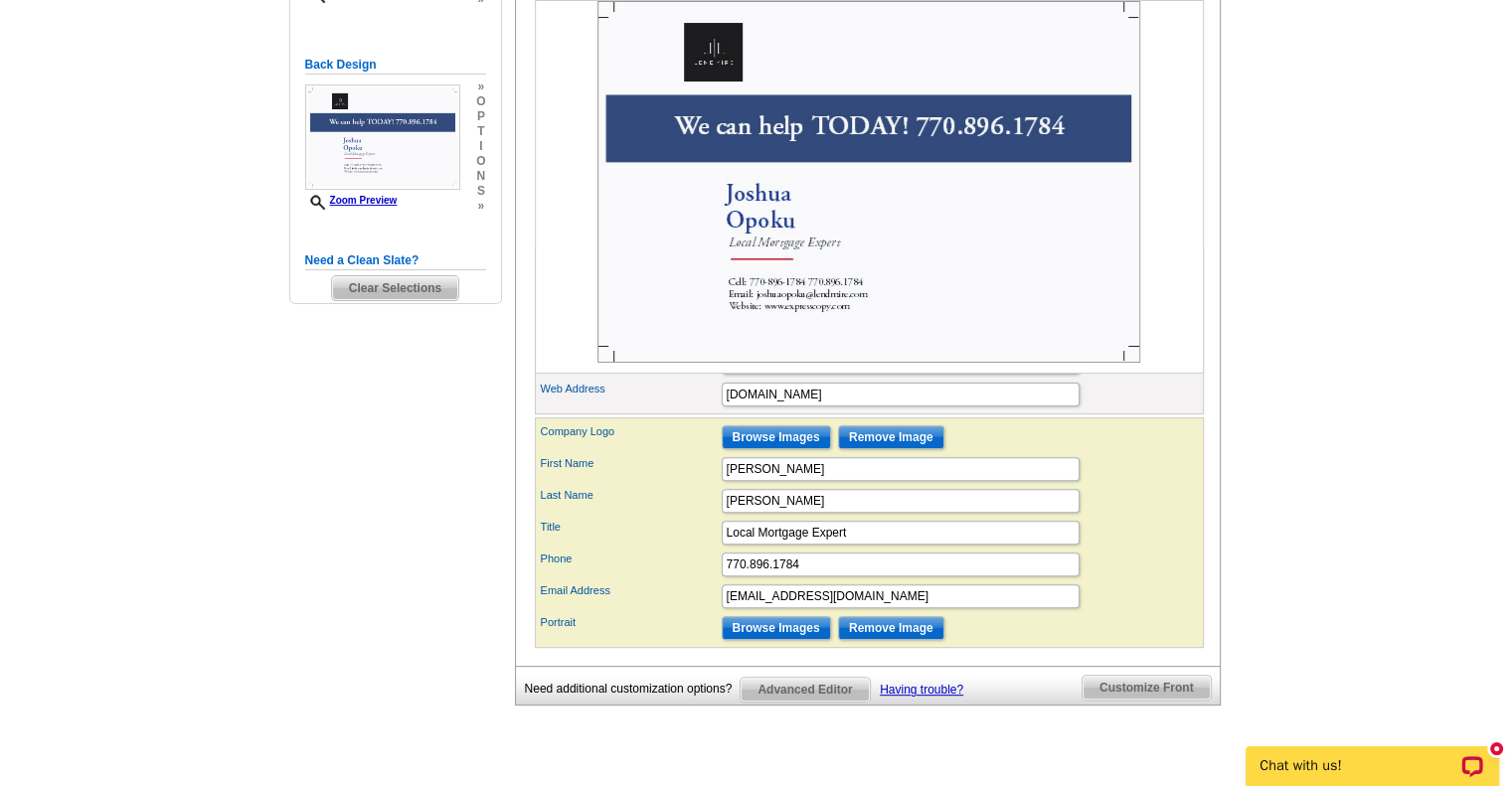 scroll, scrollTop: 539, scrollLeft: 0, axis: vertical 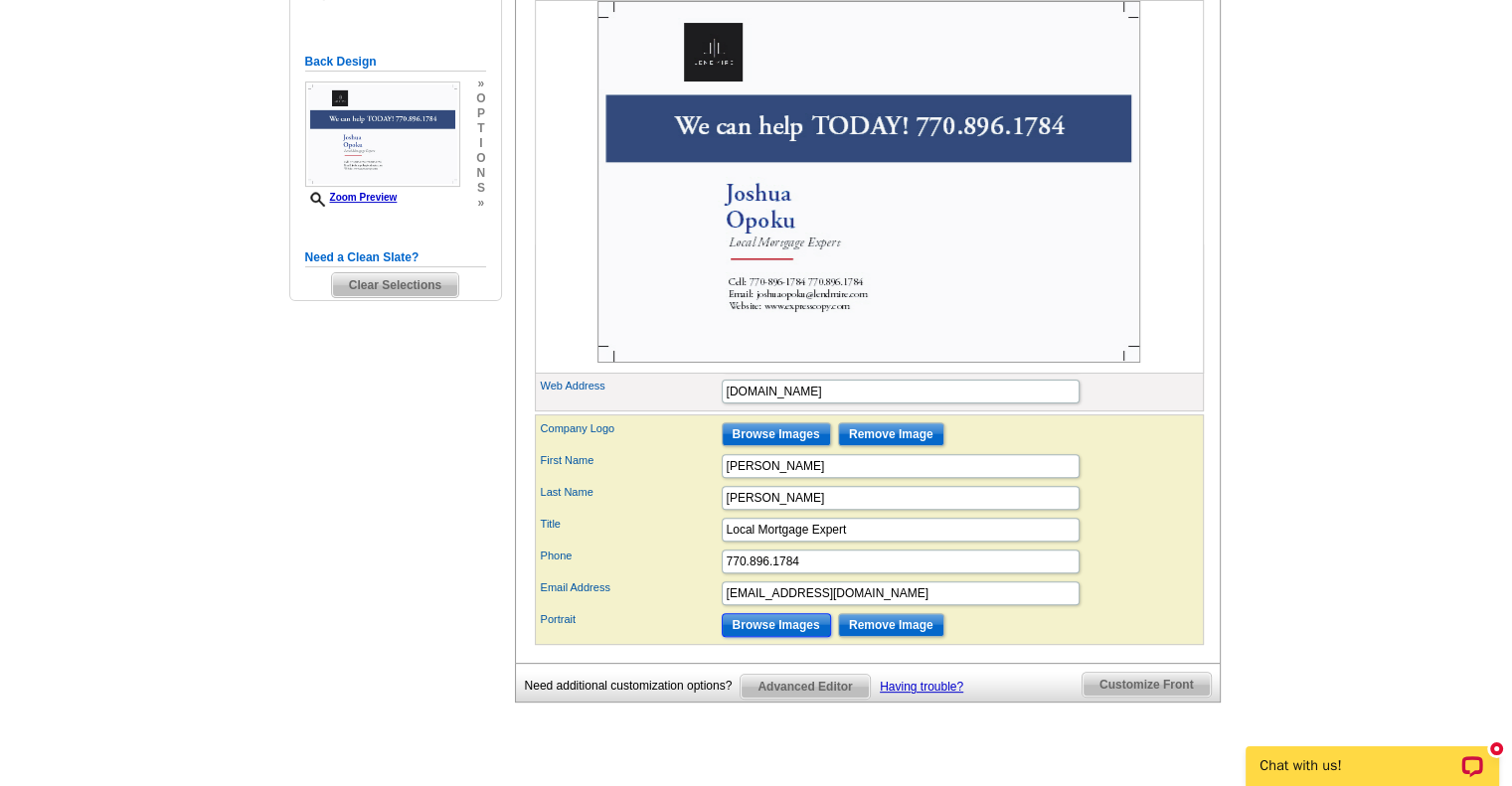 click on "Browse Images" at bounding box center (776, 625) 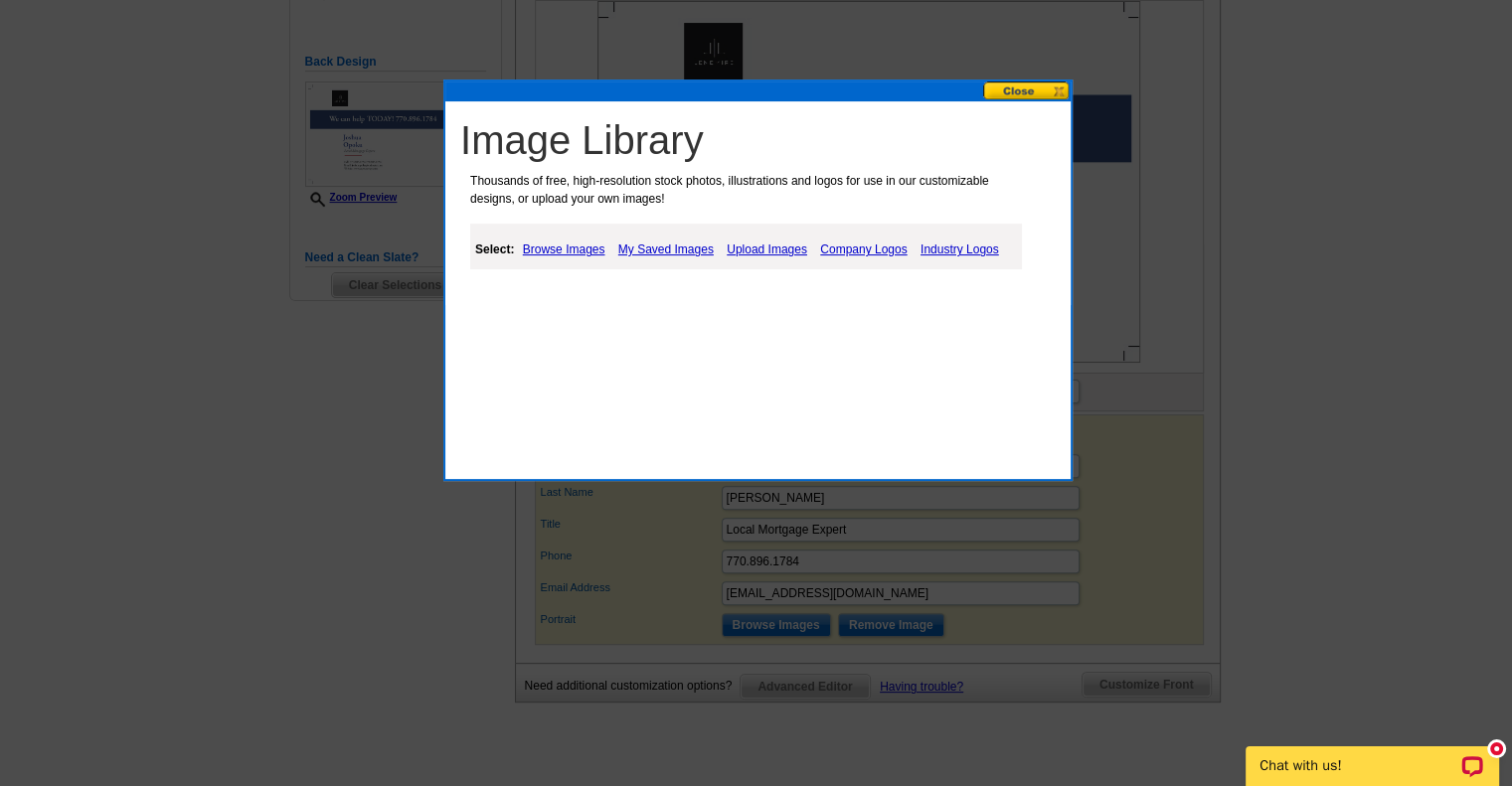 click on "Upload Images" at bounding box center (766, 249) 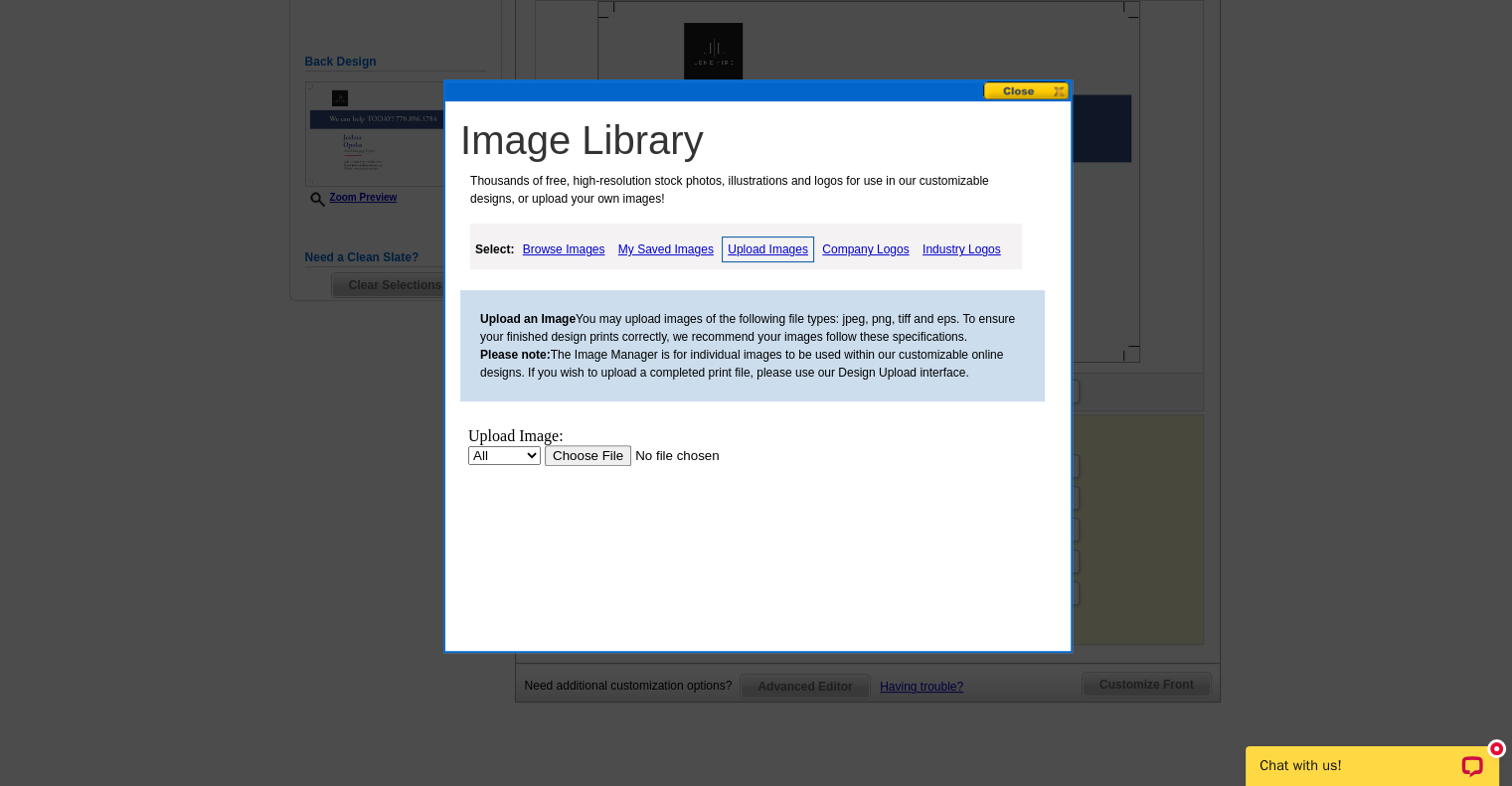 scroll, scrollTop: 0, scrollLeft: 0, axis: both 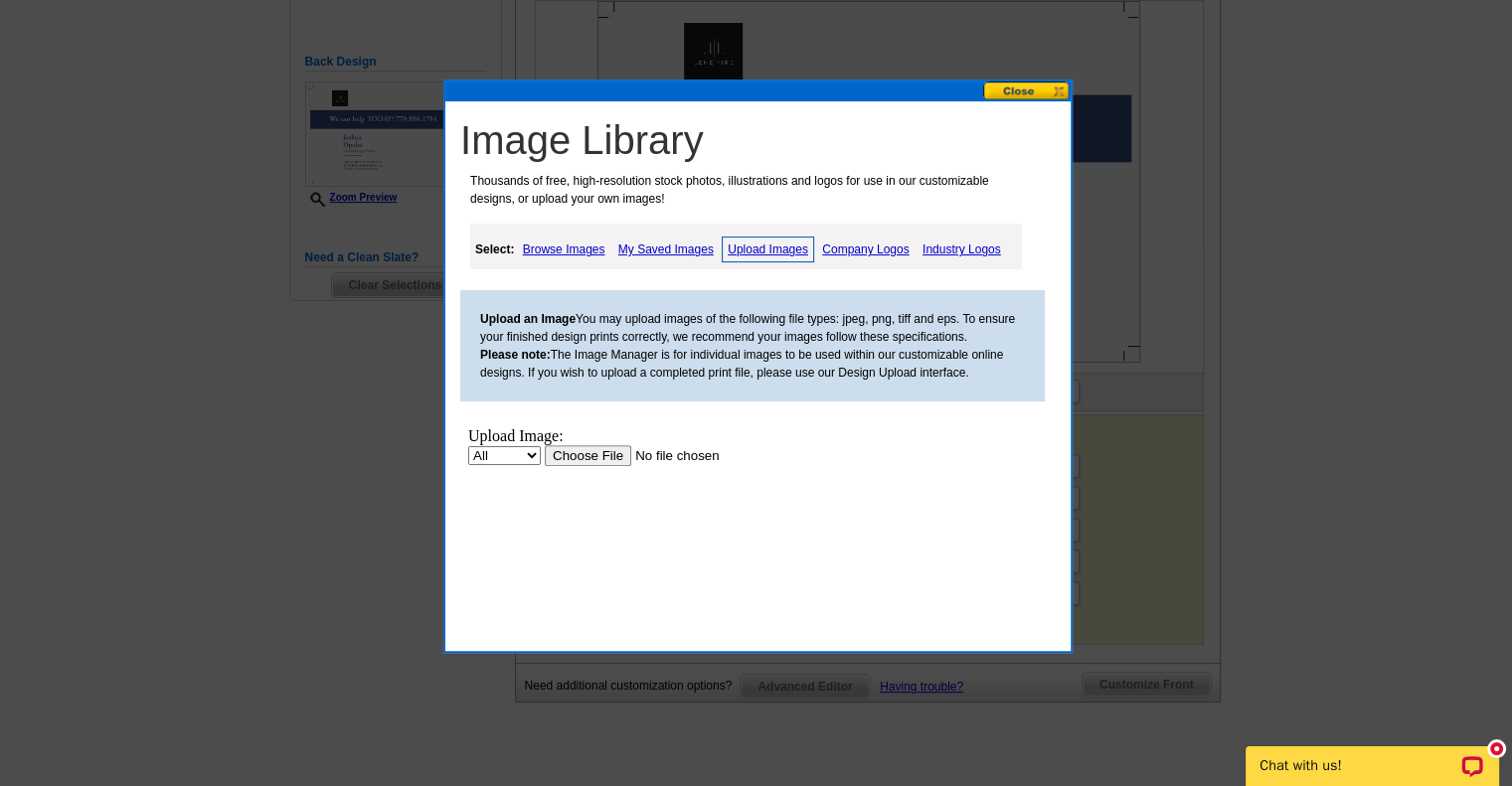click at bounding box center [670, 455] 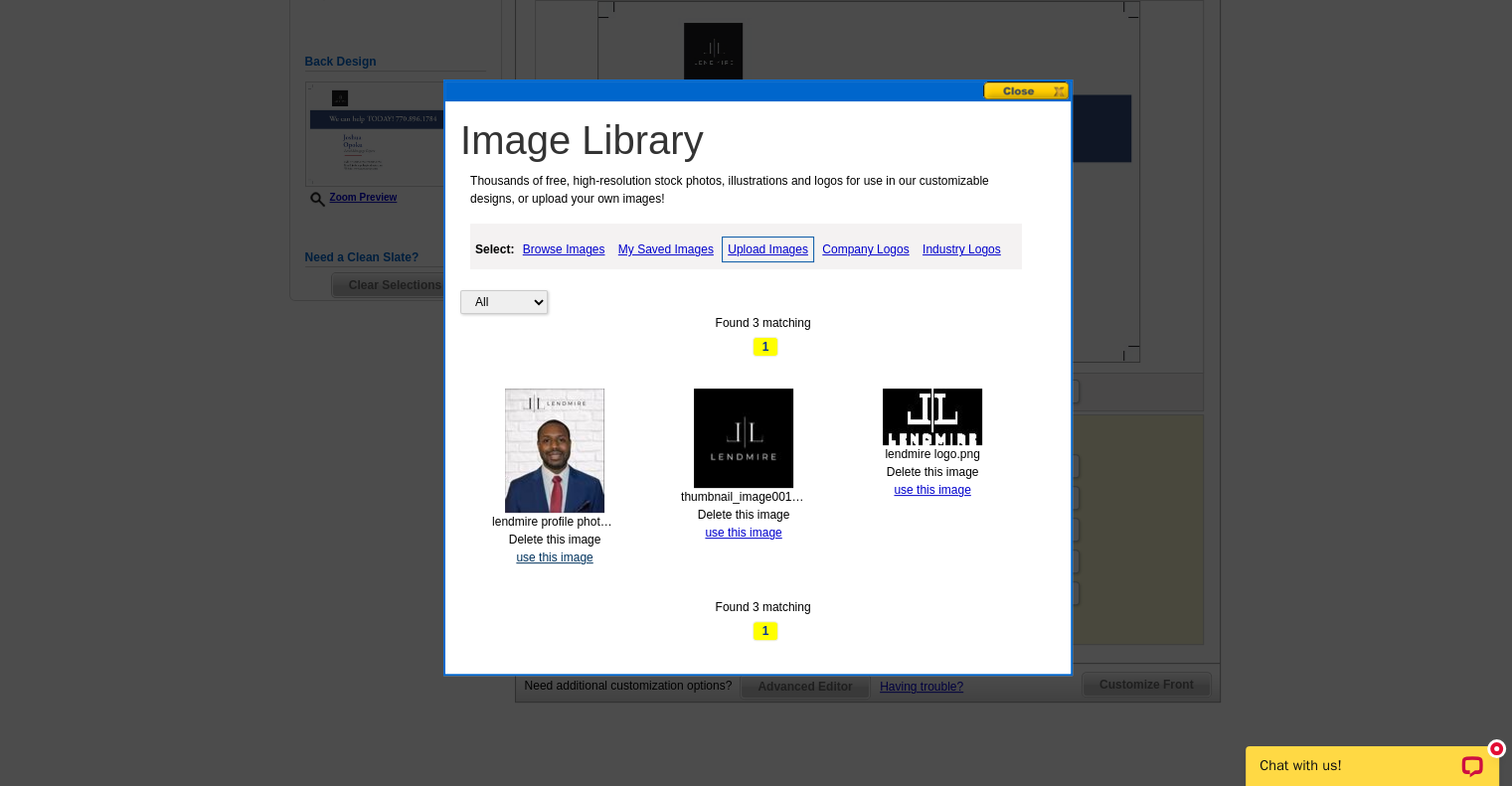 click on "use this image" at bounding box center (554, 557) 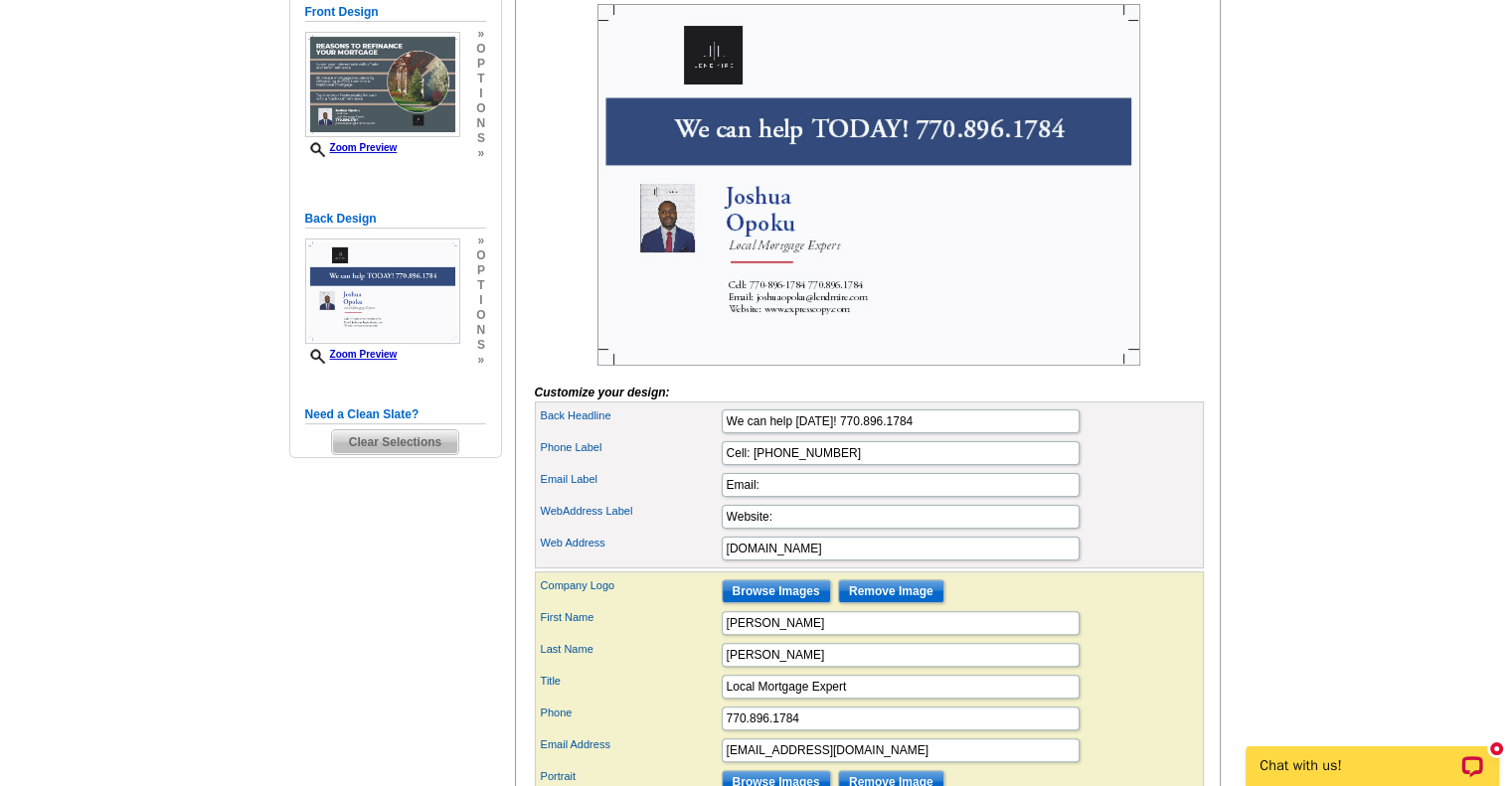 scroll, scrollTop: 382, scrollLeft: 0, axis: vertical 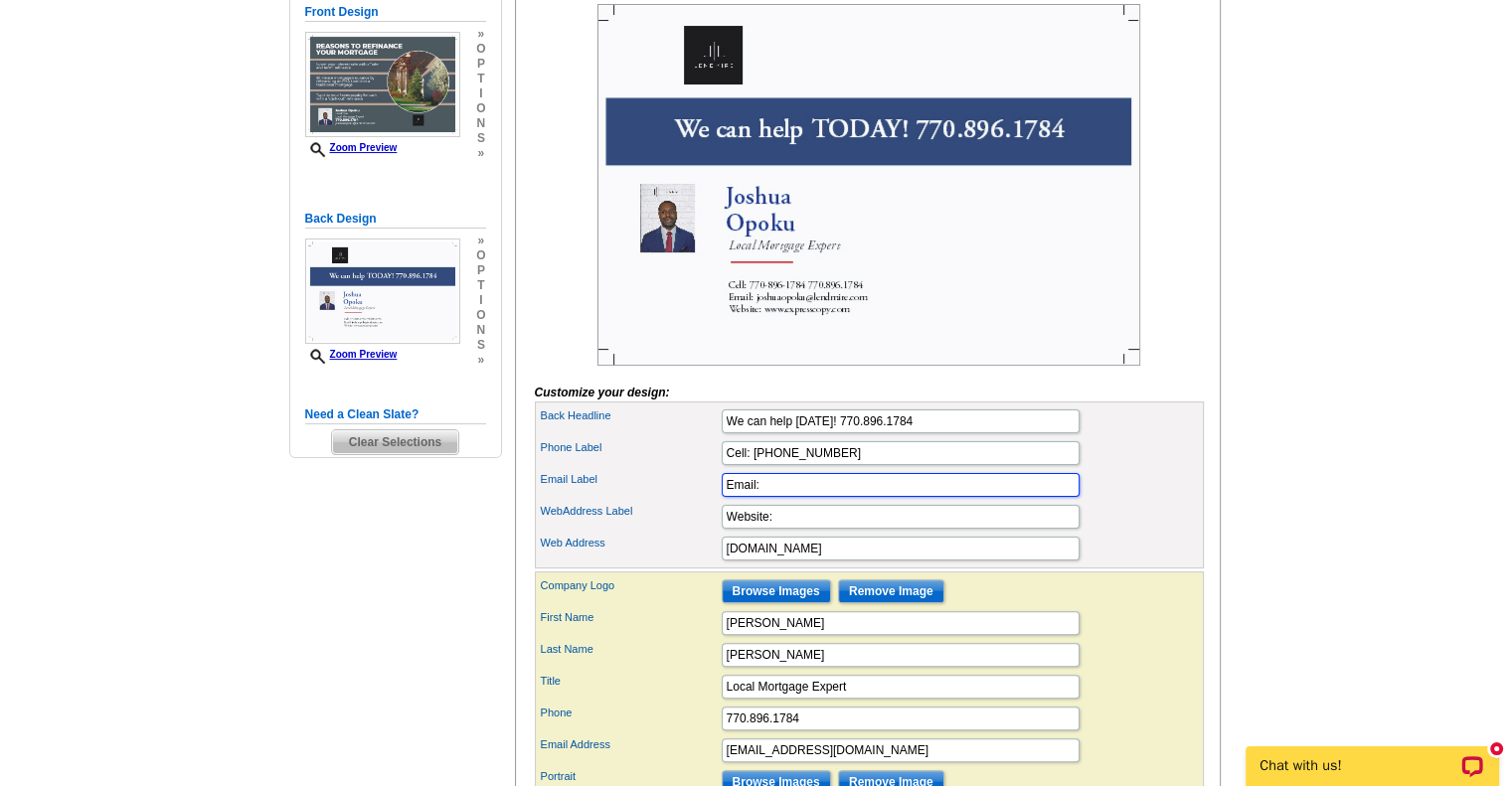 click on "Email:" at bounding box center (901, 485) 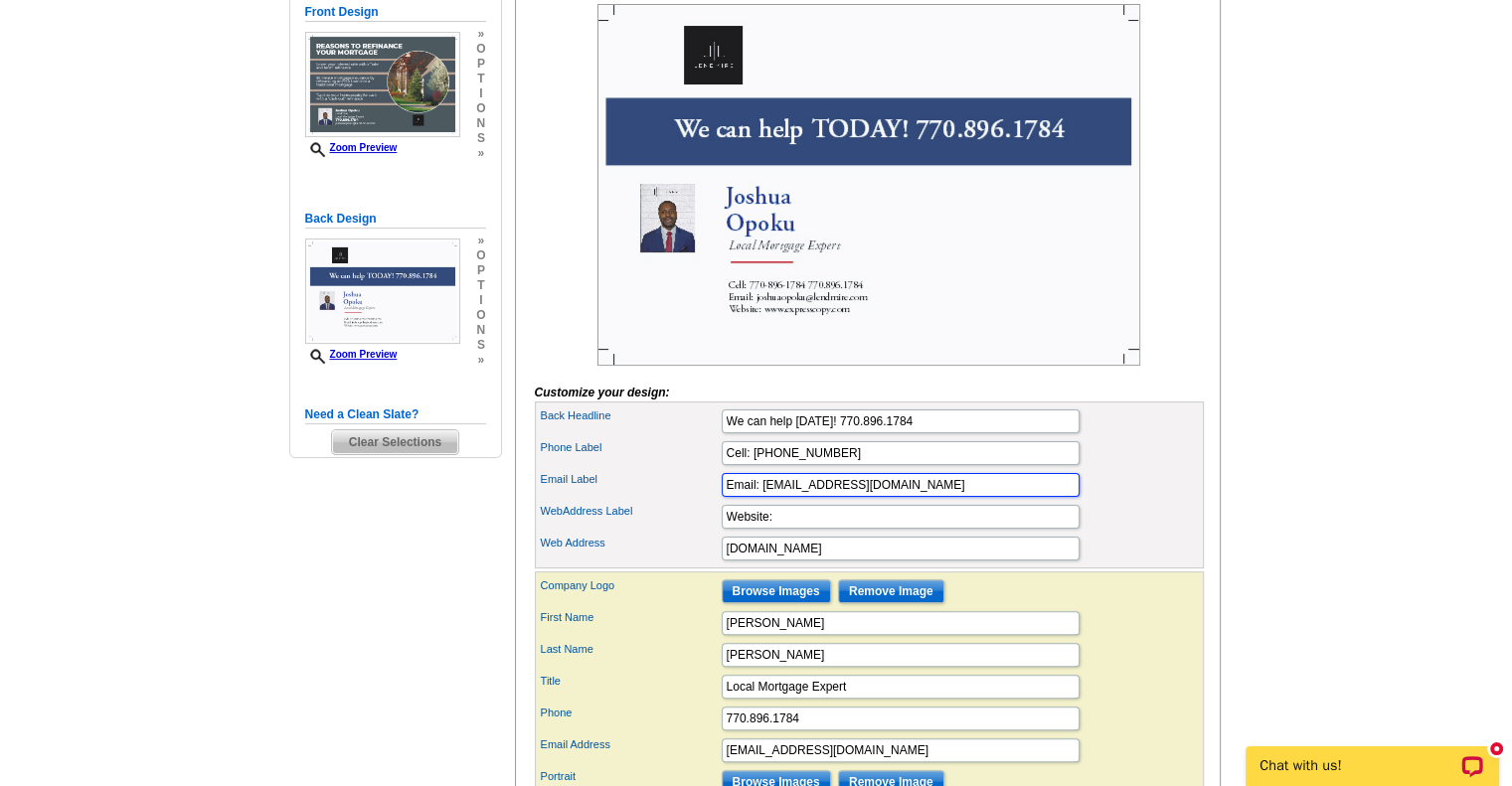 type on "Email: joshuaopoku@lendmire.com" 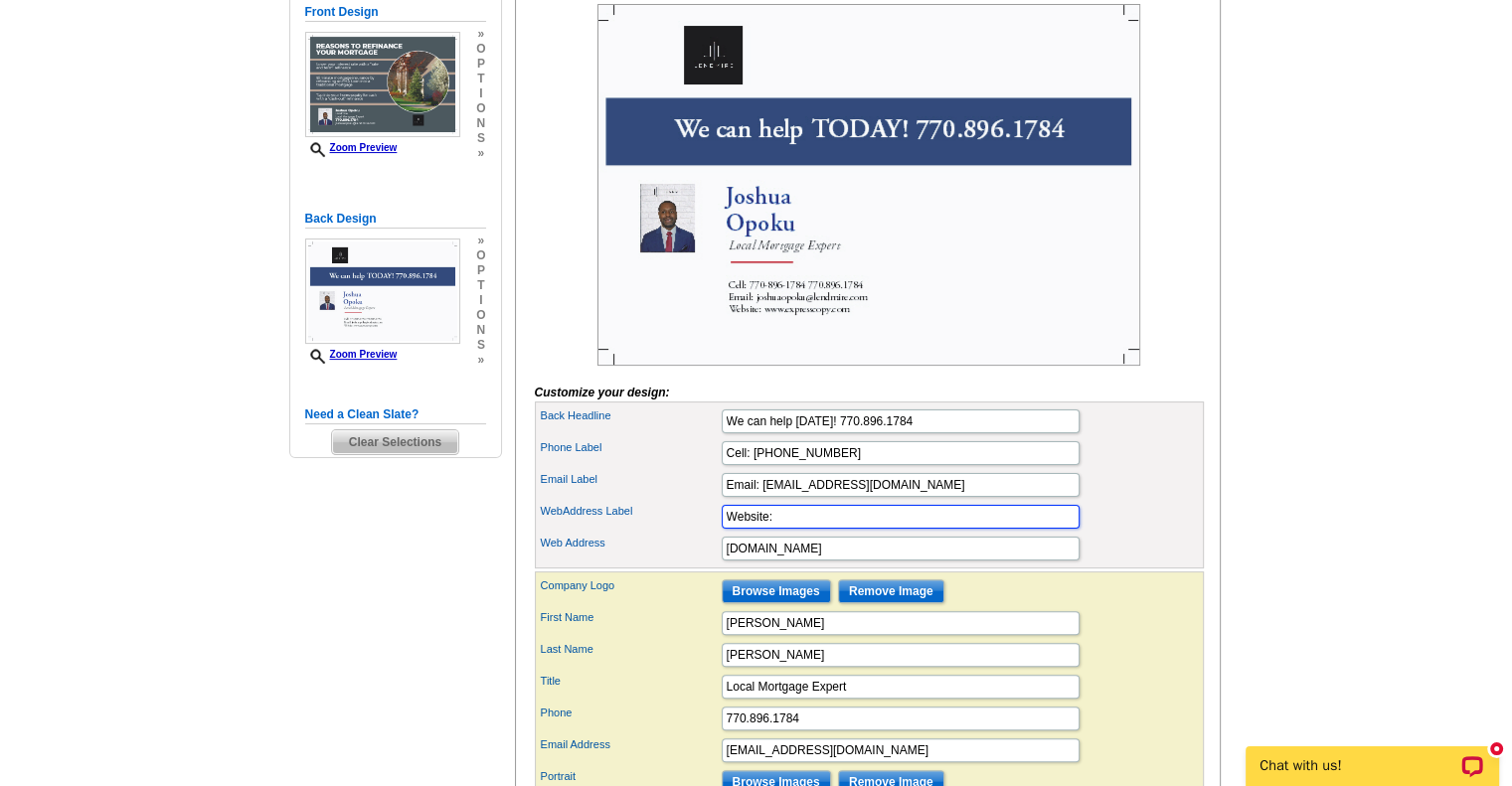 click on "Website:" at bounding box center (901, 517) 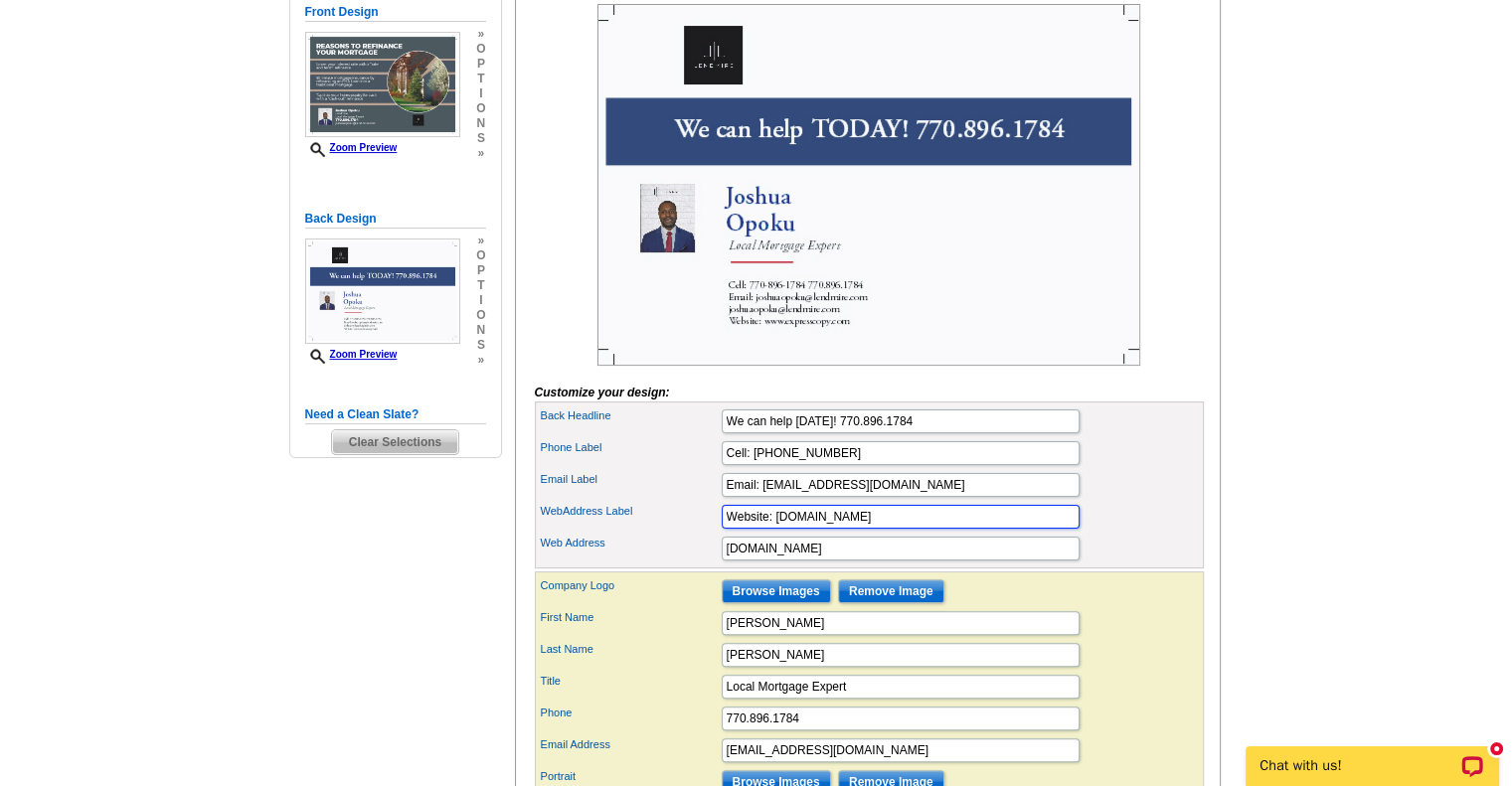 type on "Website: LENDWITHJOSH.COM" 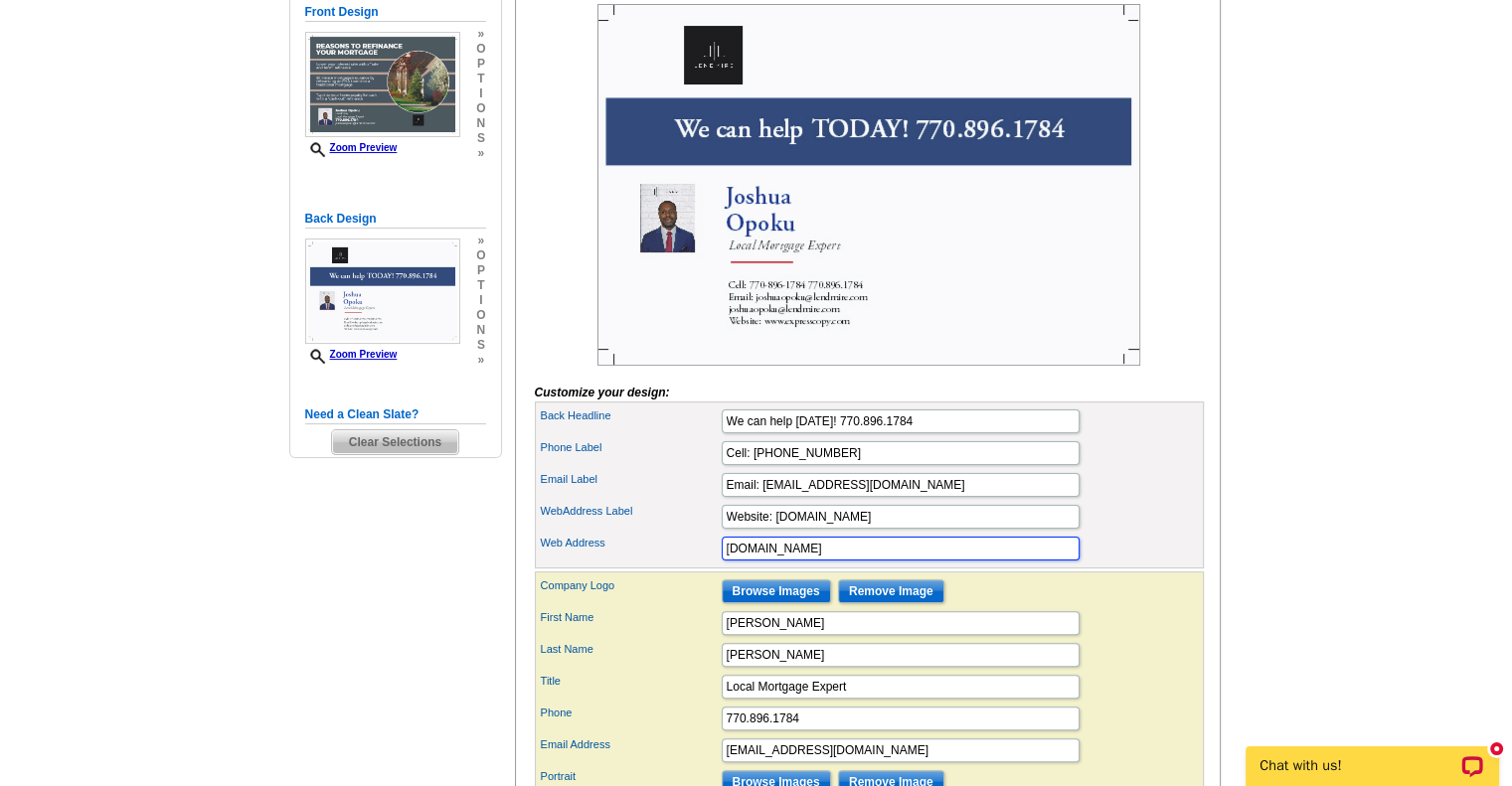 click on "www.expresscopy.com" at bounding box center (901, 549) 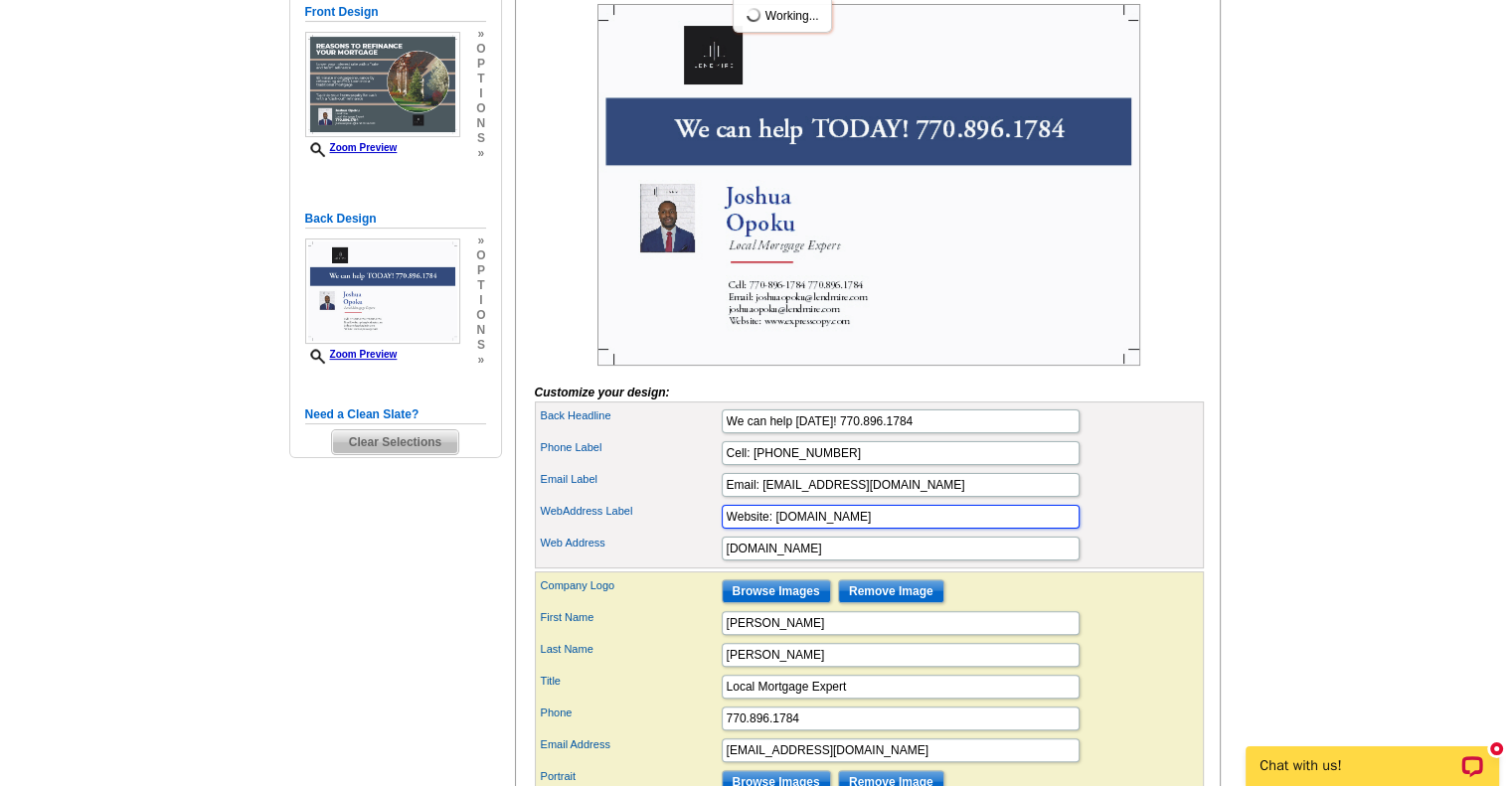 drag, startPoint x: 913, startPoint y: 551, endPoint x: 777, endPoint y: 548, distance: 136.0331 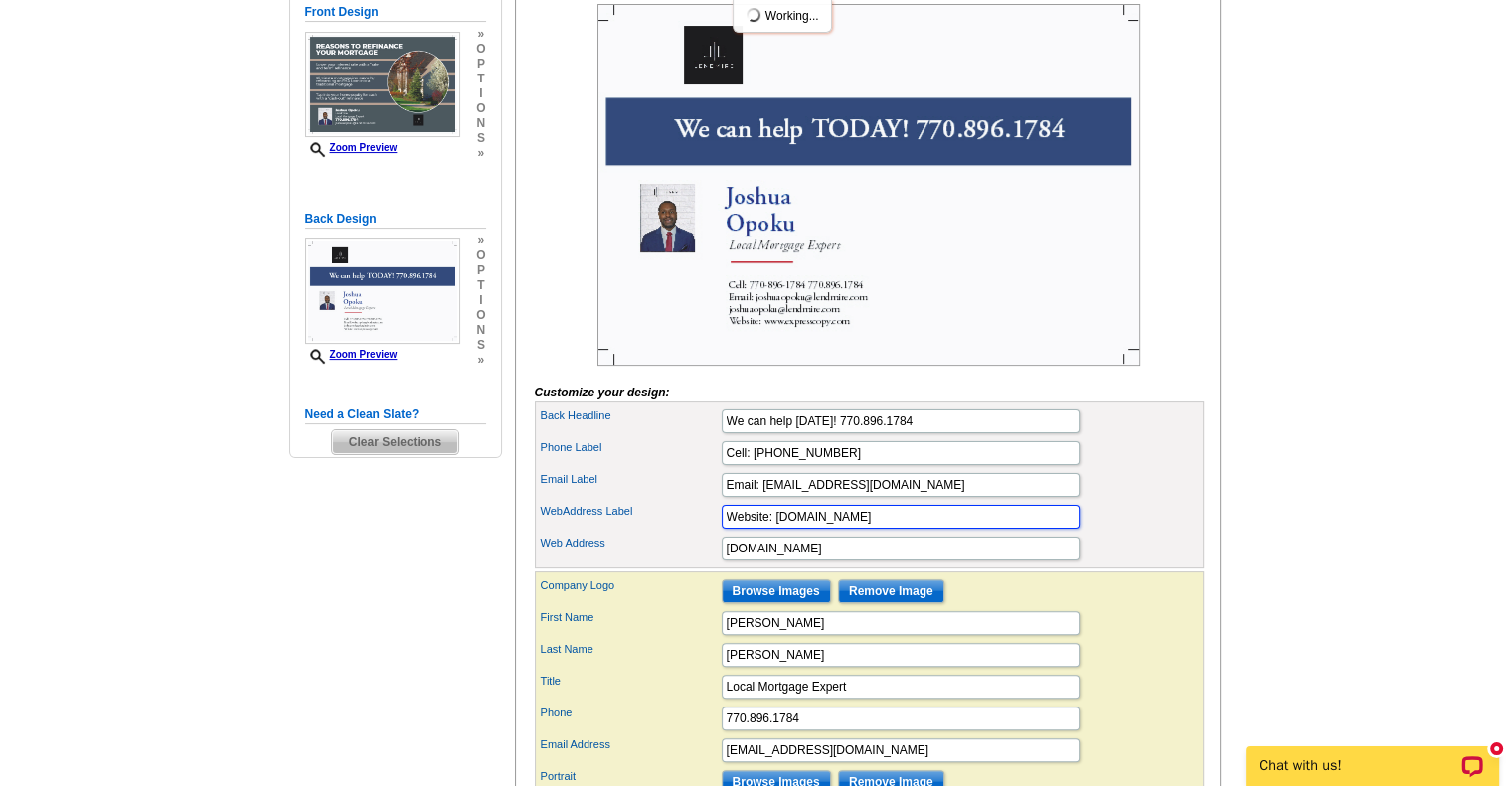 click on "Website: LENDWITHJOSH.COM" at bounding box center (901, 517) 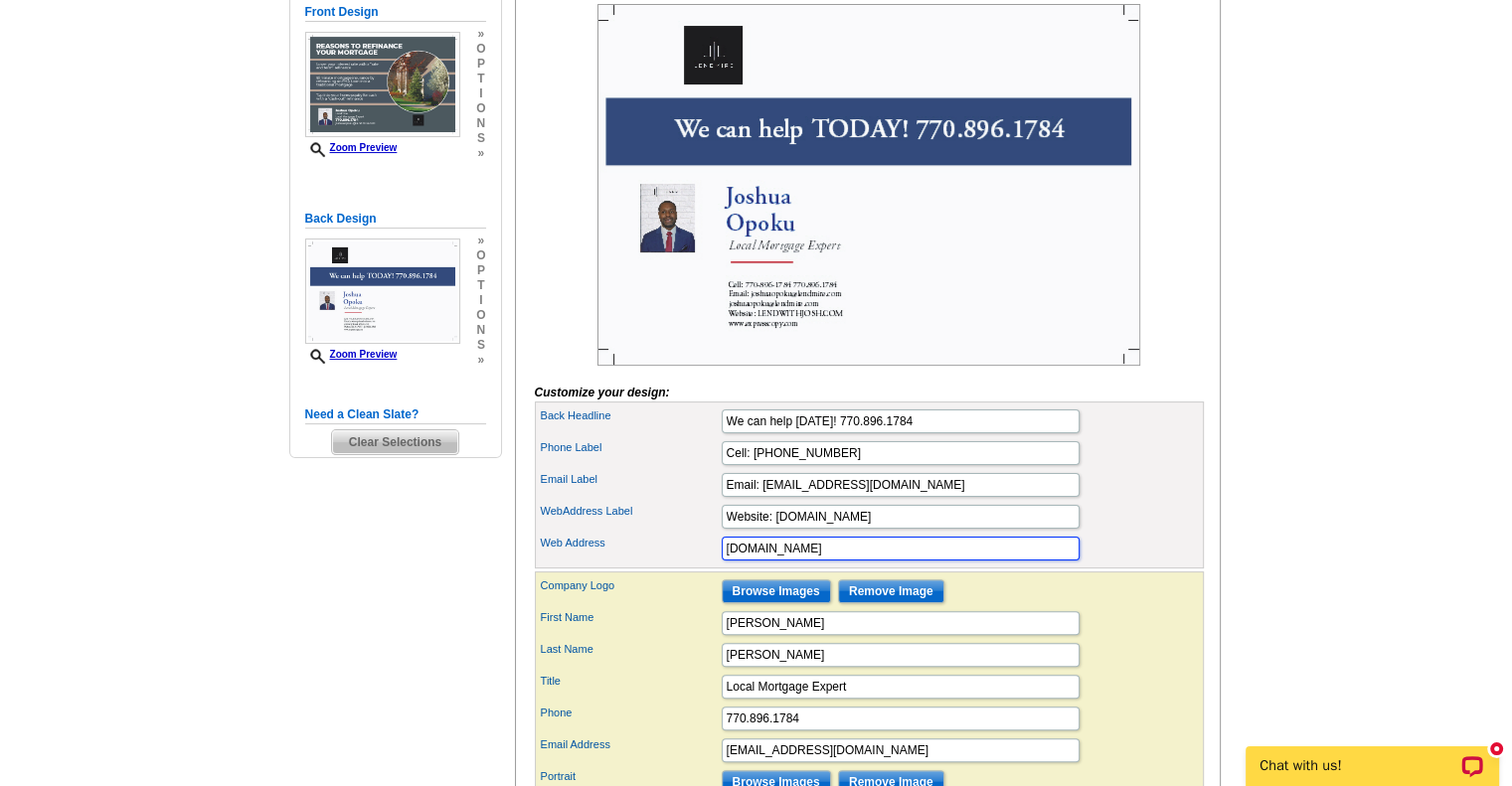 drag, startPoint x: 856, startPoint y: 581, endPoint x: 660, endPoint y: 580, distance: 196.00255 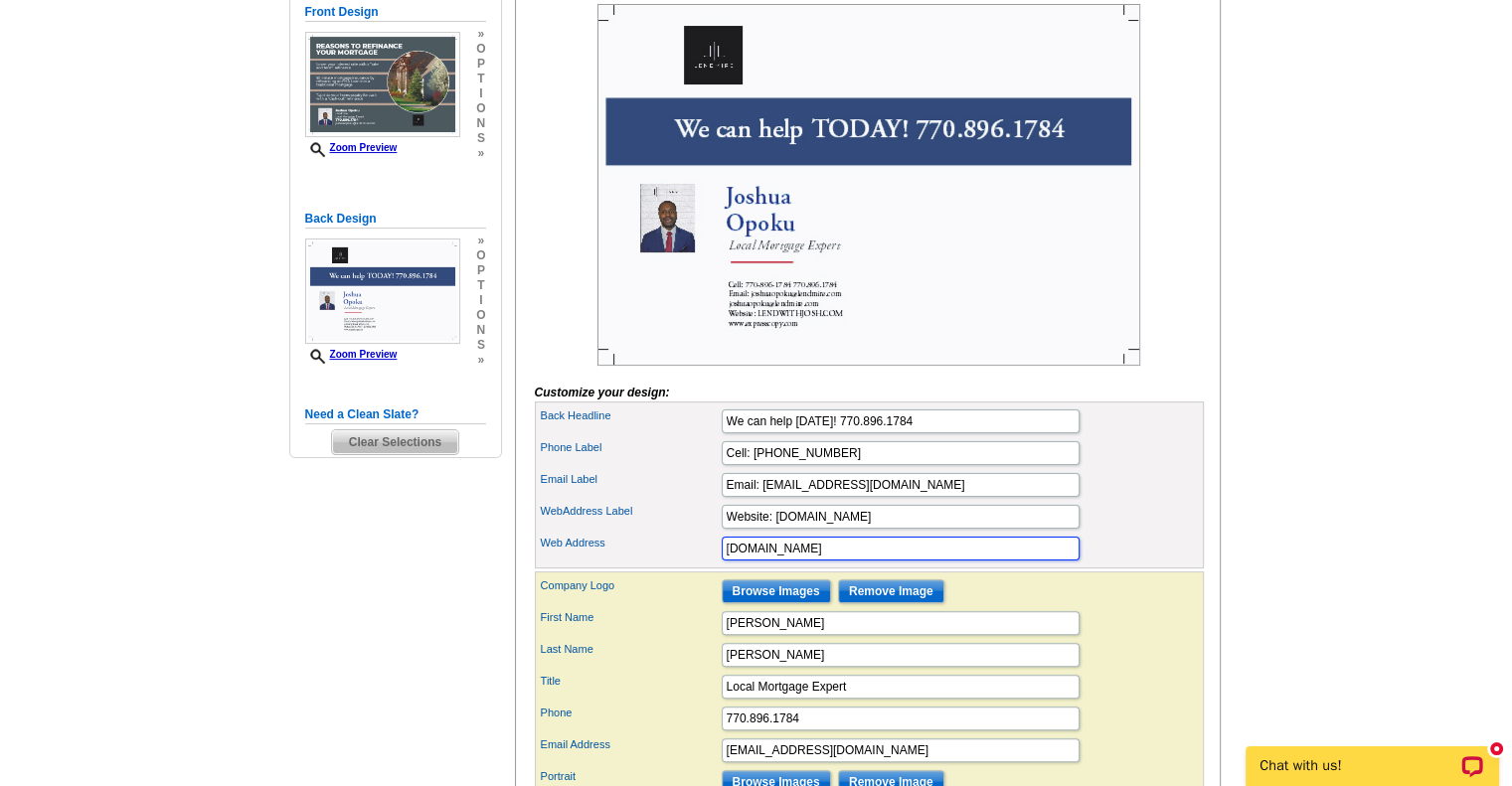 paste on "LENDWITHJOSH.COM" 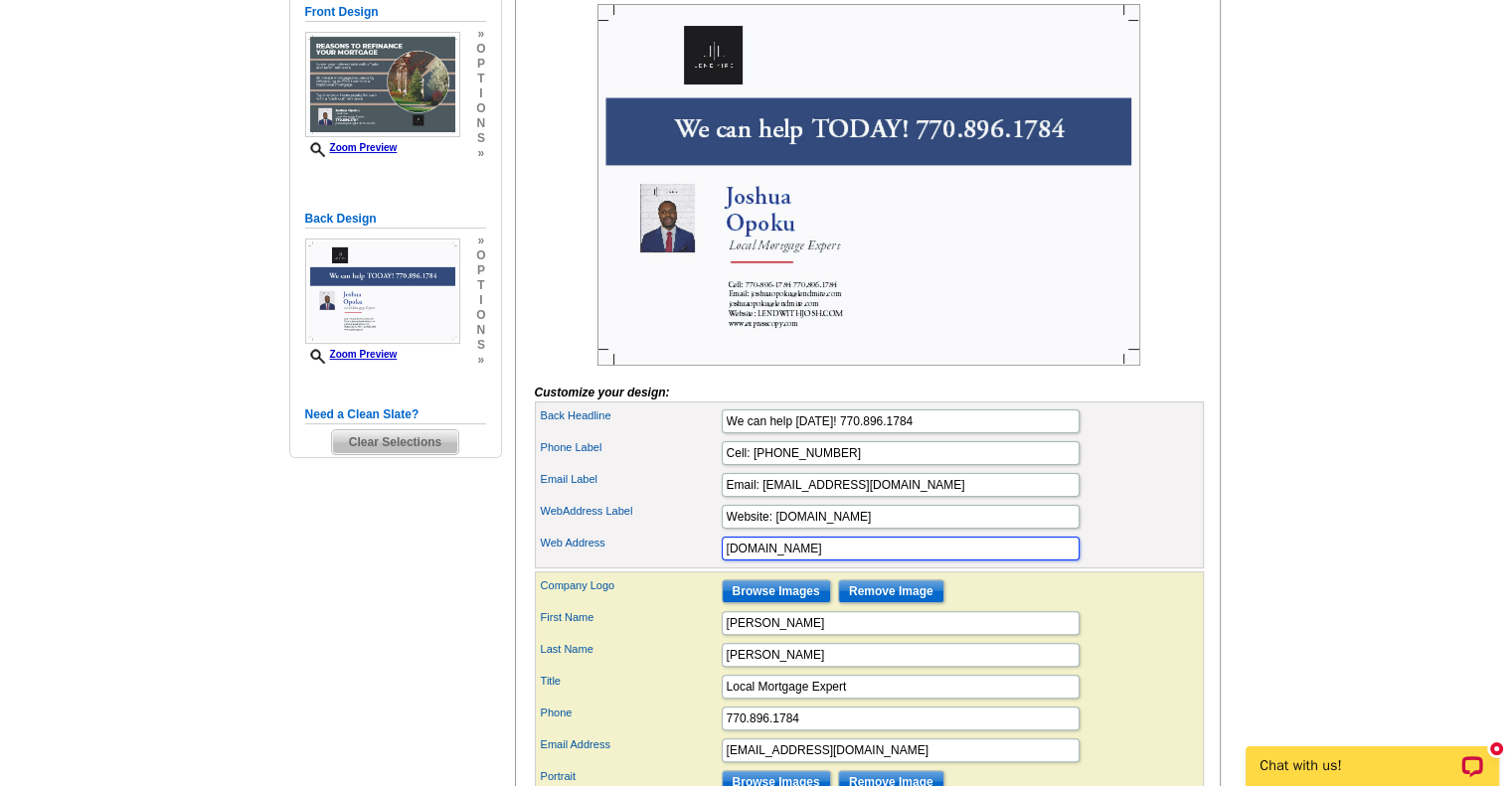 type on "LENDWITHJOSH.COM" 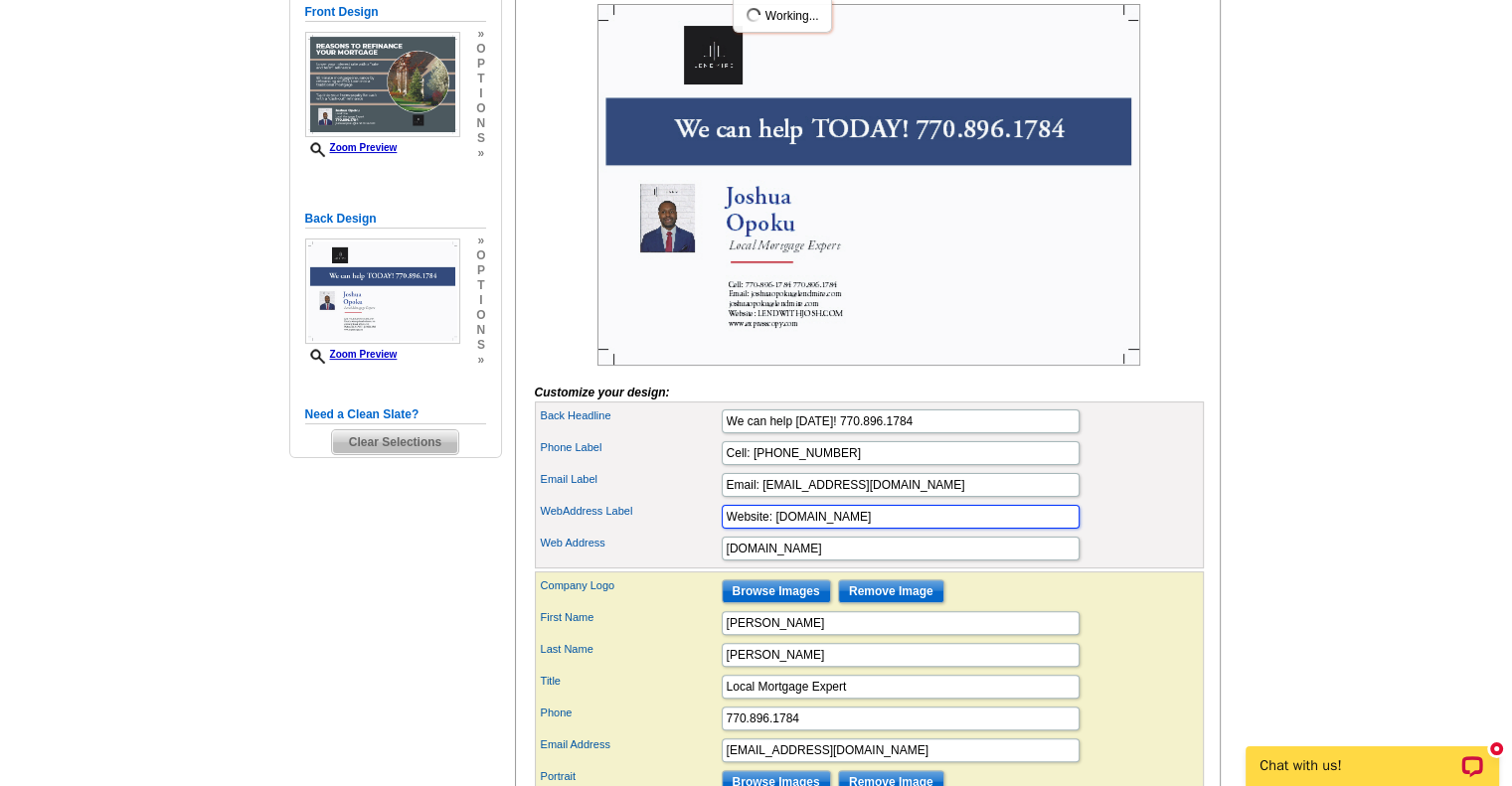 click on "Website: LENDWITHJOSH.COM" at bounding box center (901, 517) 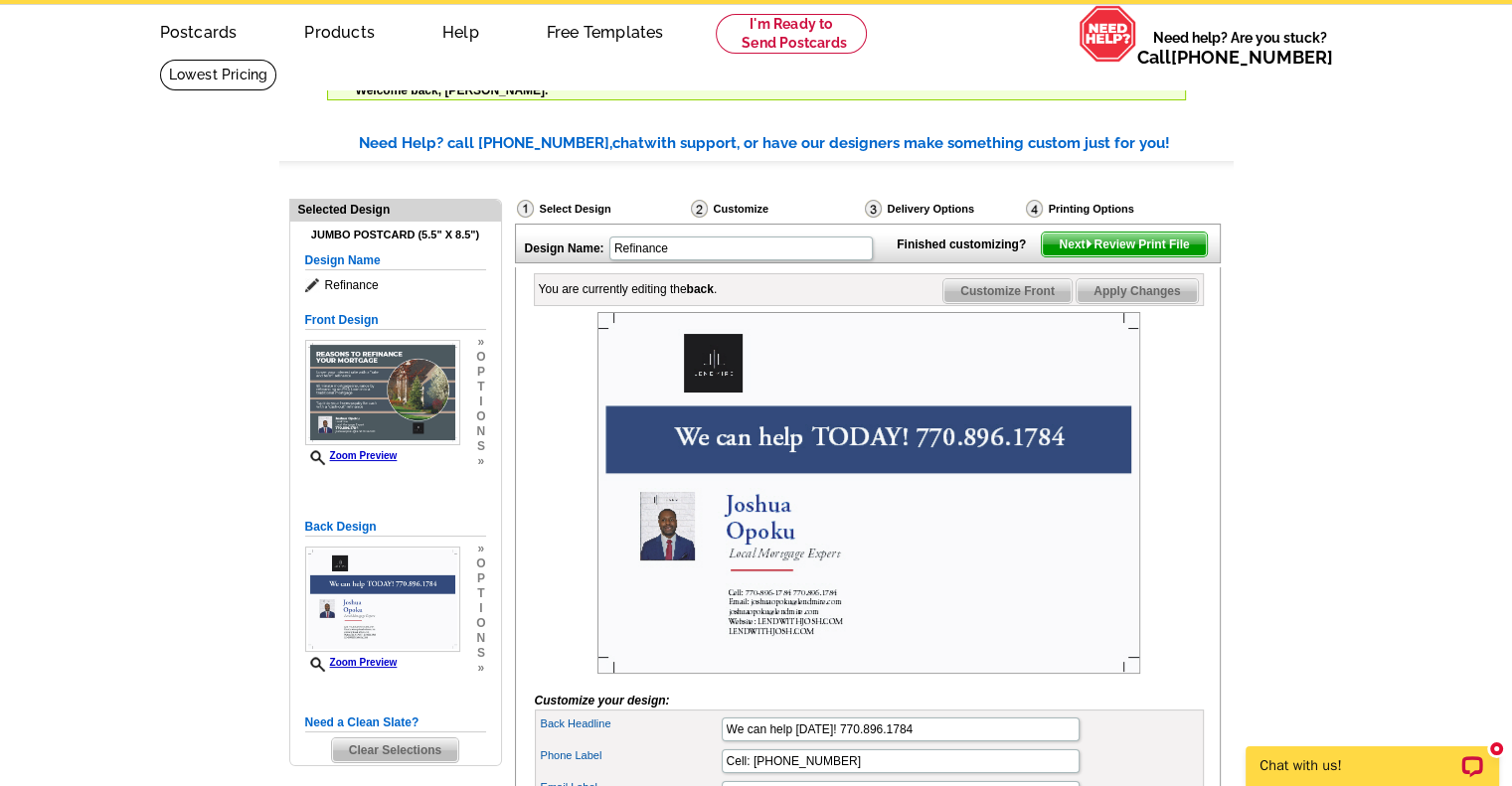 scroll, scrollTop: 71, scrollLeft: 0, axis: vertical 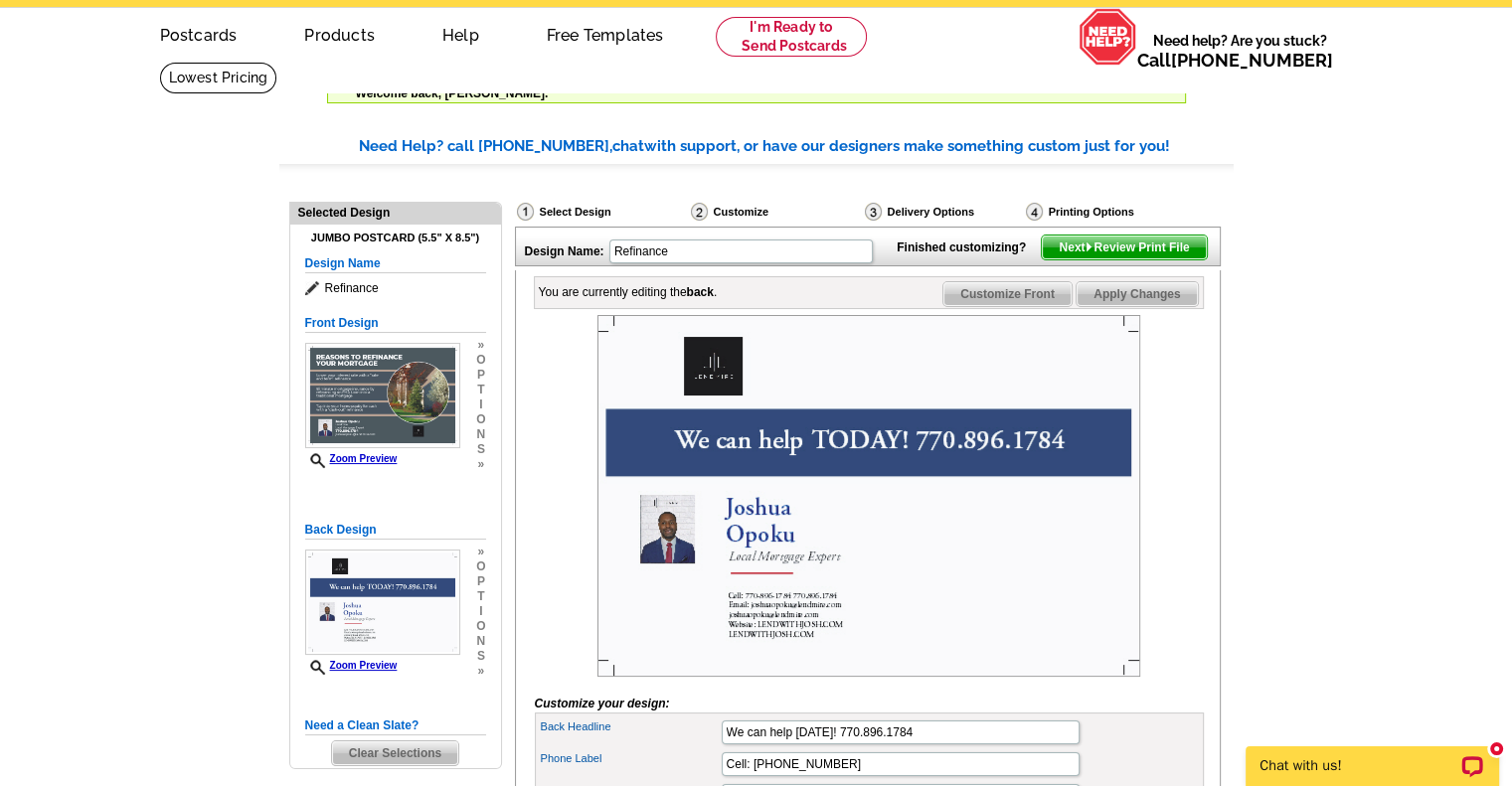 click on "Next   Review Print File" at bounding box center [1123, 247] 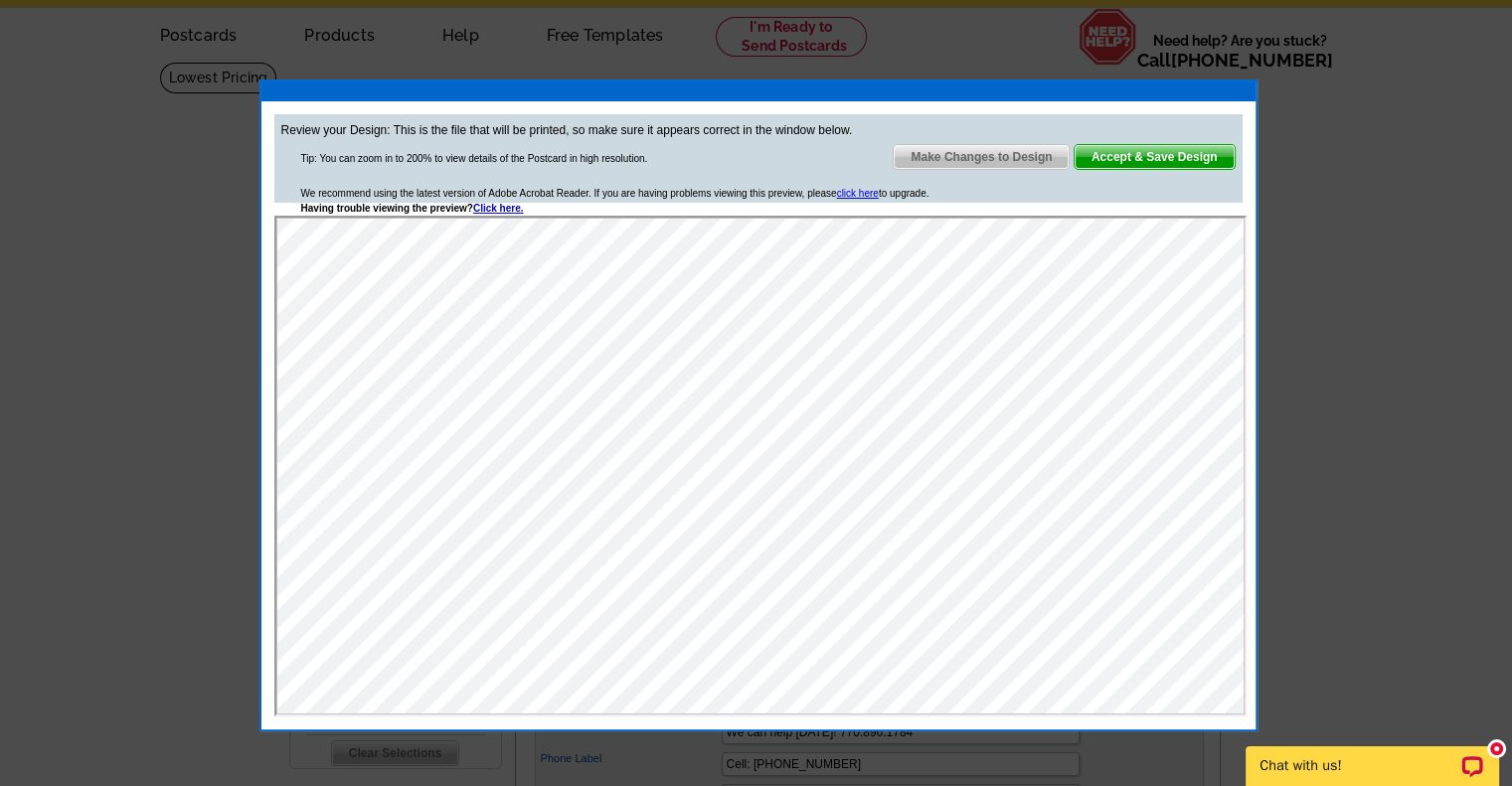 scroll, scrollTop: 0, scrollLeft: 0, axis: both 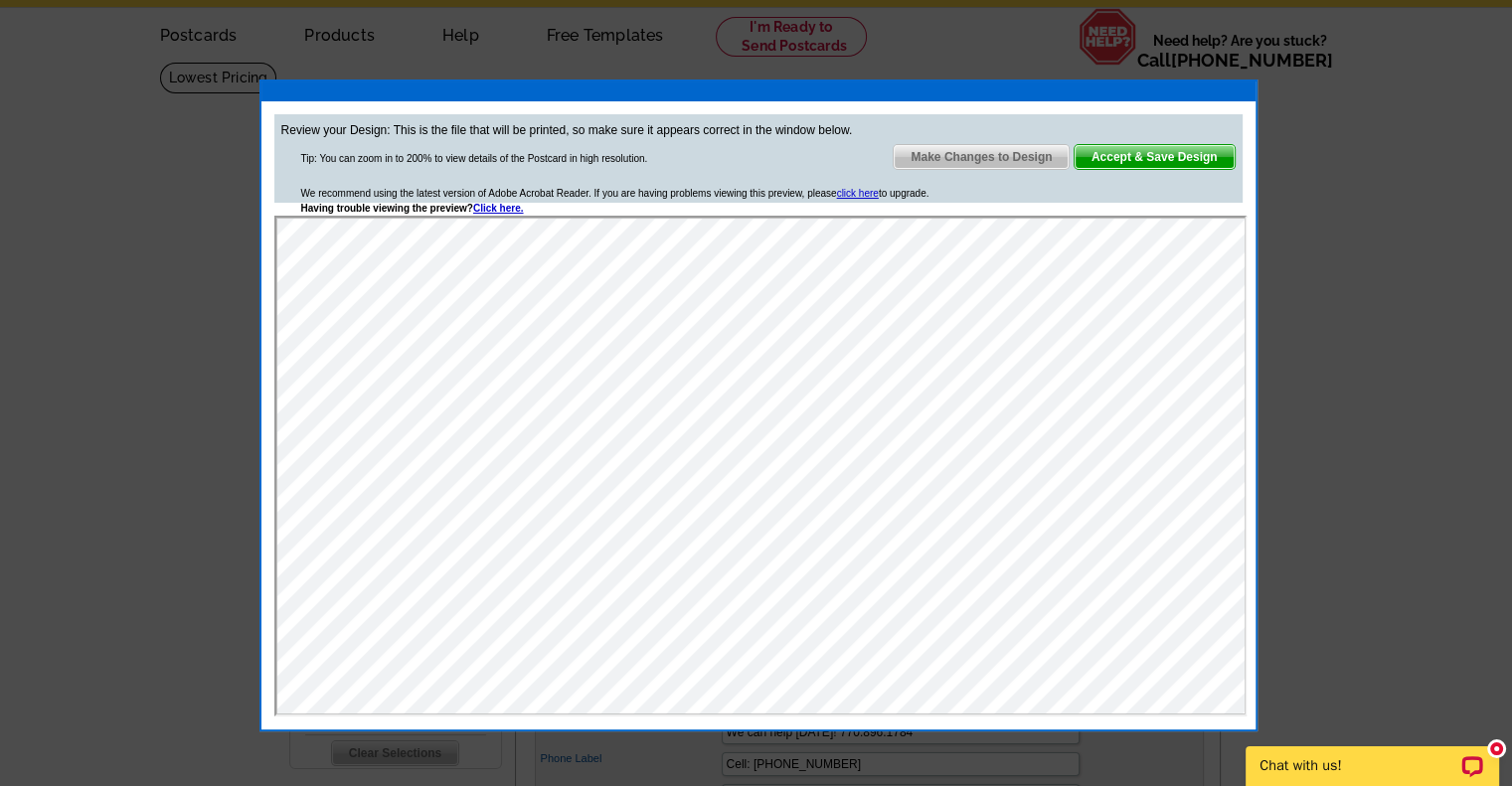 click on "Make Changes to Design" at bounding box center (981, 157) 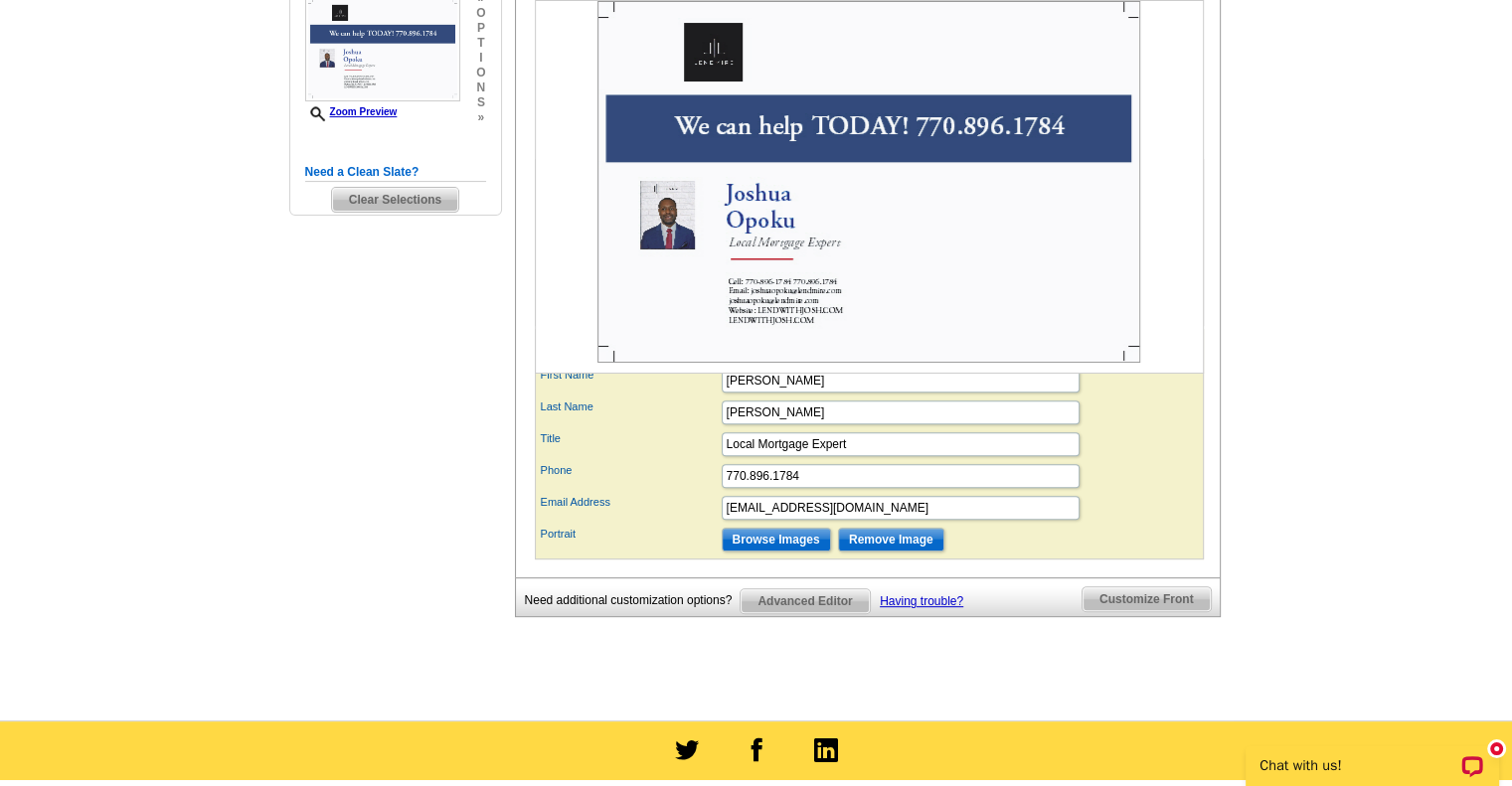 scroll, scrollTop: 624, scrollLeft: 0, axis: vertical 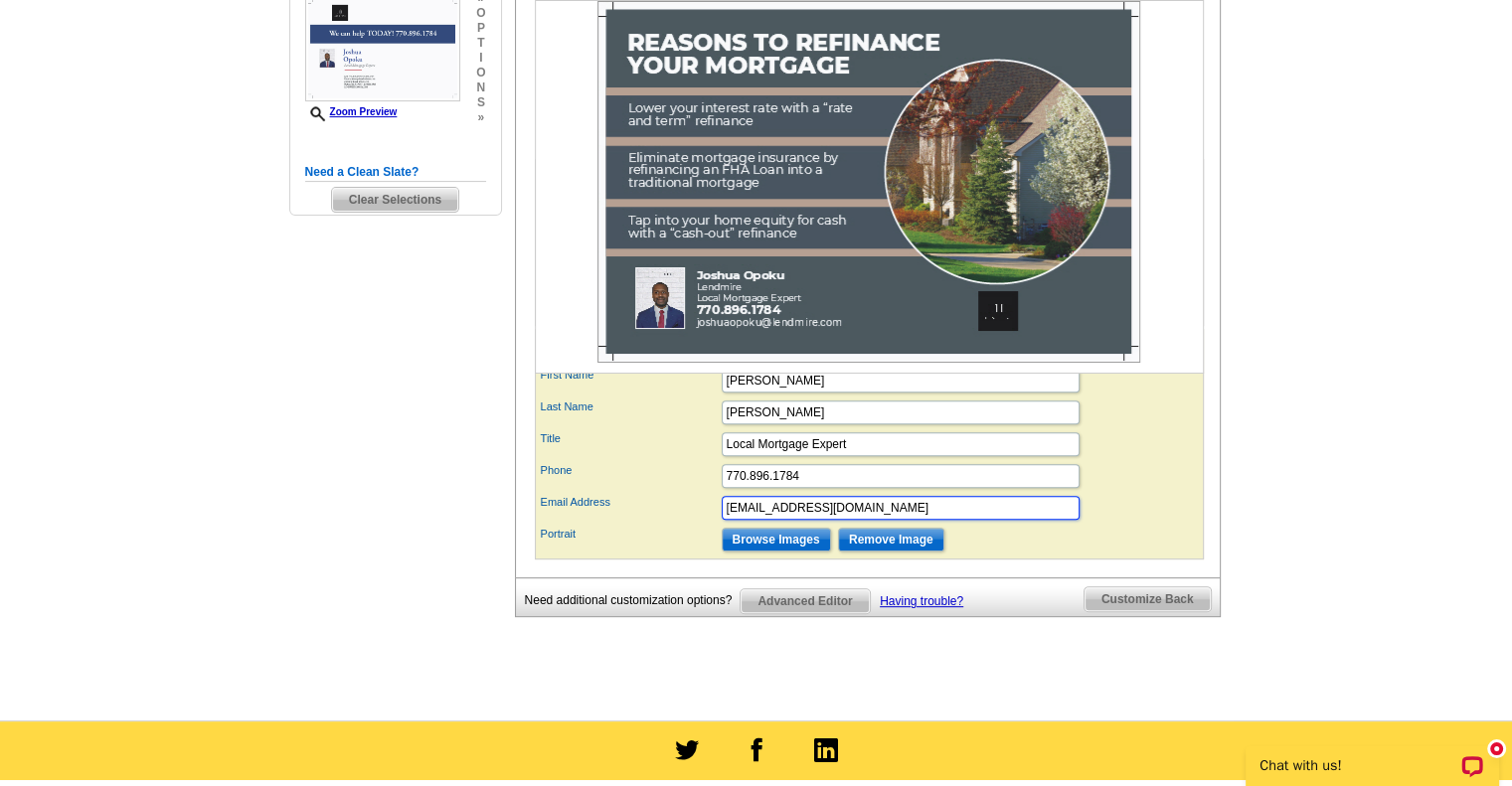 drag, startPoint x: 890, startPoint y: 533, endPoint x: 687, endPoint y: 550, distance: 203.7106 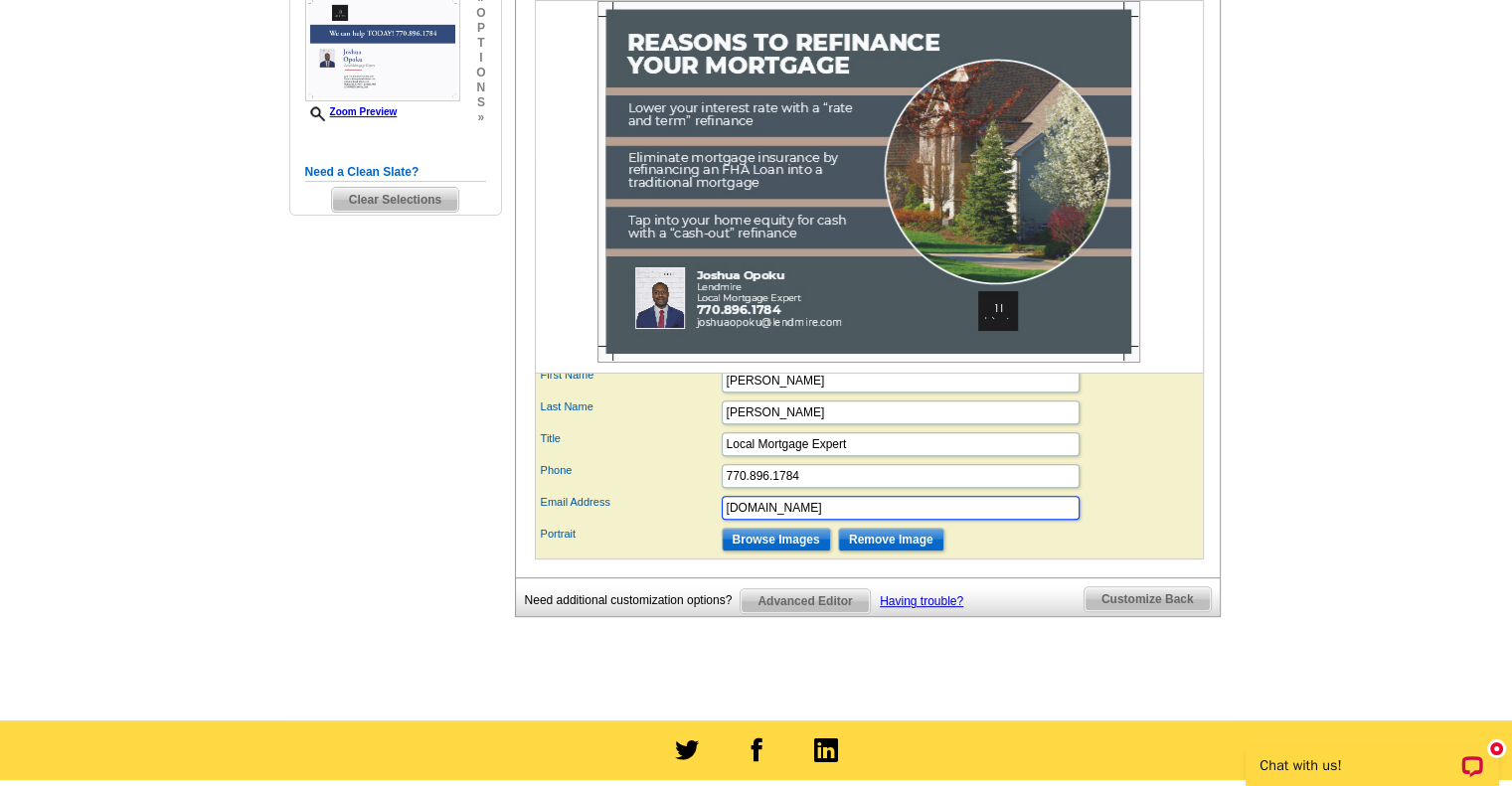 type on "LENDWITHJOSH.COM" 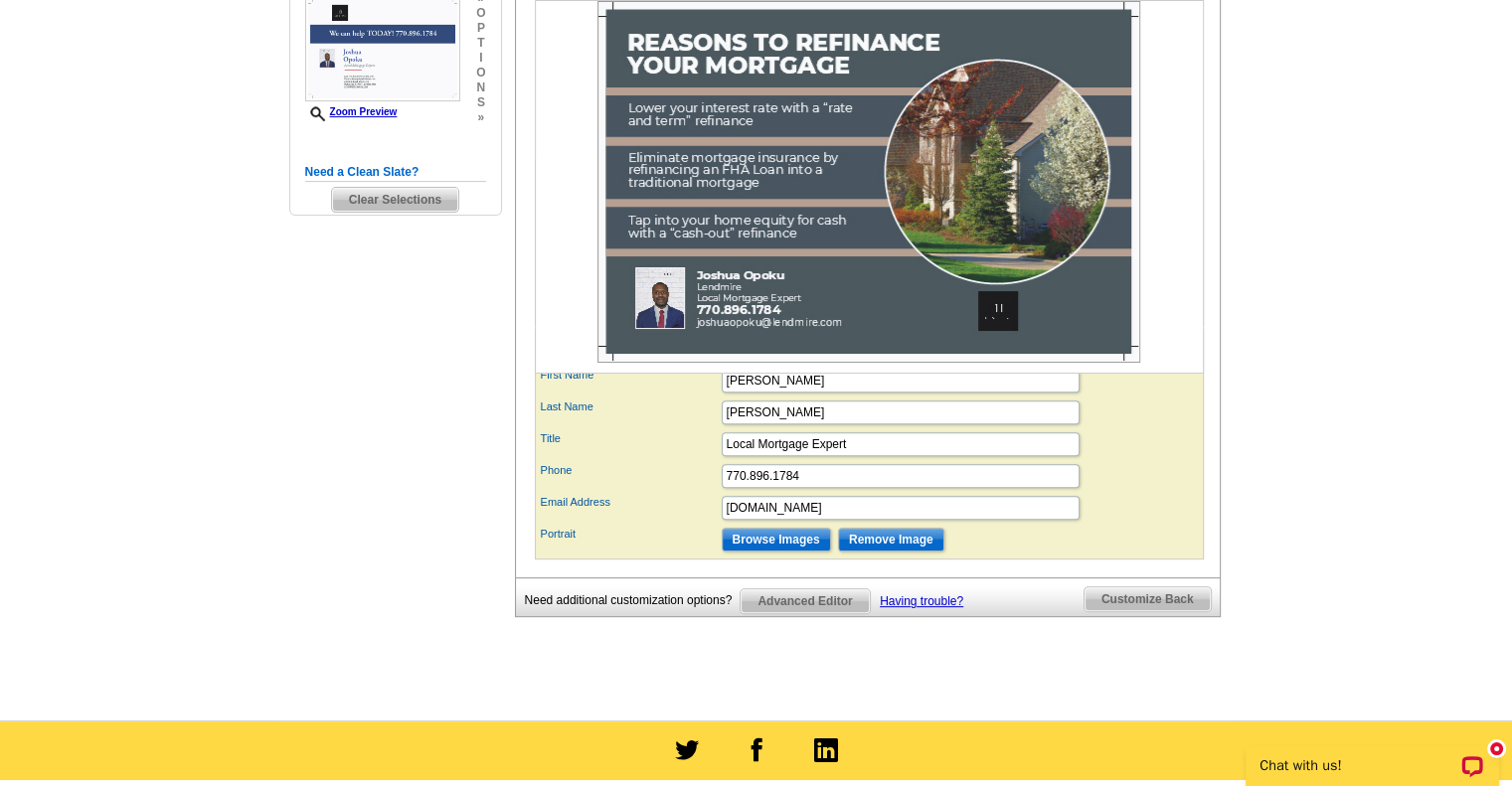 click on "Email Address
LENDWITHJOSH.COM" at bounding box center [869, 508] 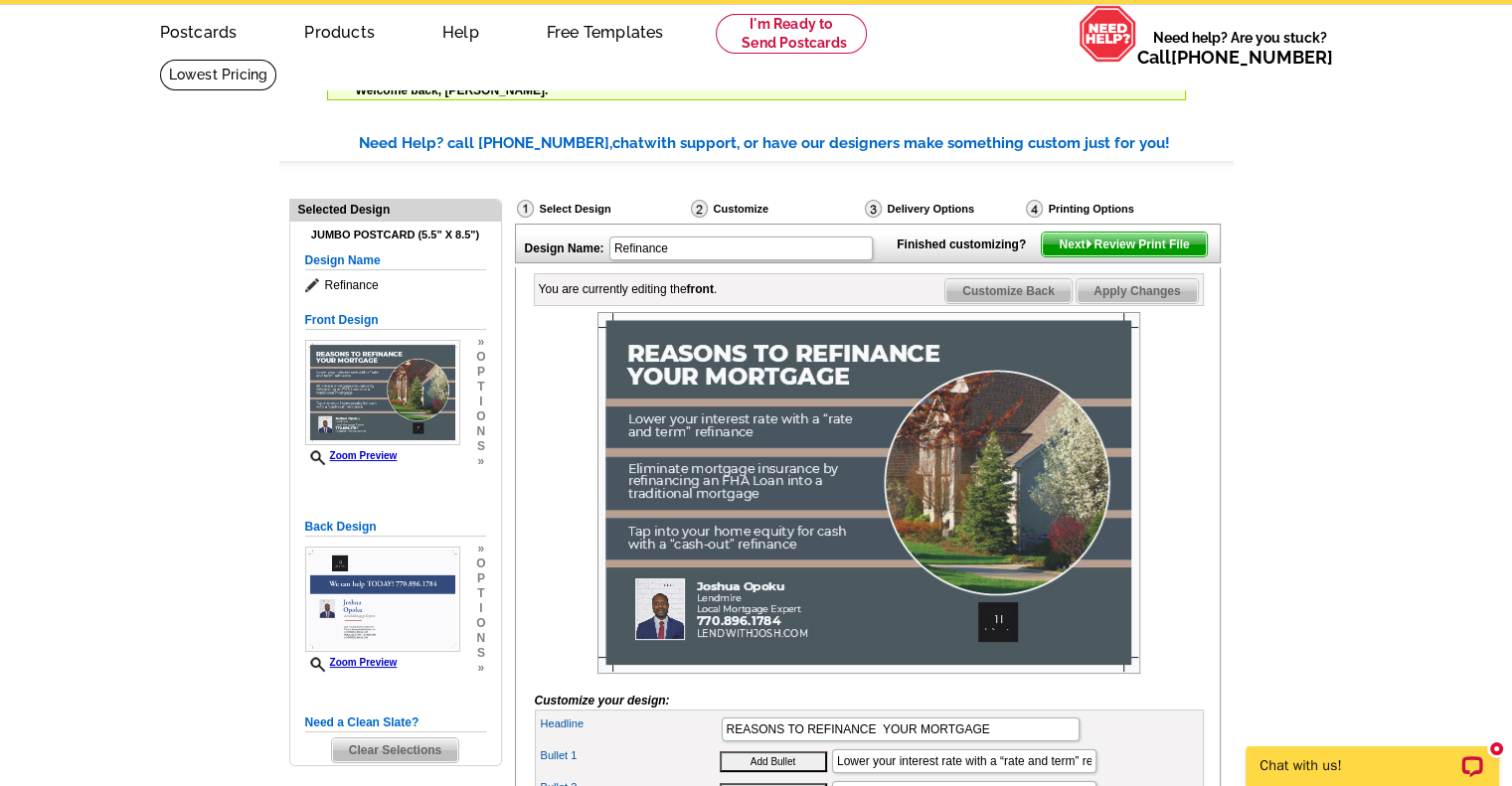 scroll, scrollTop: 0, scrollLeft: 0, axis: both 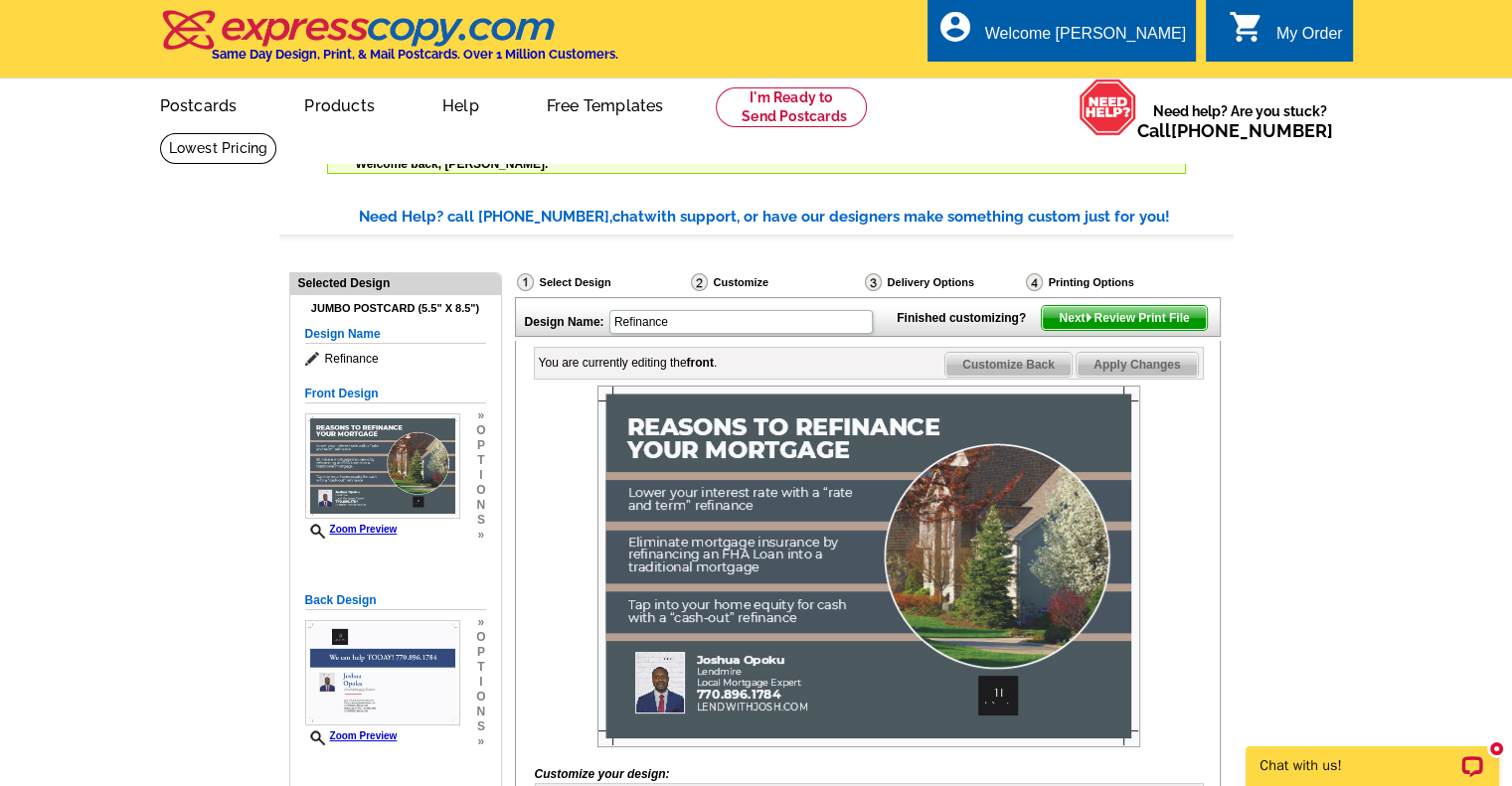 click on "Next   Review Print File" at bounding box center [1123, 318] 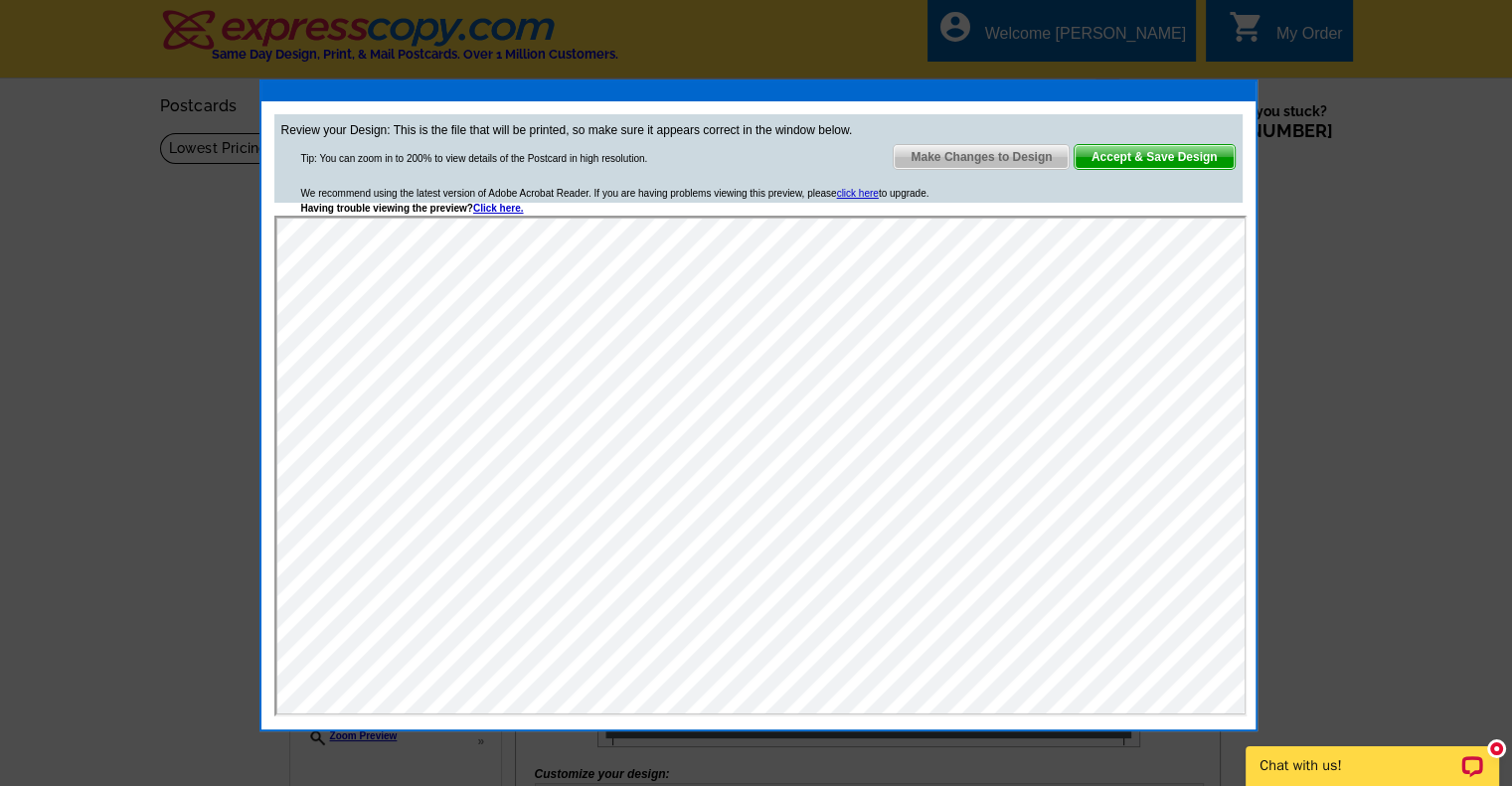scroll, scrollTop: 0, scrollLeft: 0, axis: both 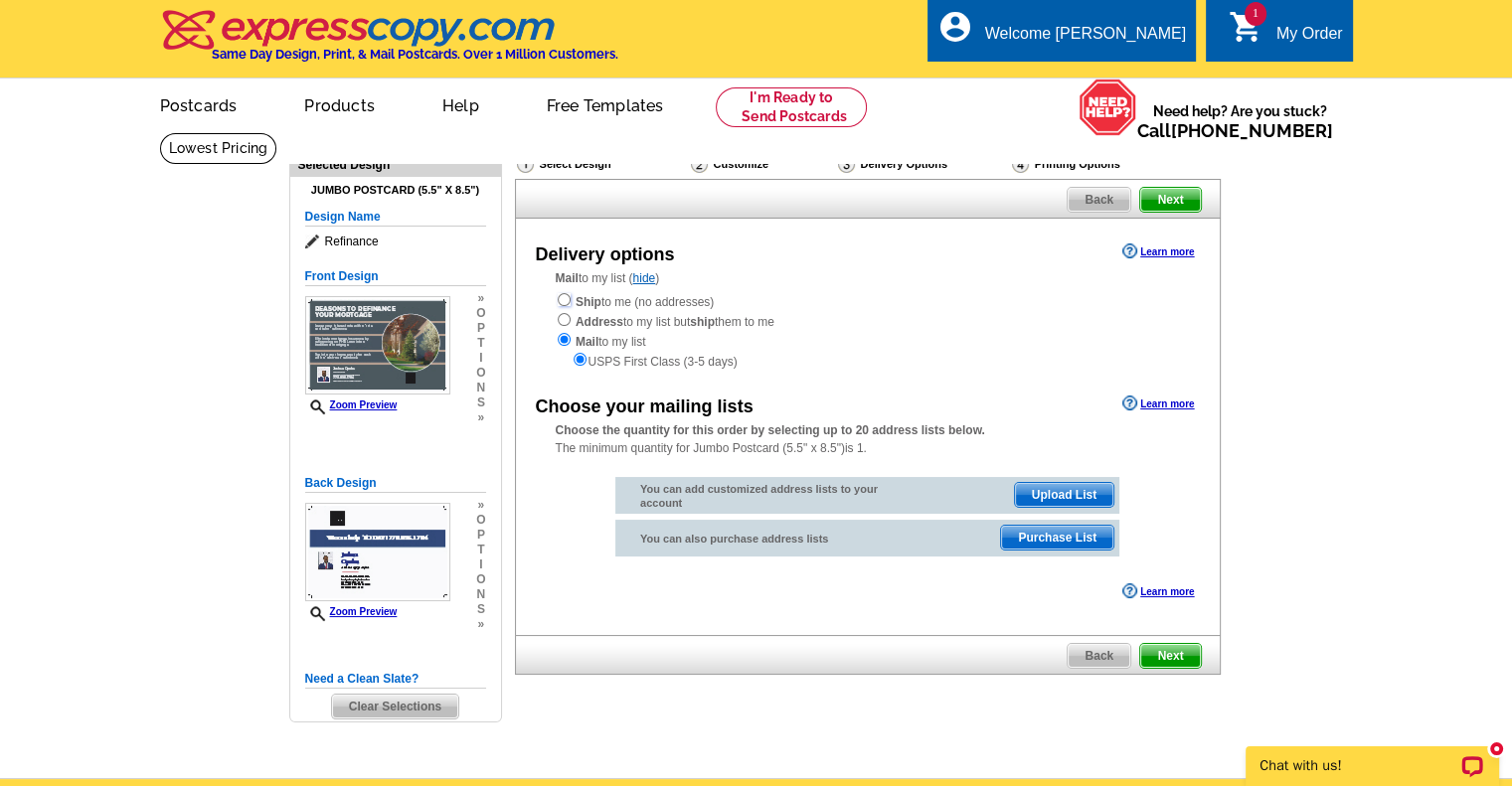 click at bounding box center [564, 299] 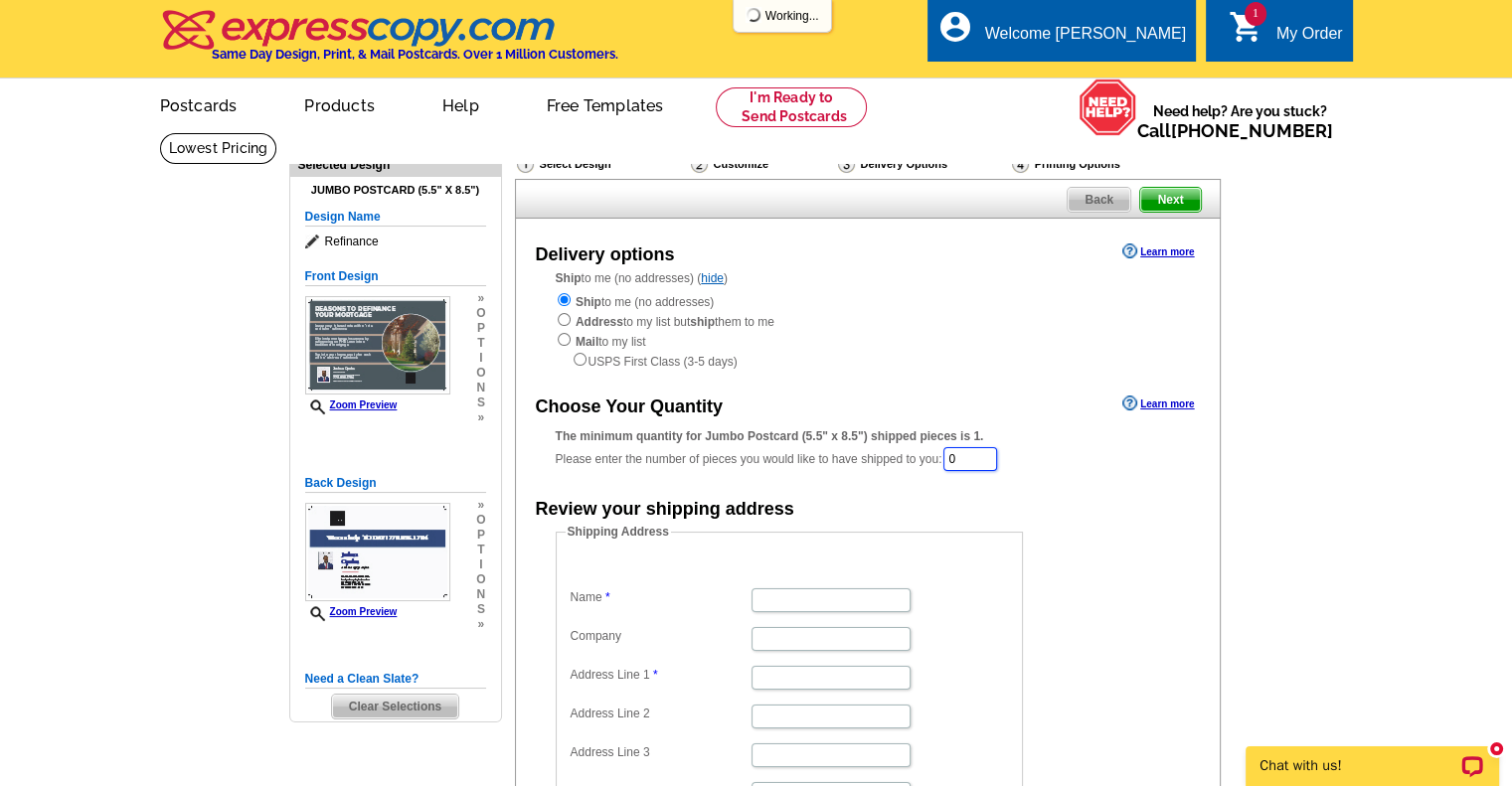 click on "0" at bounding box center [970, 459] 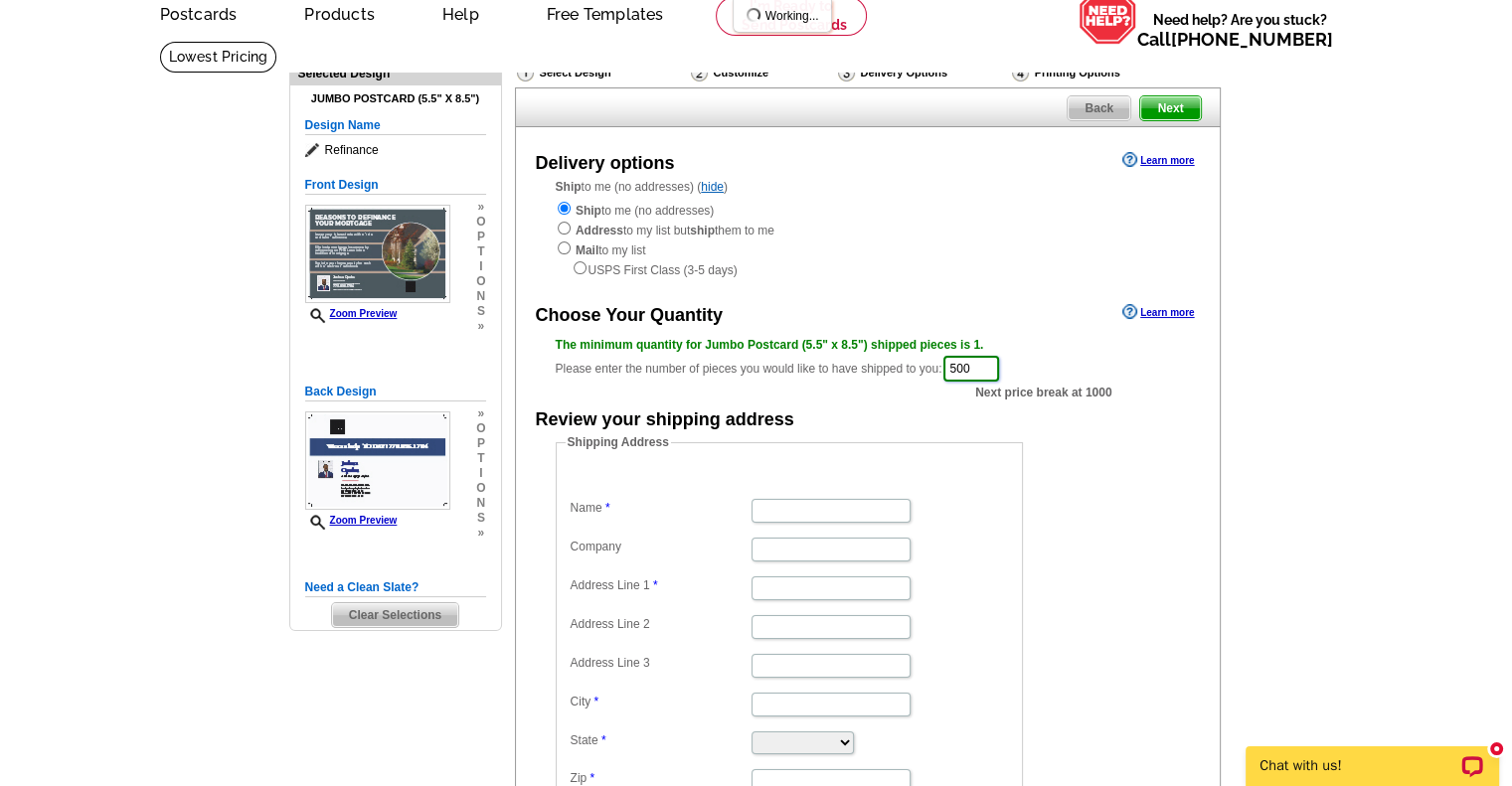 scroll, scrollTop: 0, scrollLeft: 0, axis: both 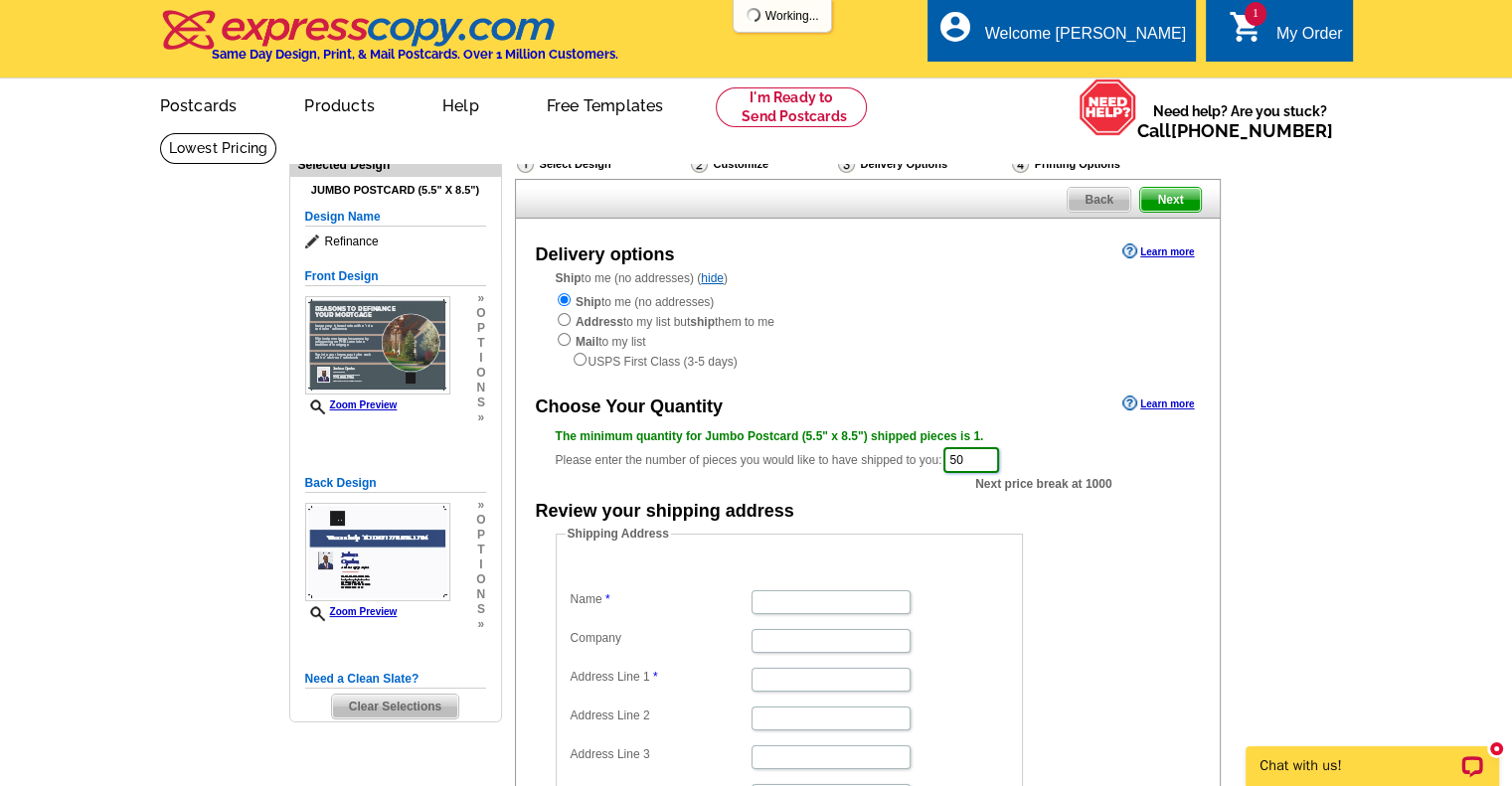 type on "5" 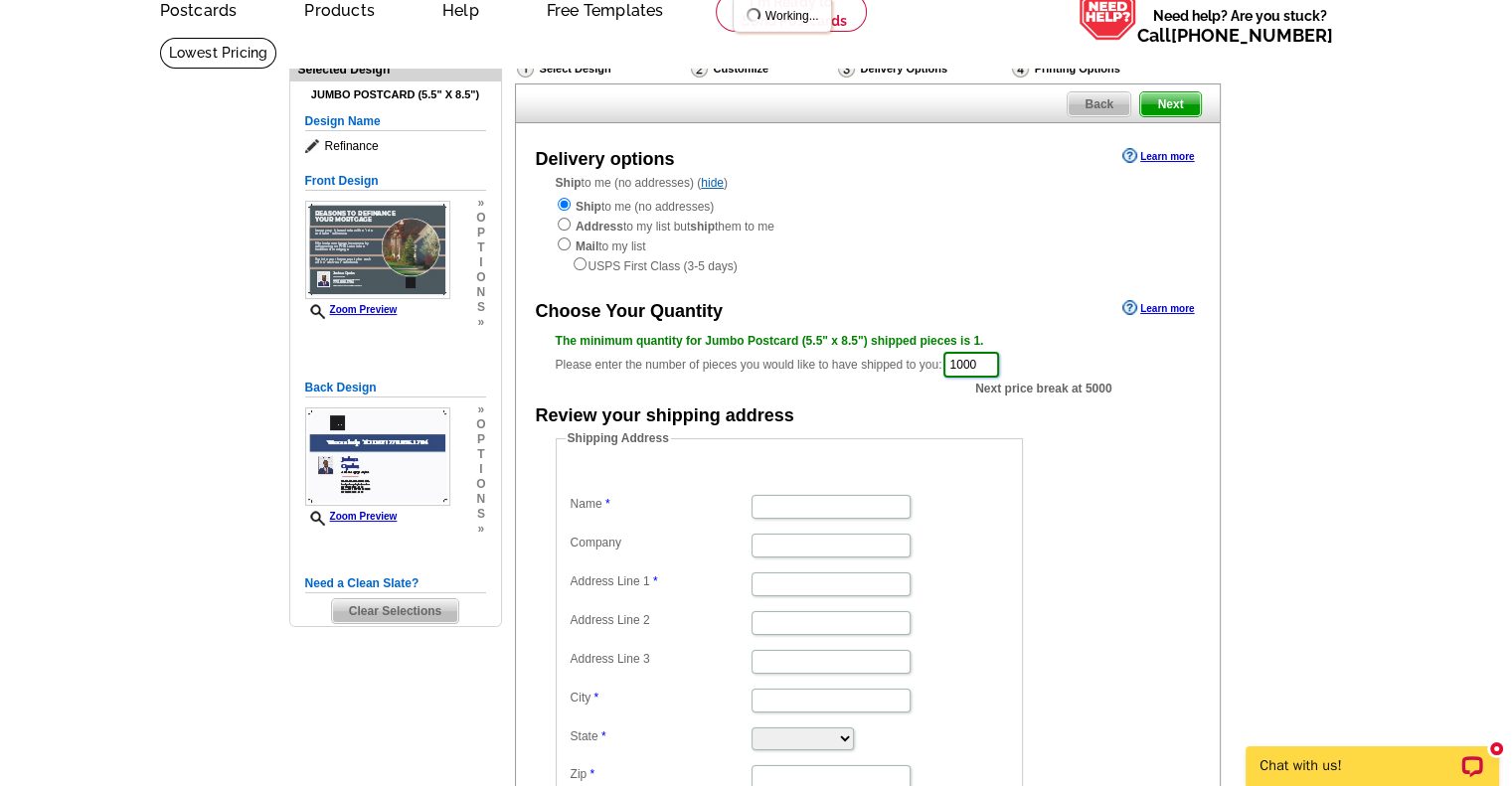 scroll, scrollTop: 91, scrollLeft: 0, axis: vertical 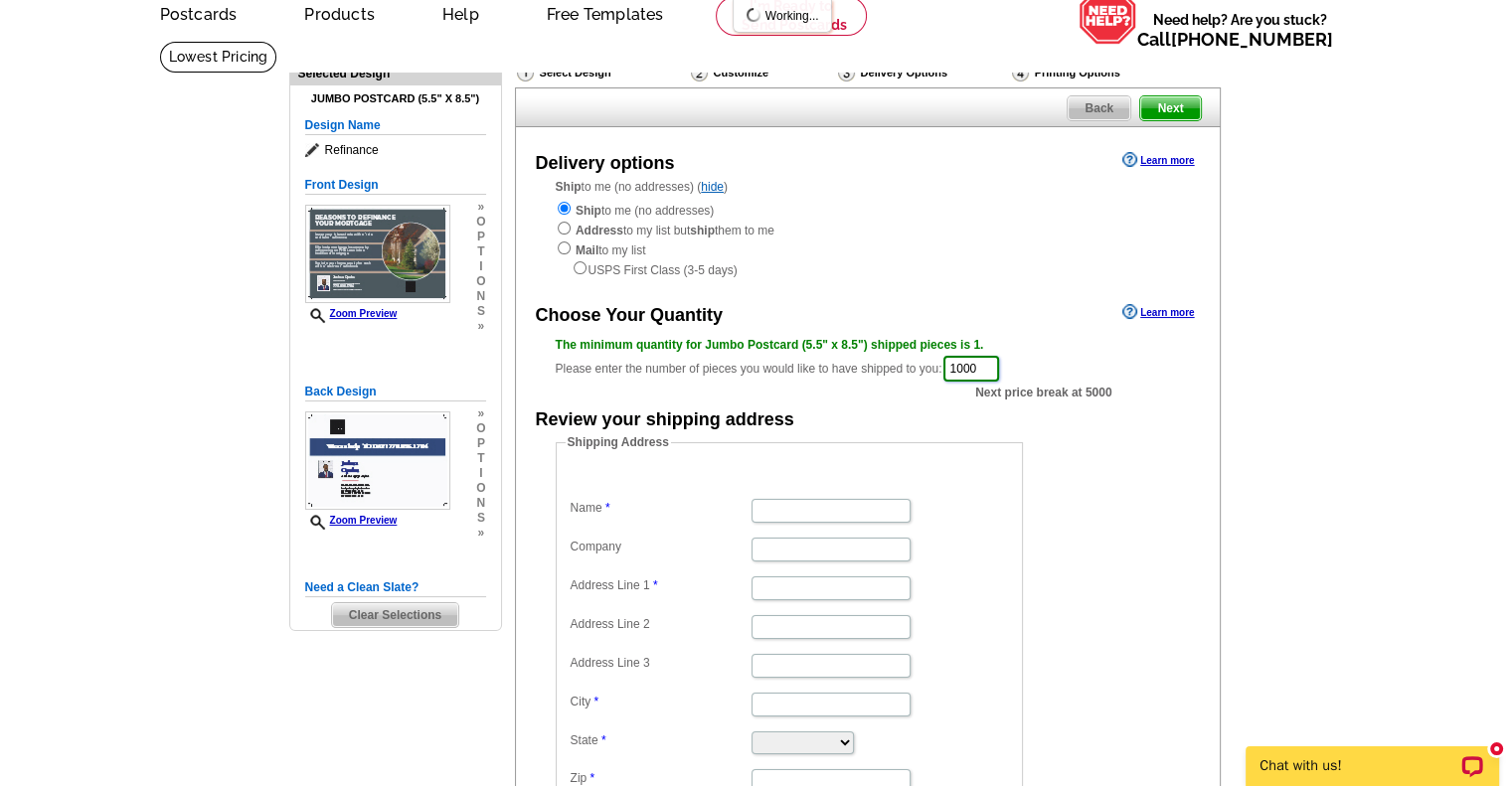 type on "1000" 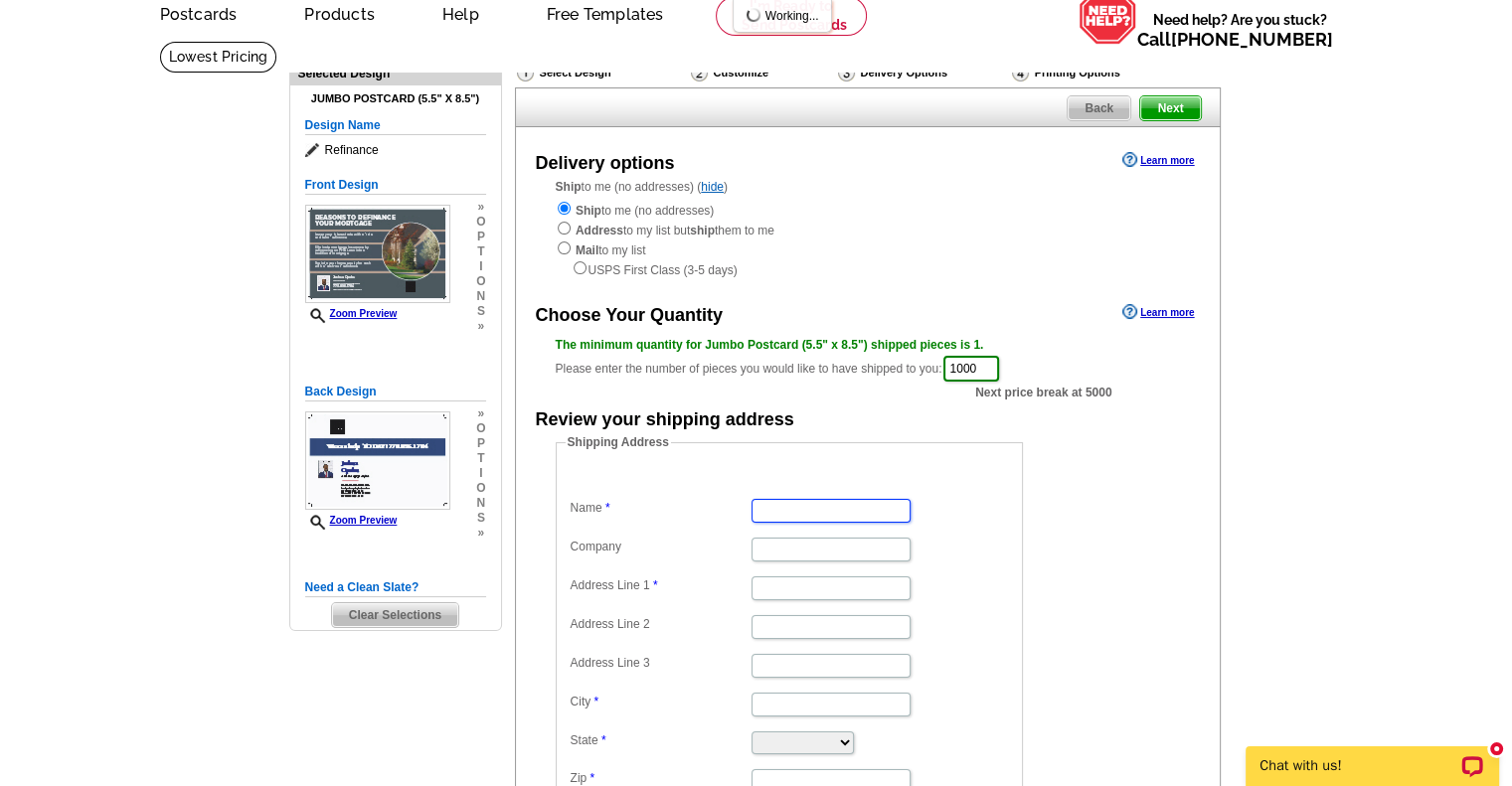 click on "Name" at bounding box center [831, 511] 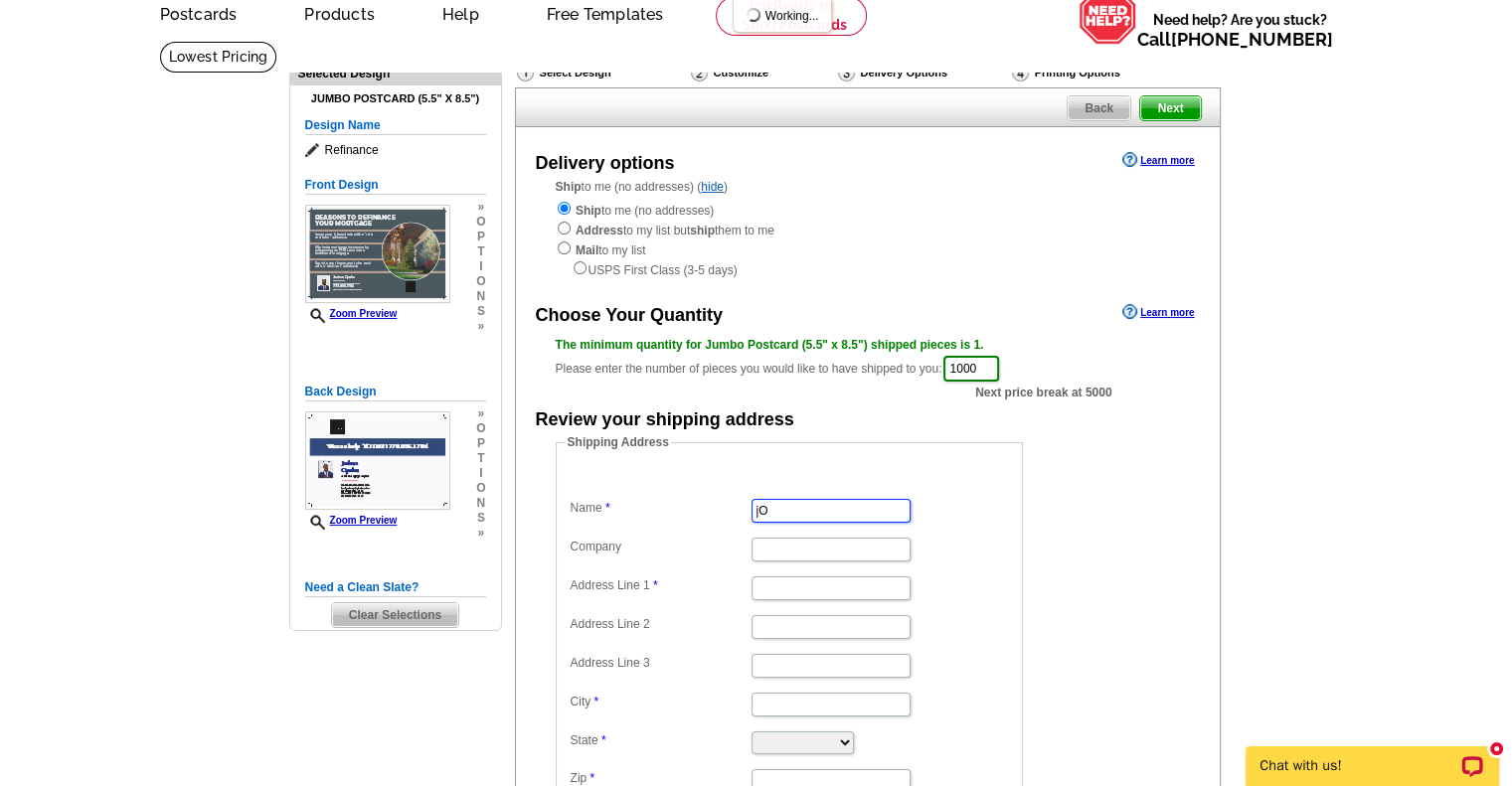type on "j" 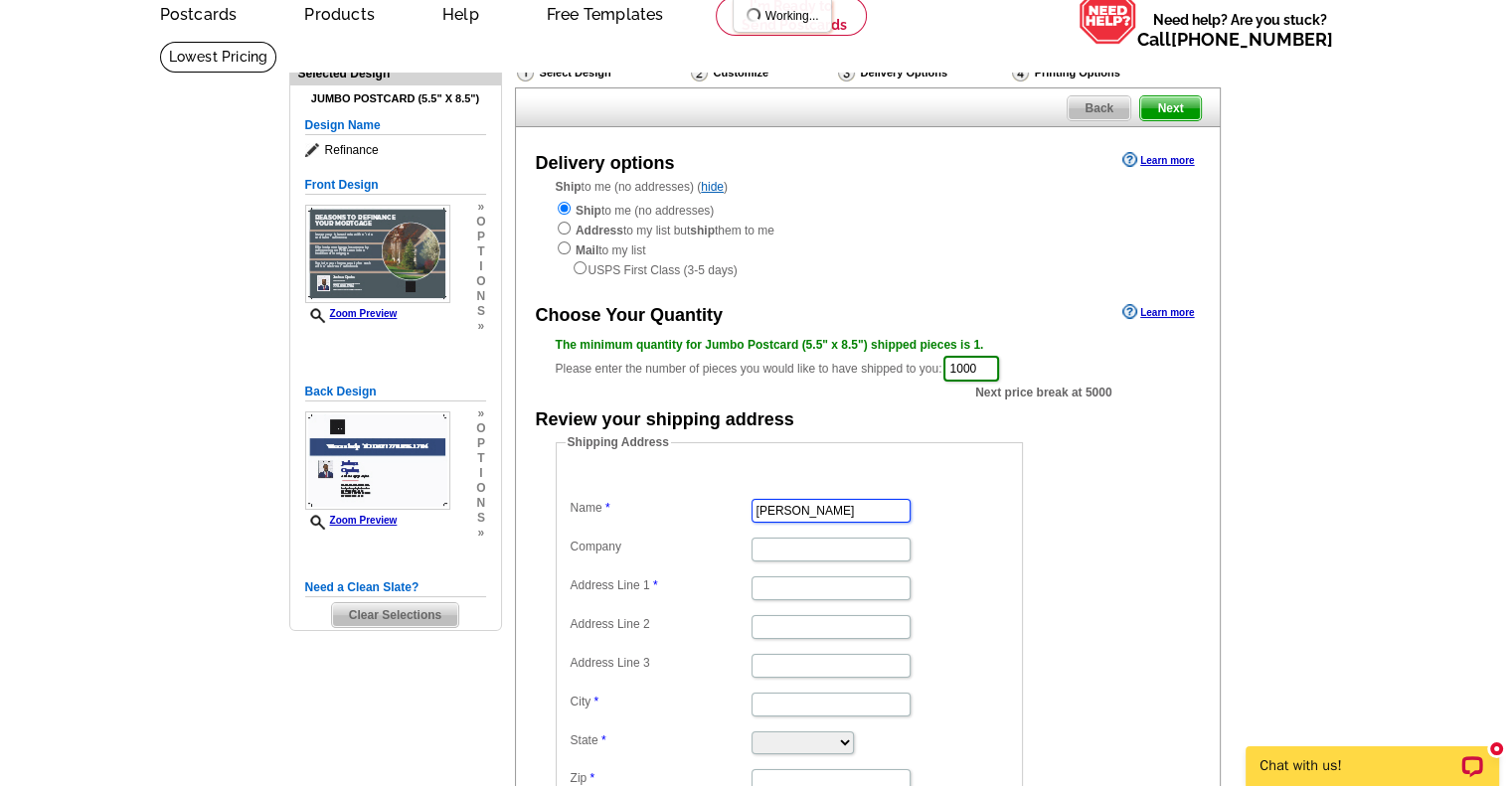type on "Joshua Opoku" 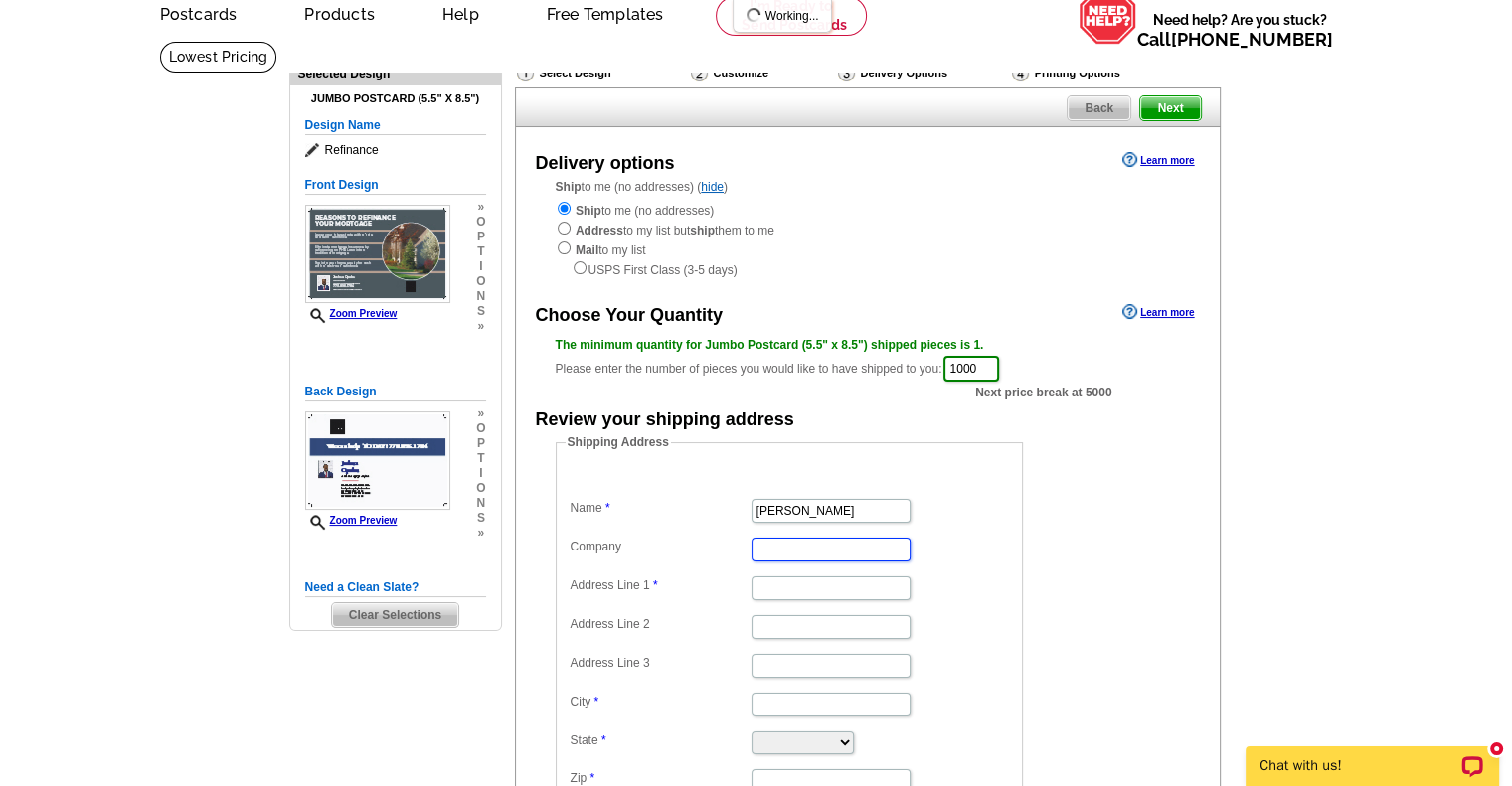 scroll, scrollTop: 0, scrollLeft: 0, axis: both 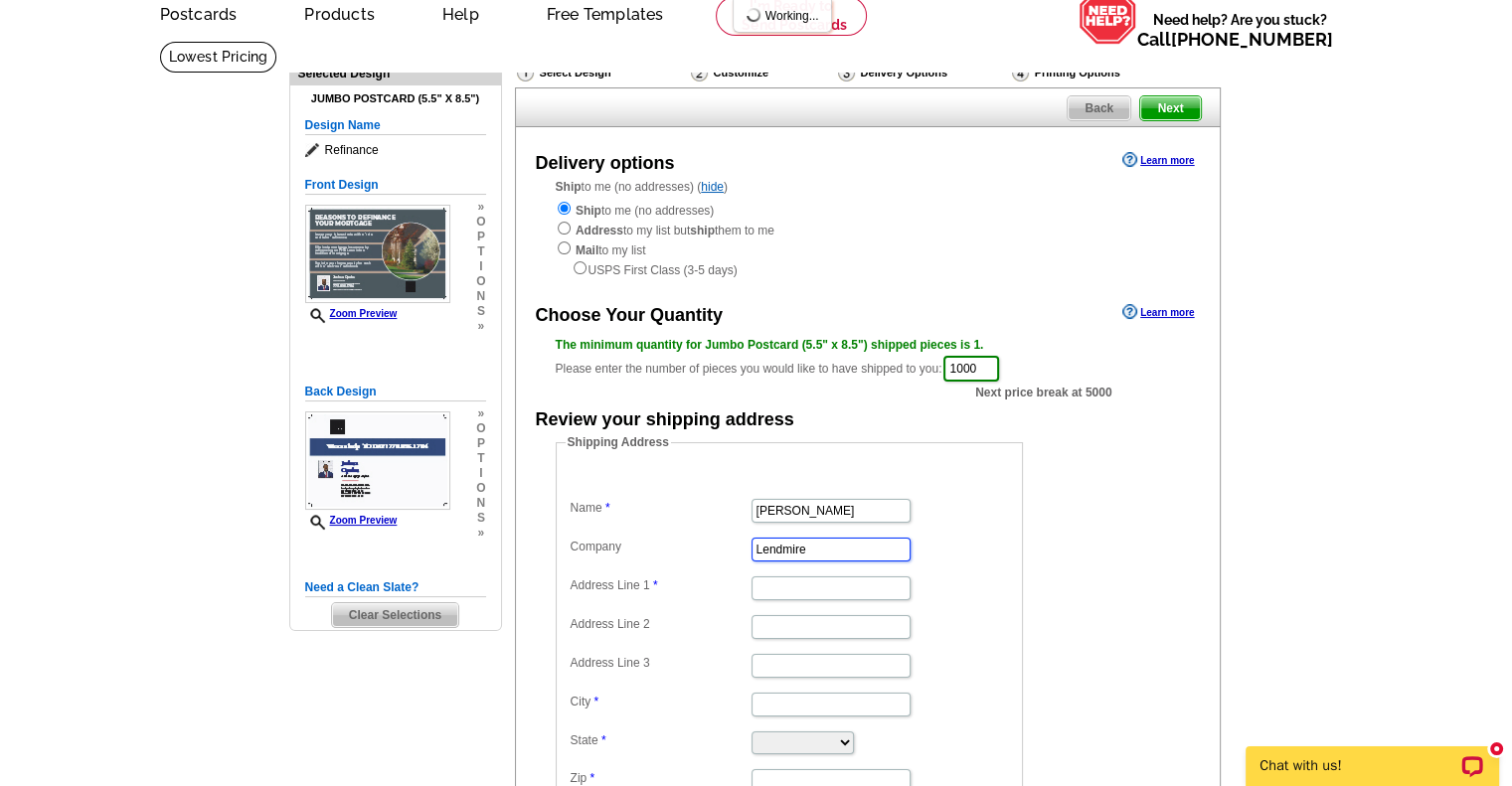 type on "Lendmire" 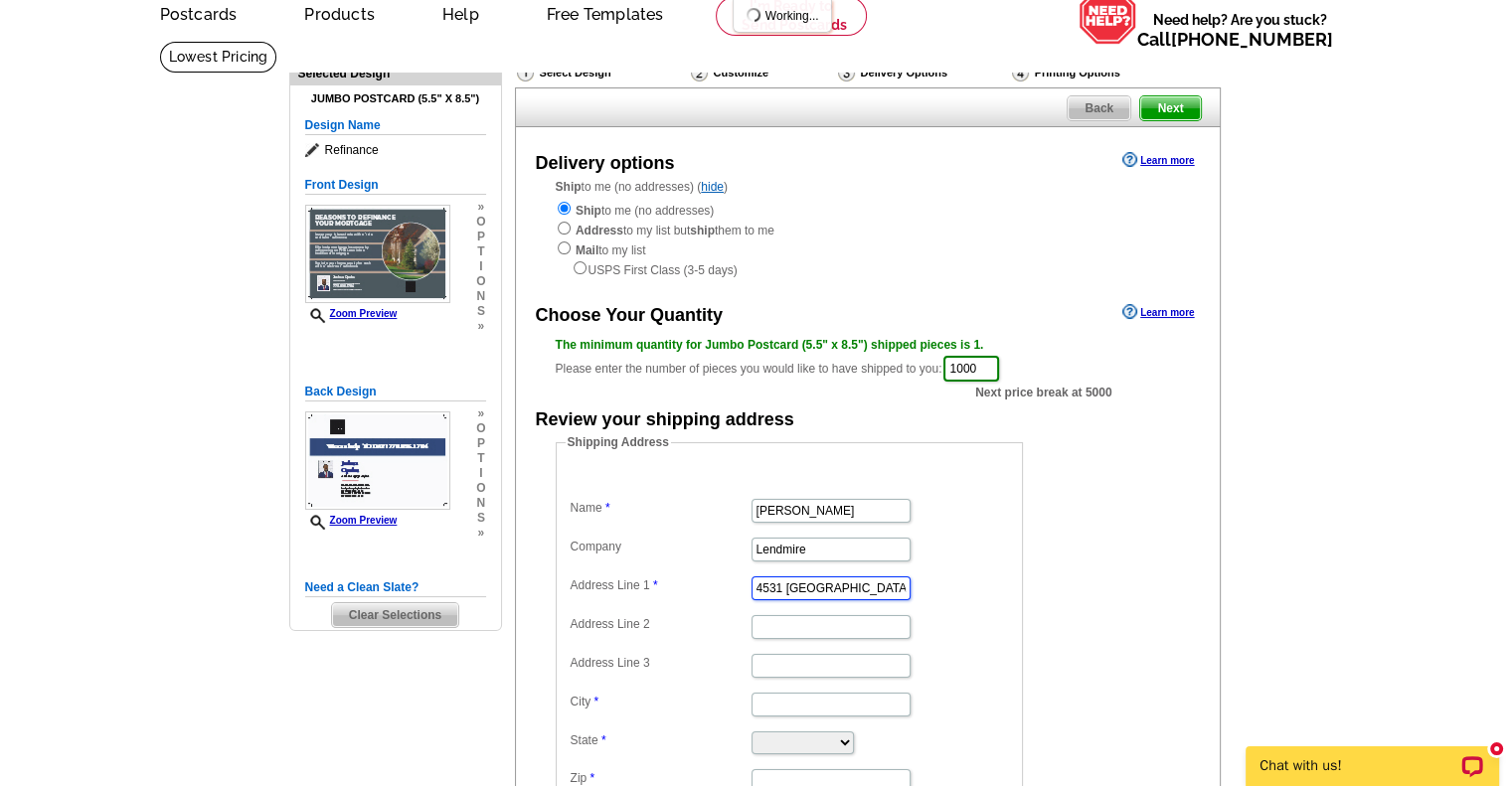 type on "4531 Dundee ct" 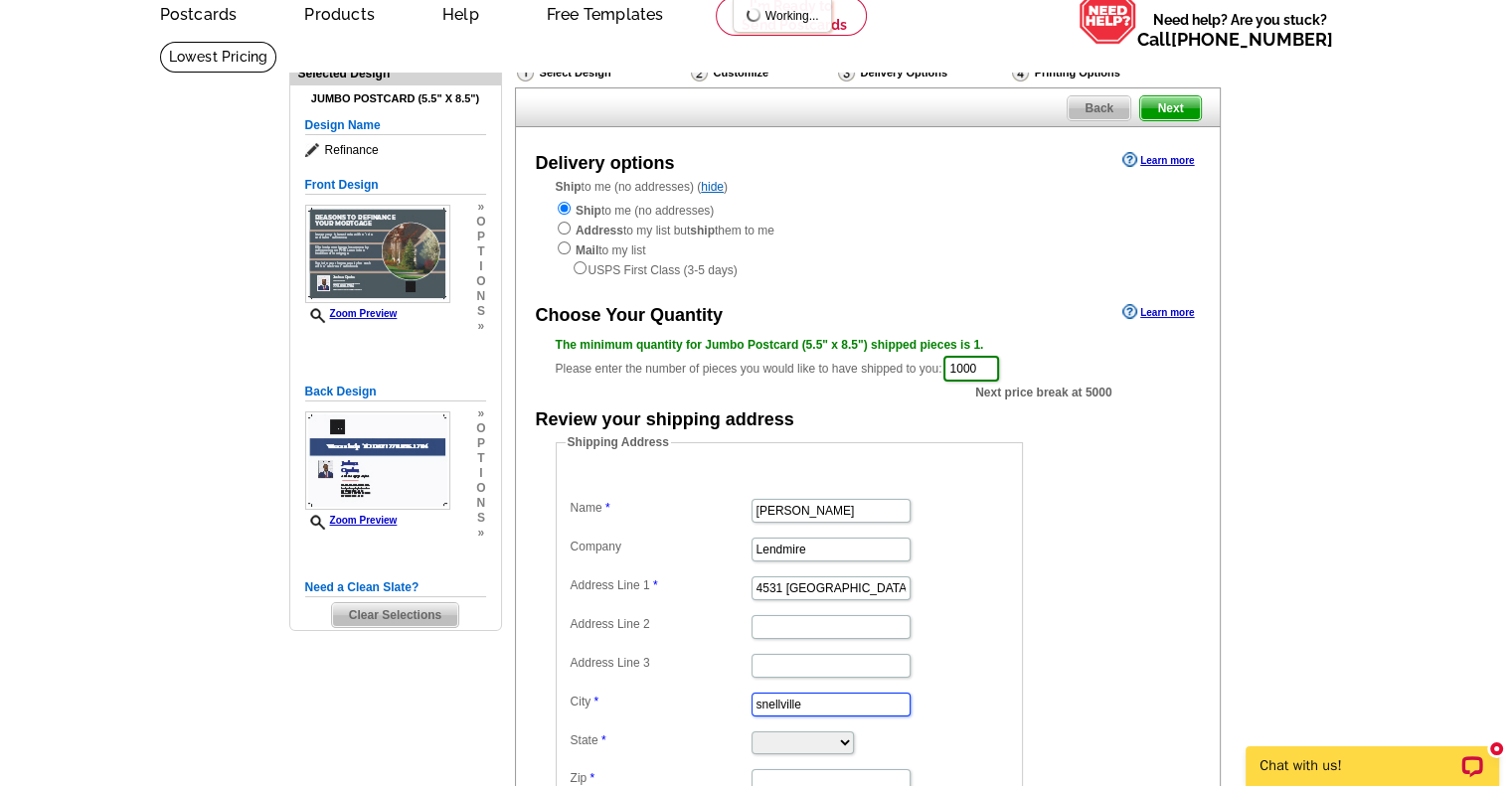 type on "snellville" 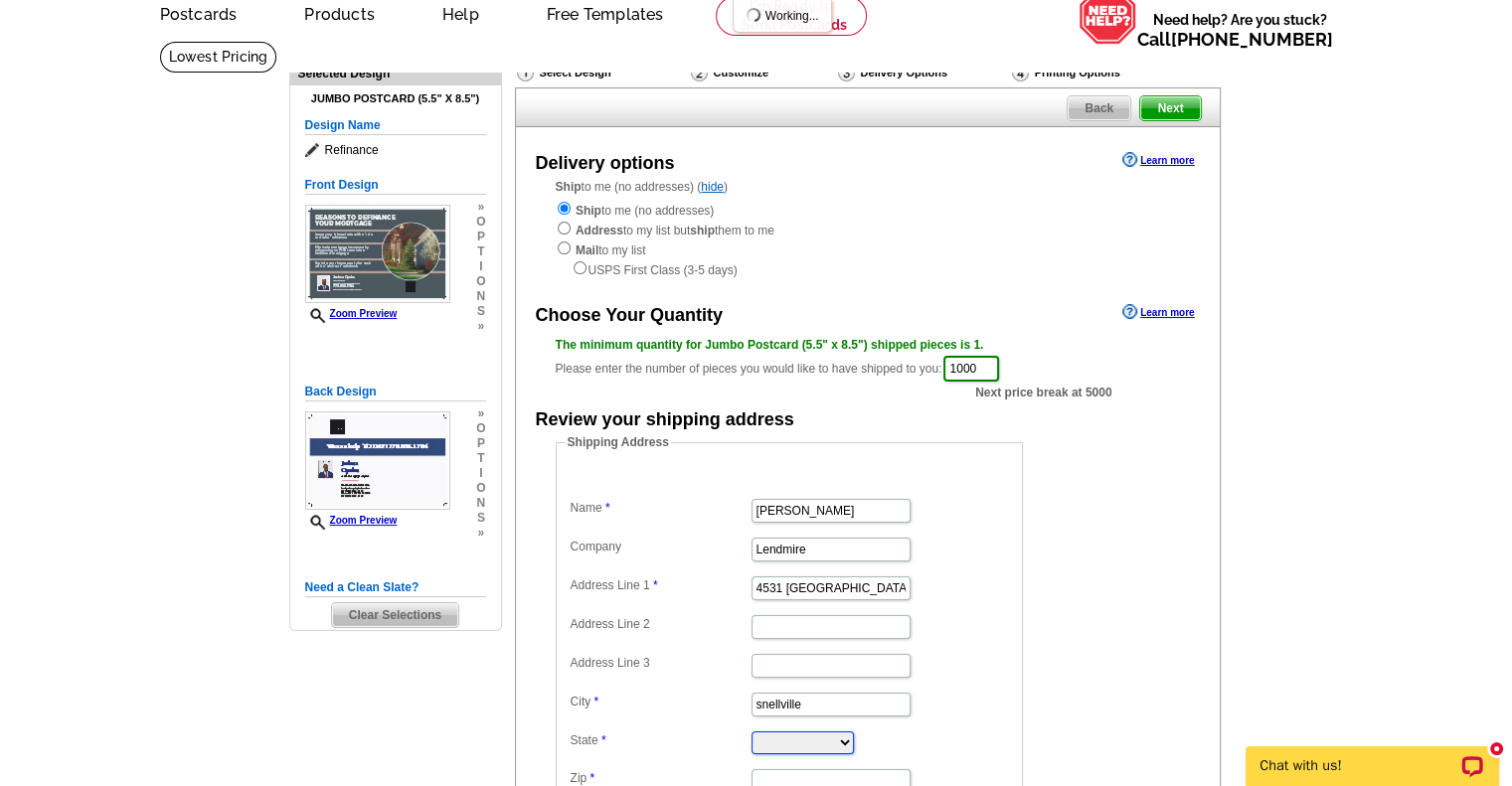 select on "GA" 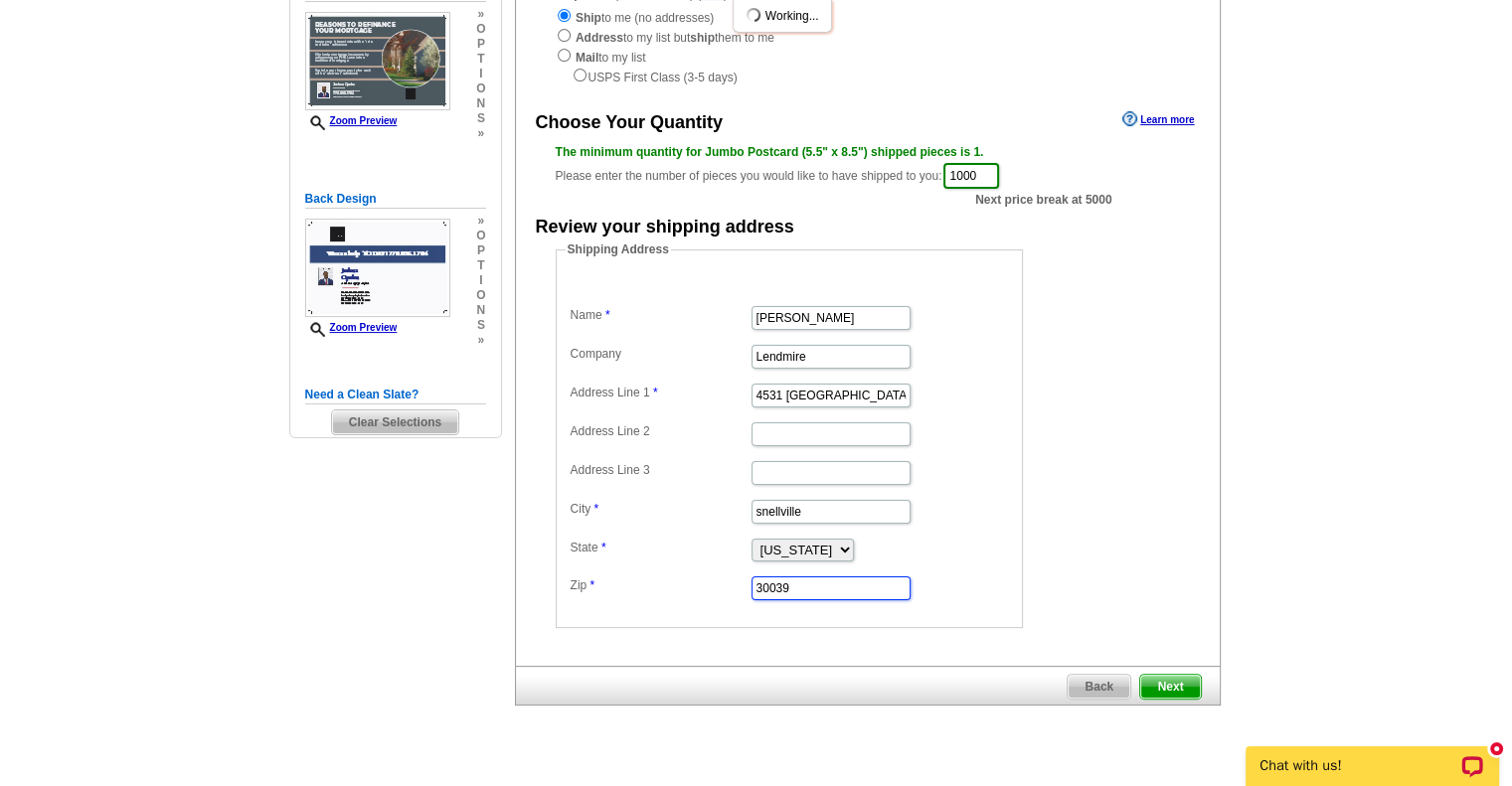 scroll, scrollTop: 337, scrollLeft: 0, axis: vertical 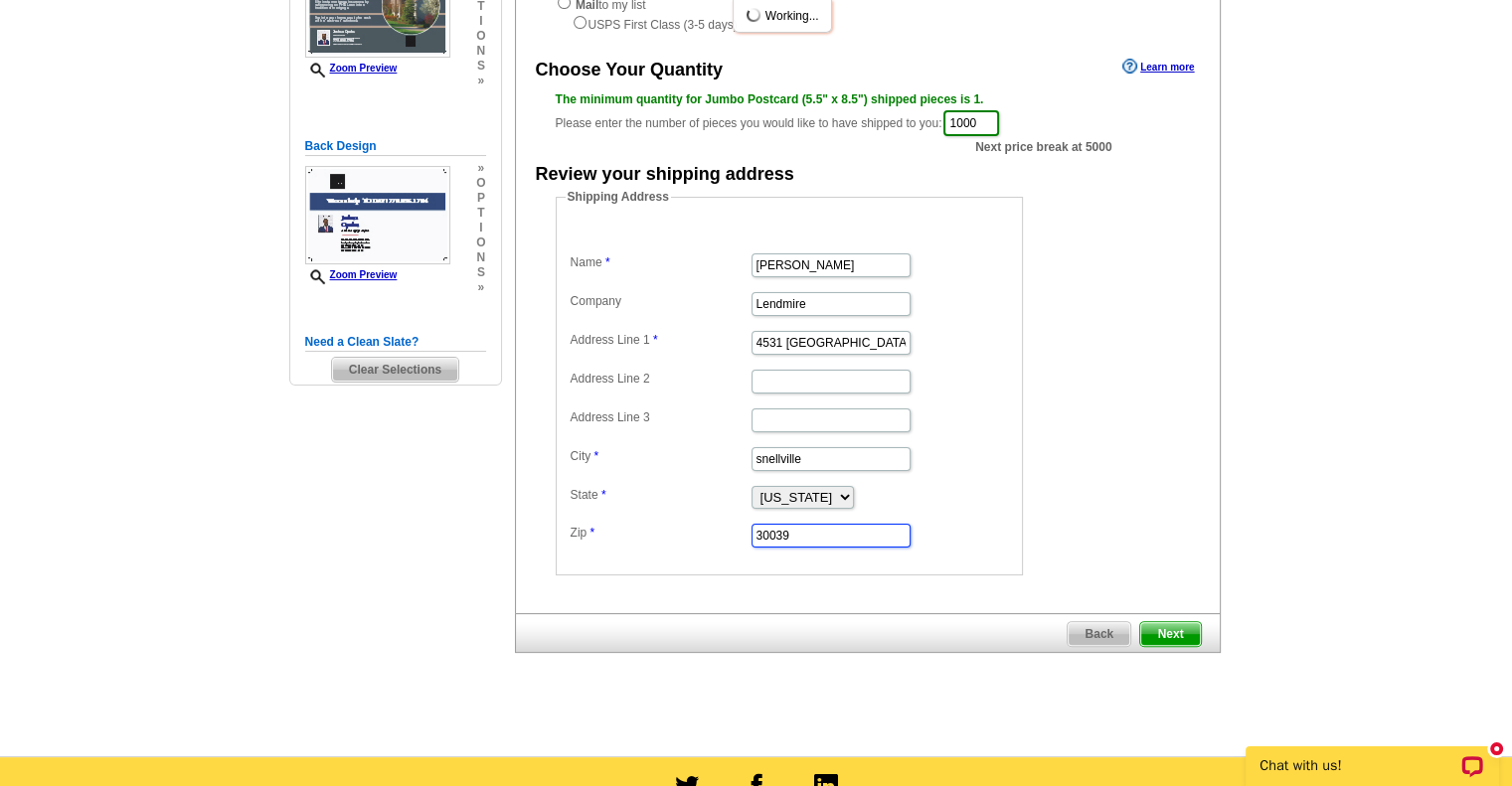 type on "30039" 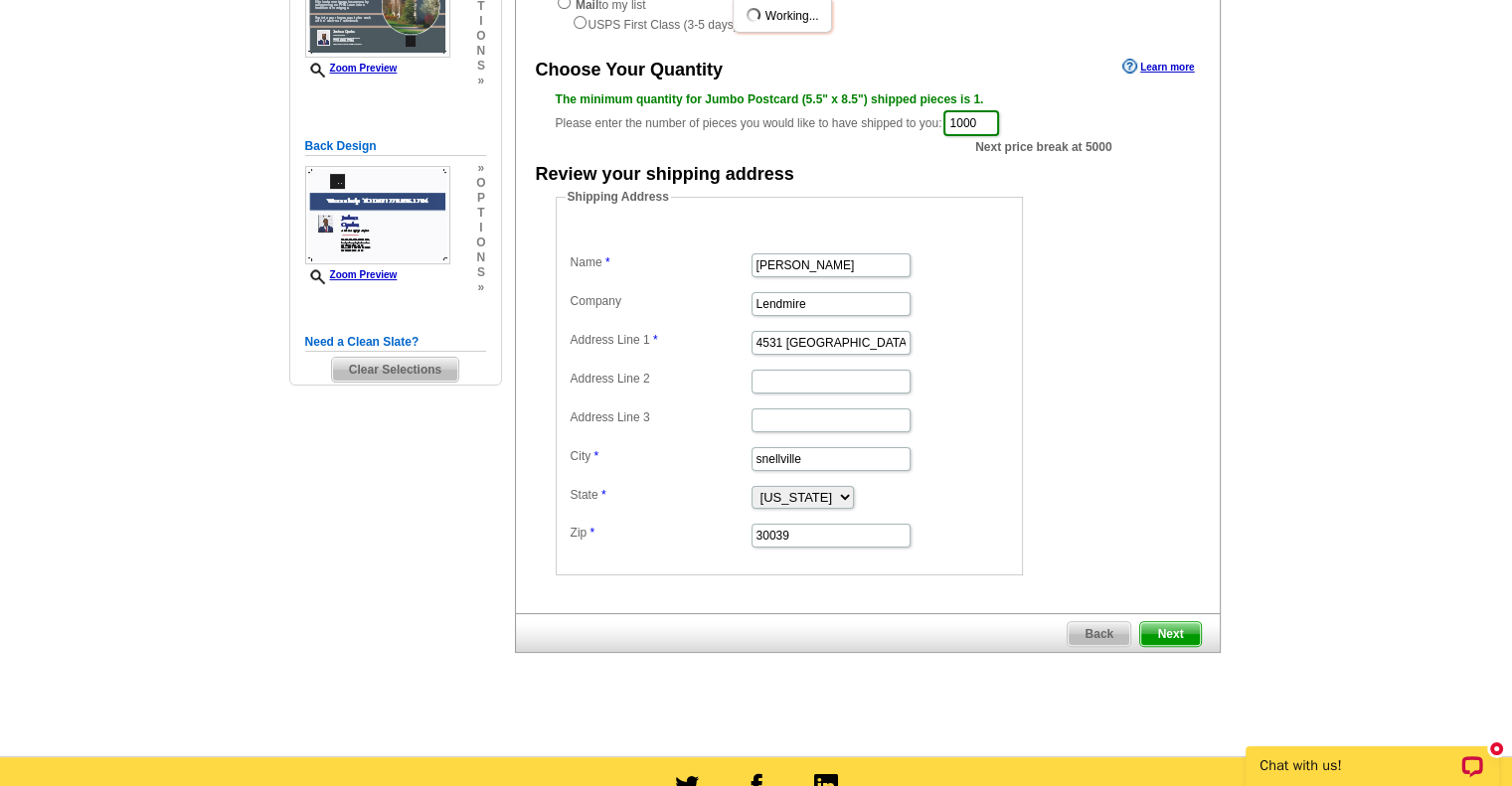 click on "Next" at bounding box center [1170, 634] 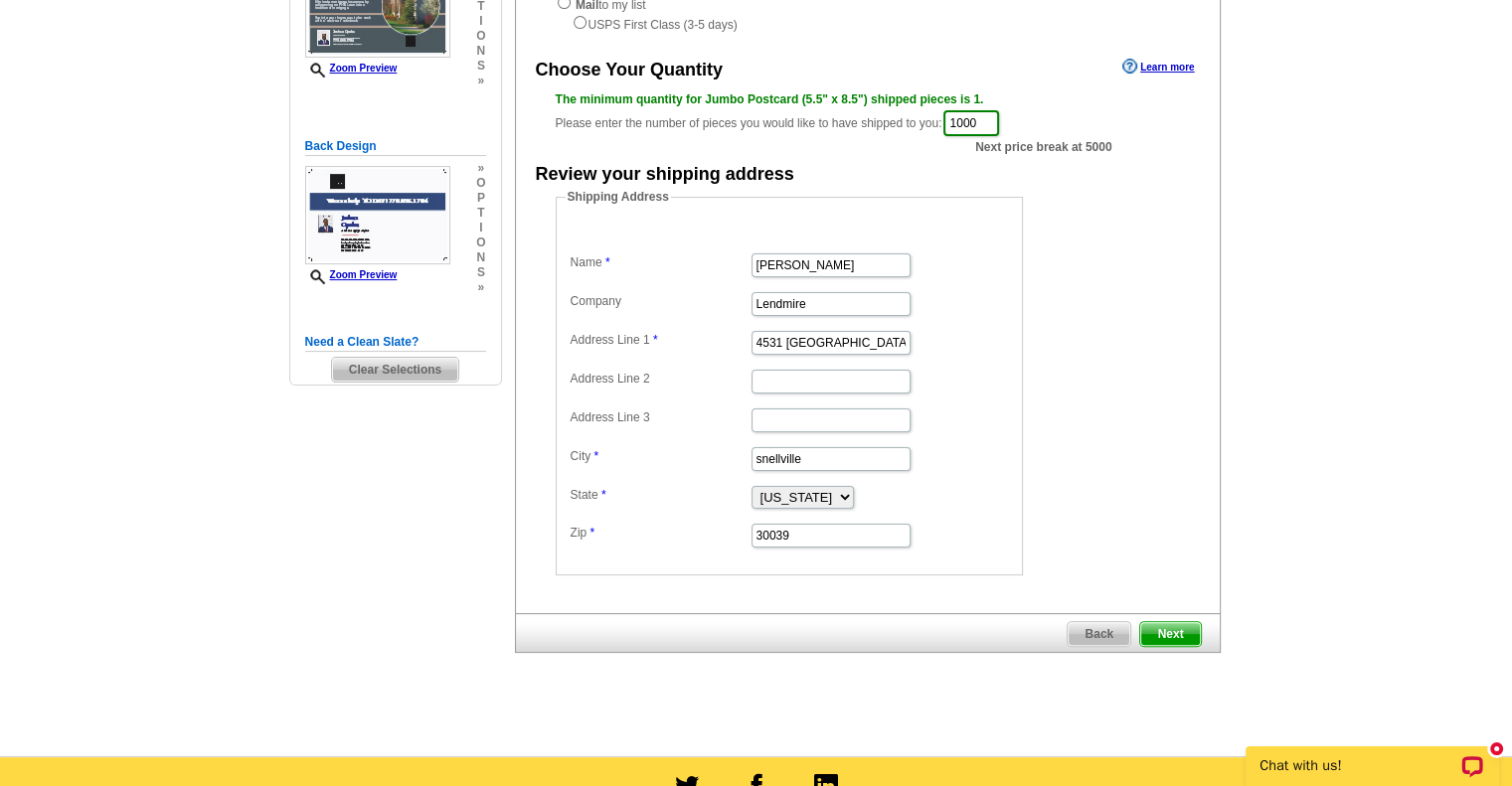 click on "Next" at bounding box center [1170, 634] 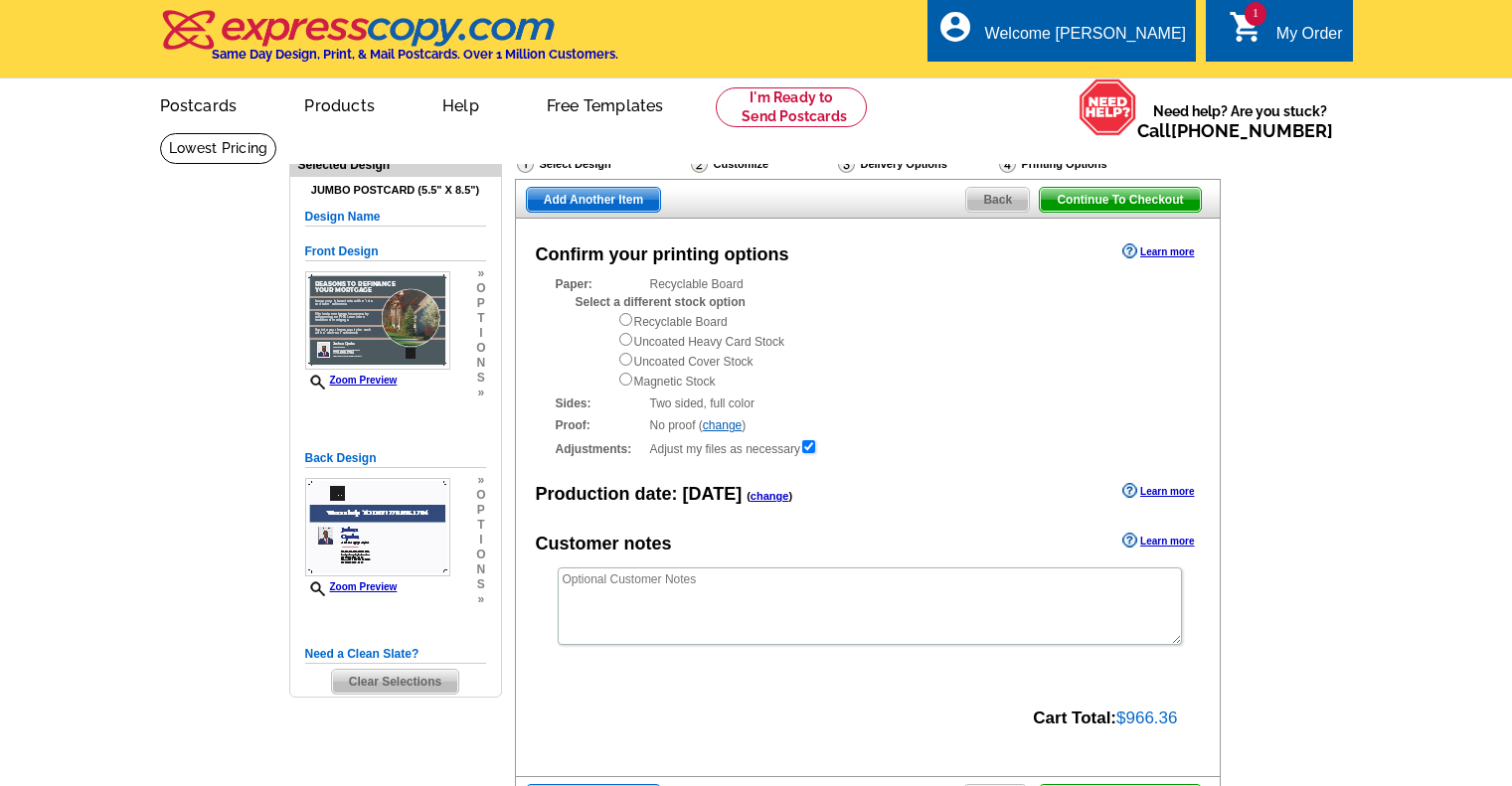 scroll, scrollTop: 0, scrollLeft: 0, axis: both 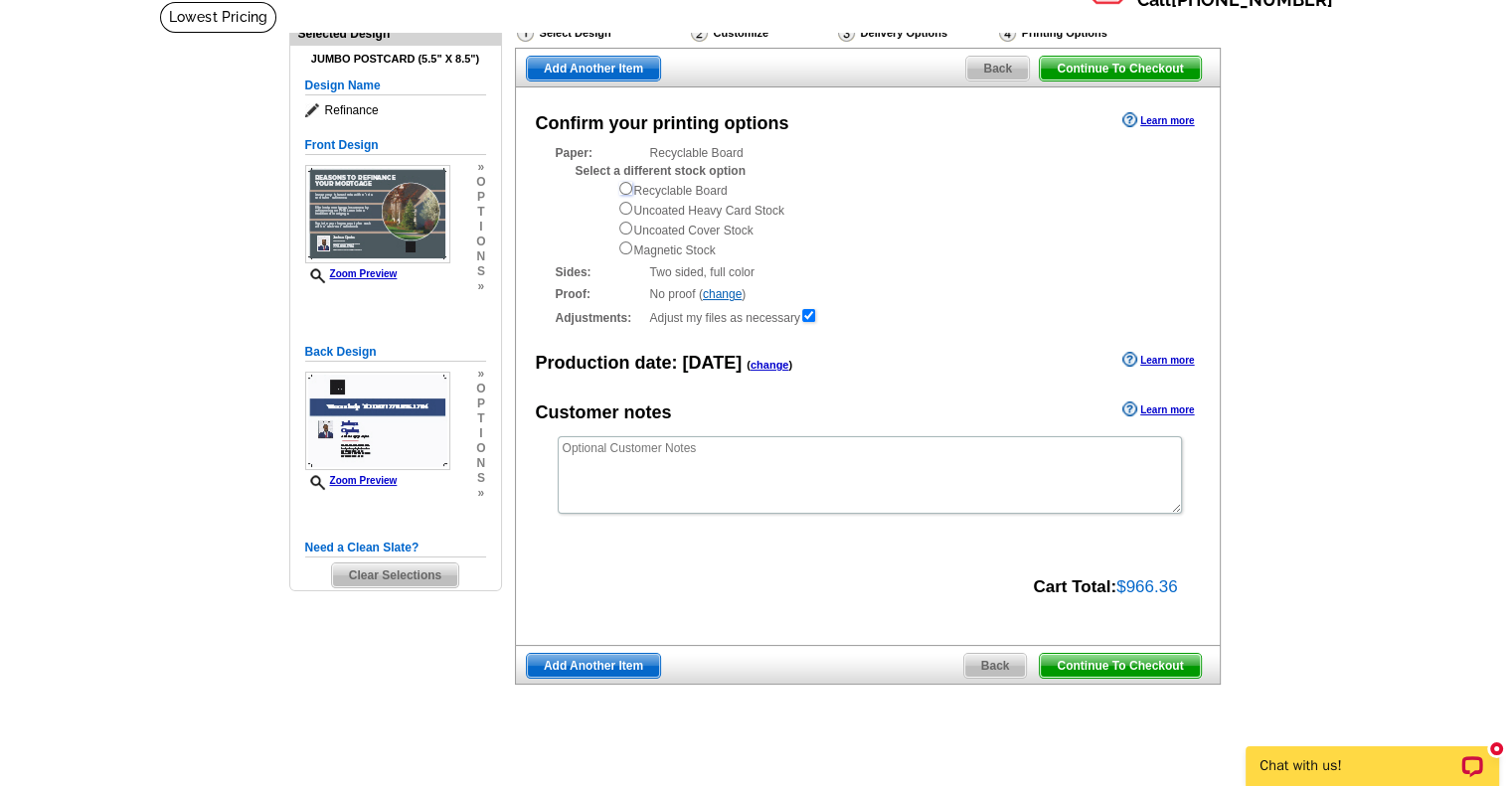 click at bounding box center (625, 188) 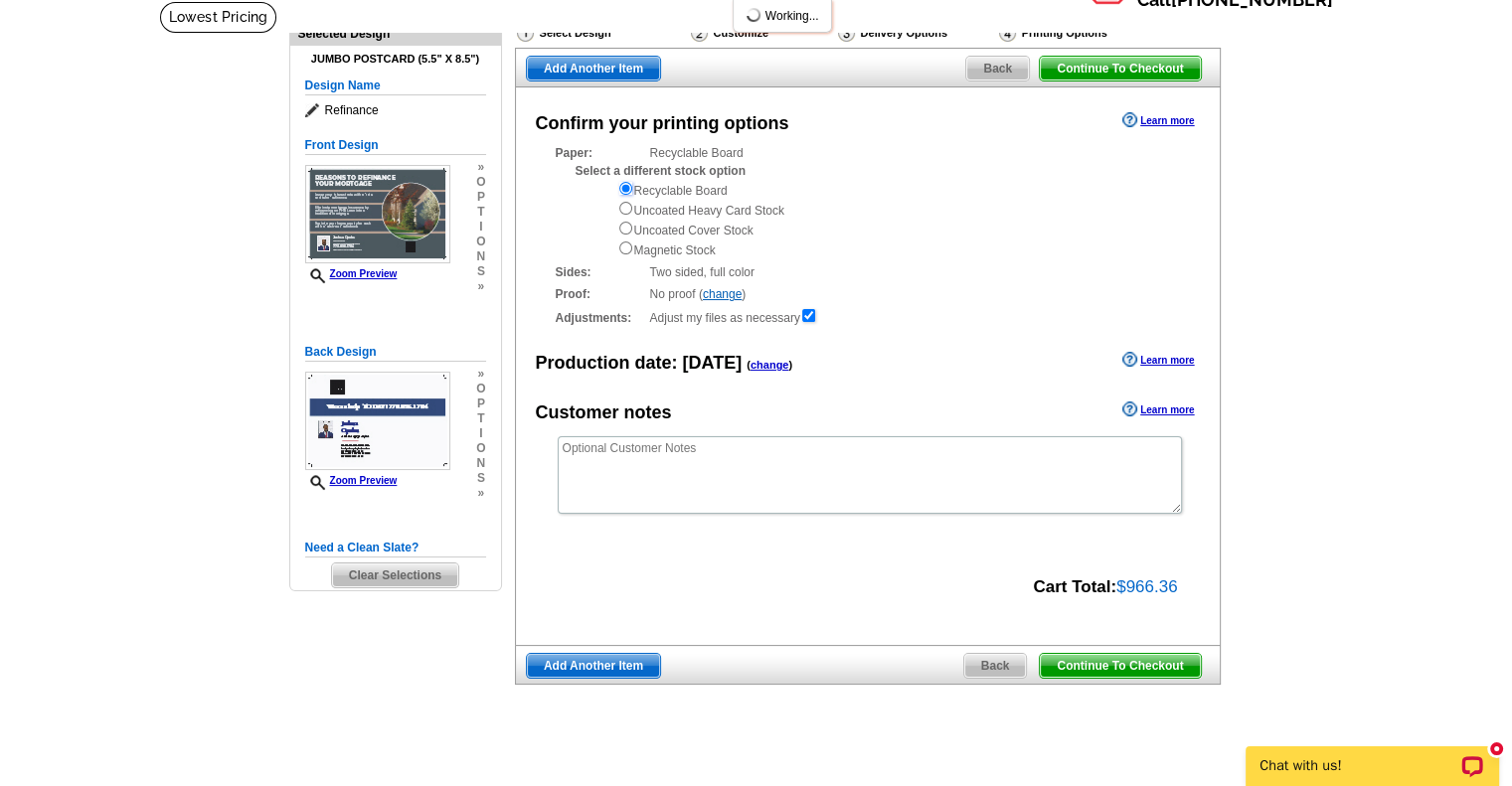scroll, scrollTop: 0, scrollLeft: 0, axis: both 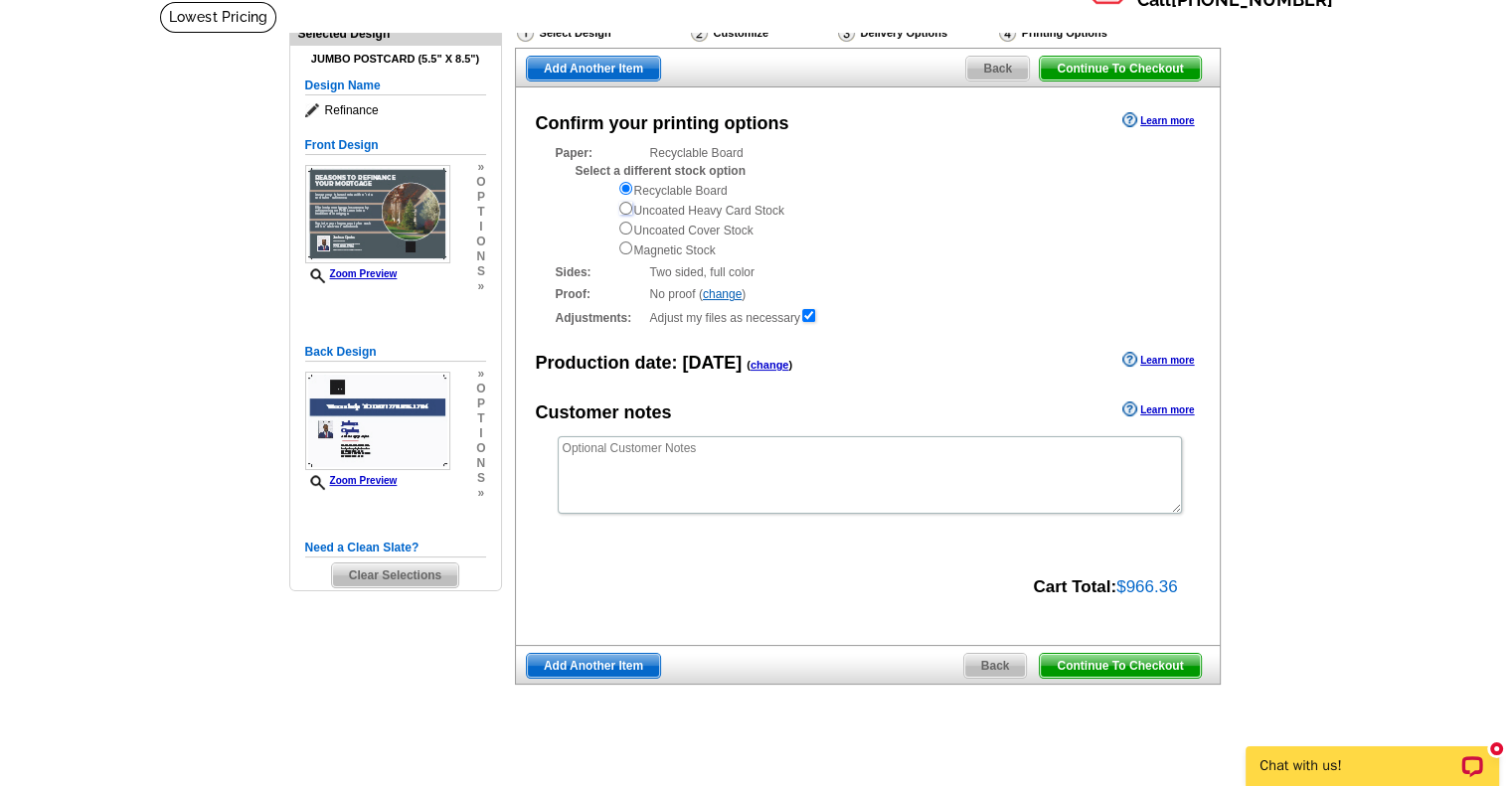 click at bounding box center (625, 208) 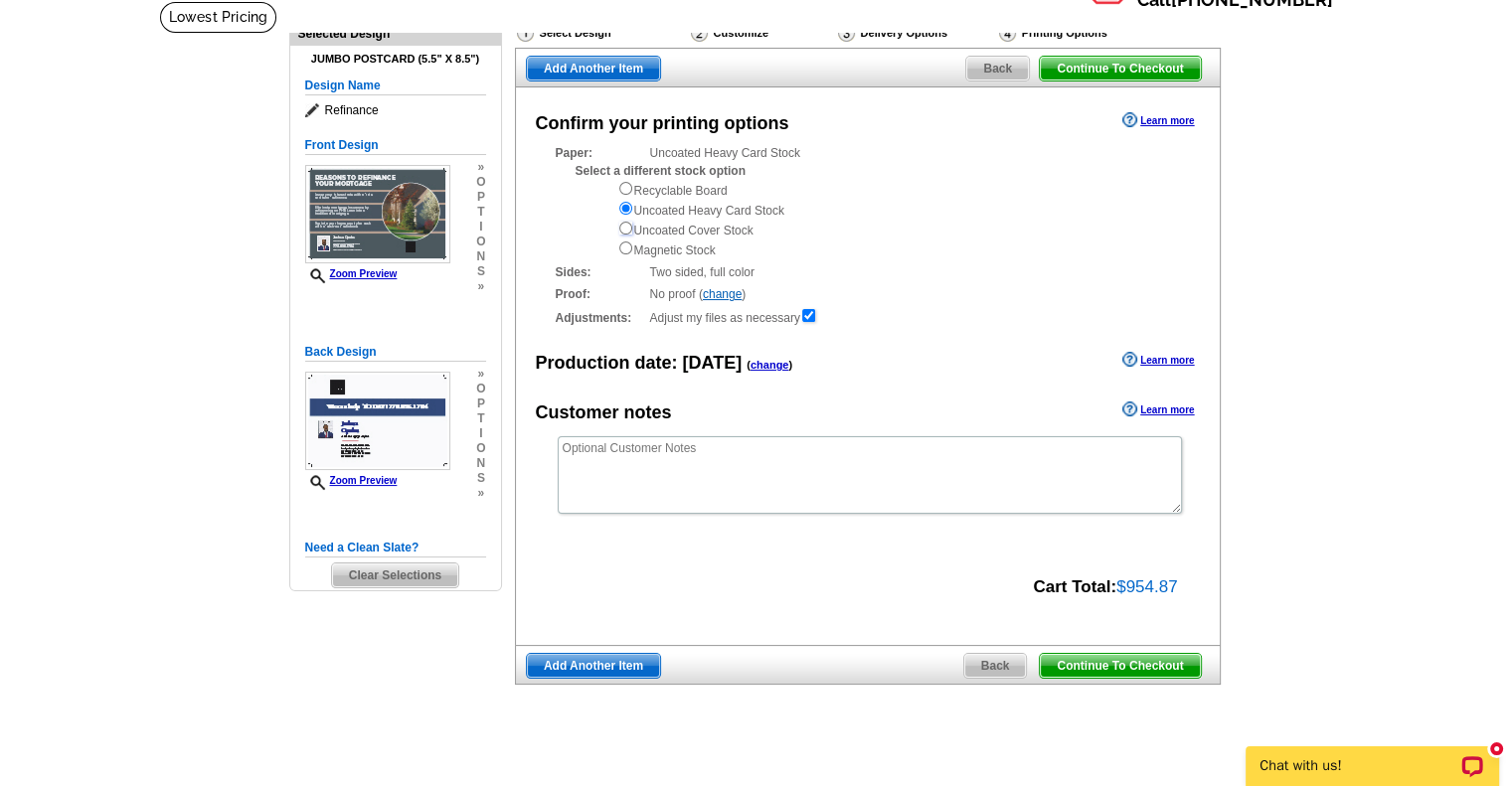 click at bounding box center [625, 228] 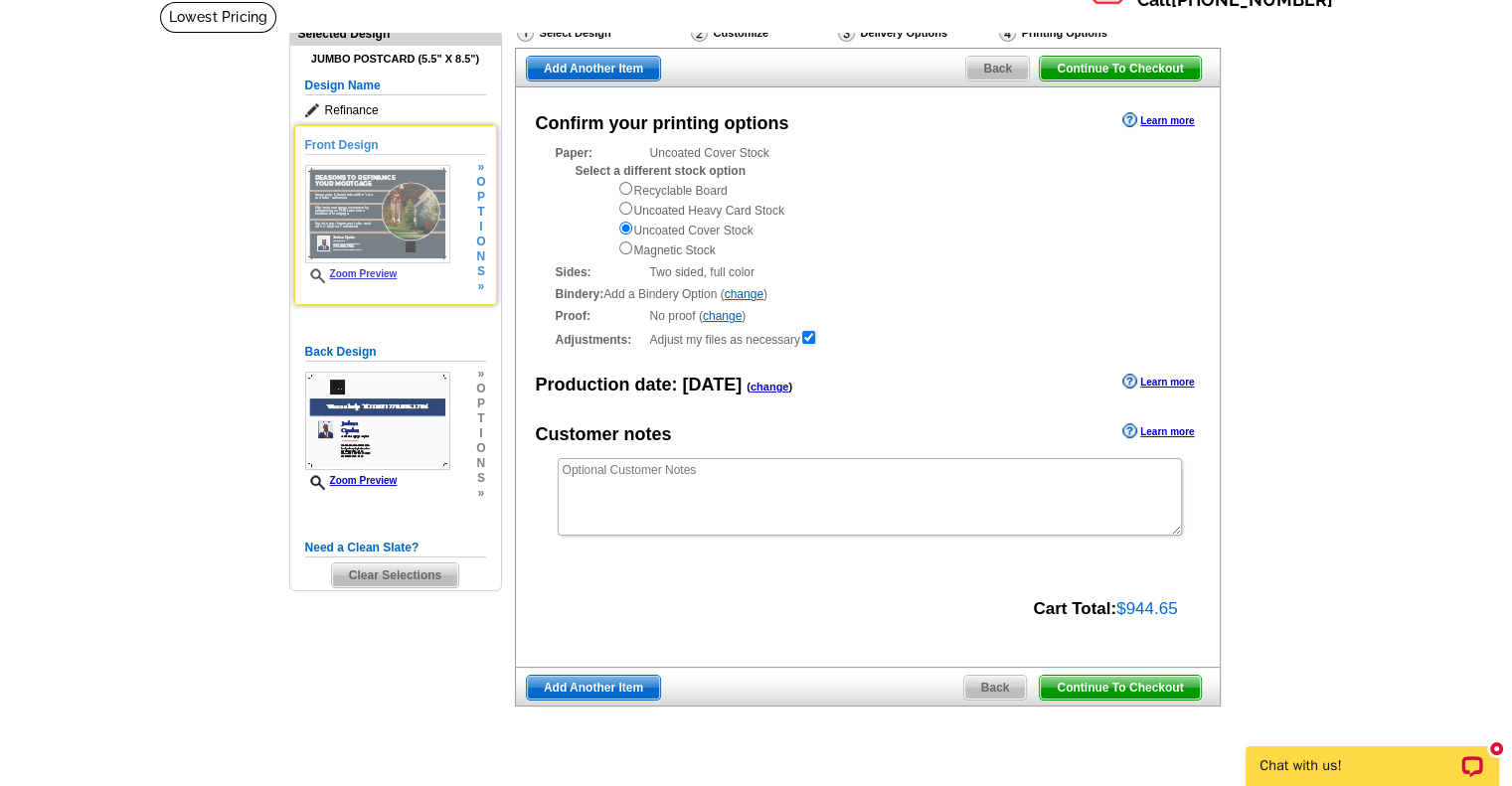 click on "Zoom Preview" at bounding box center [351, 273] 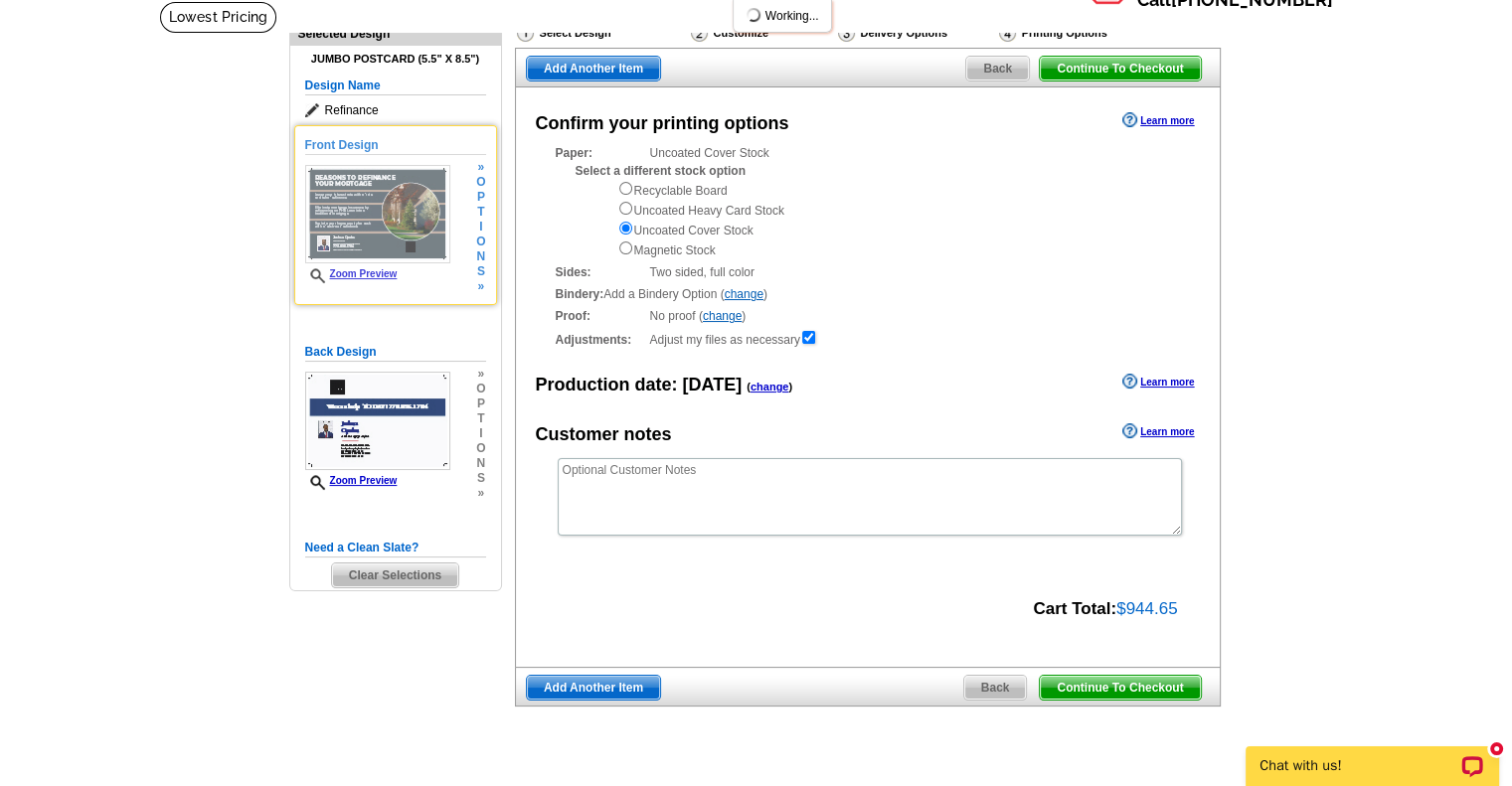 click on "Zoom Preview" at bounding box center [351, 273] 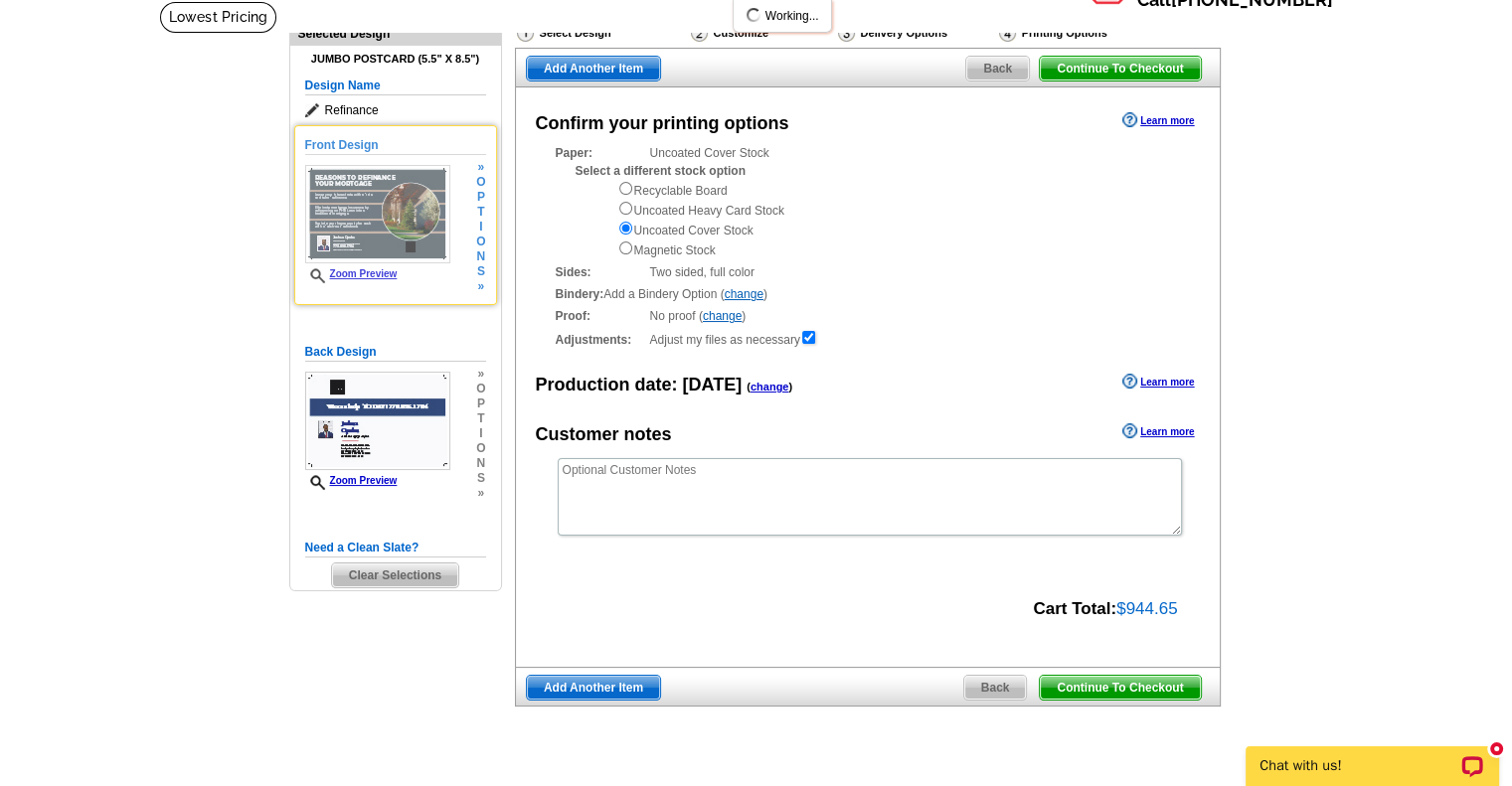 click on "Zoom Preview" at bounding box center (351, 273) 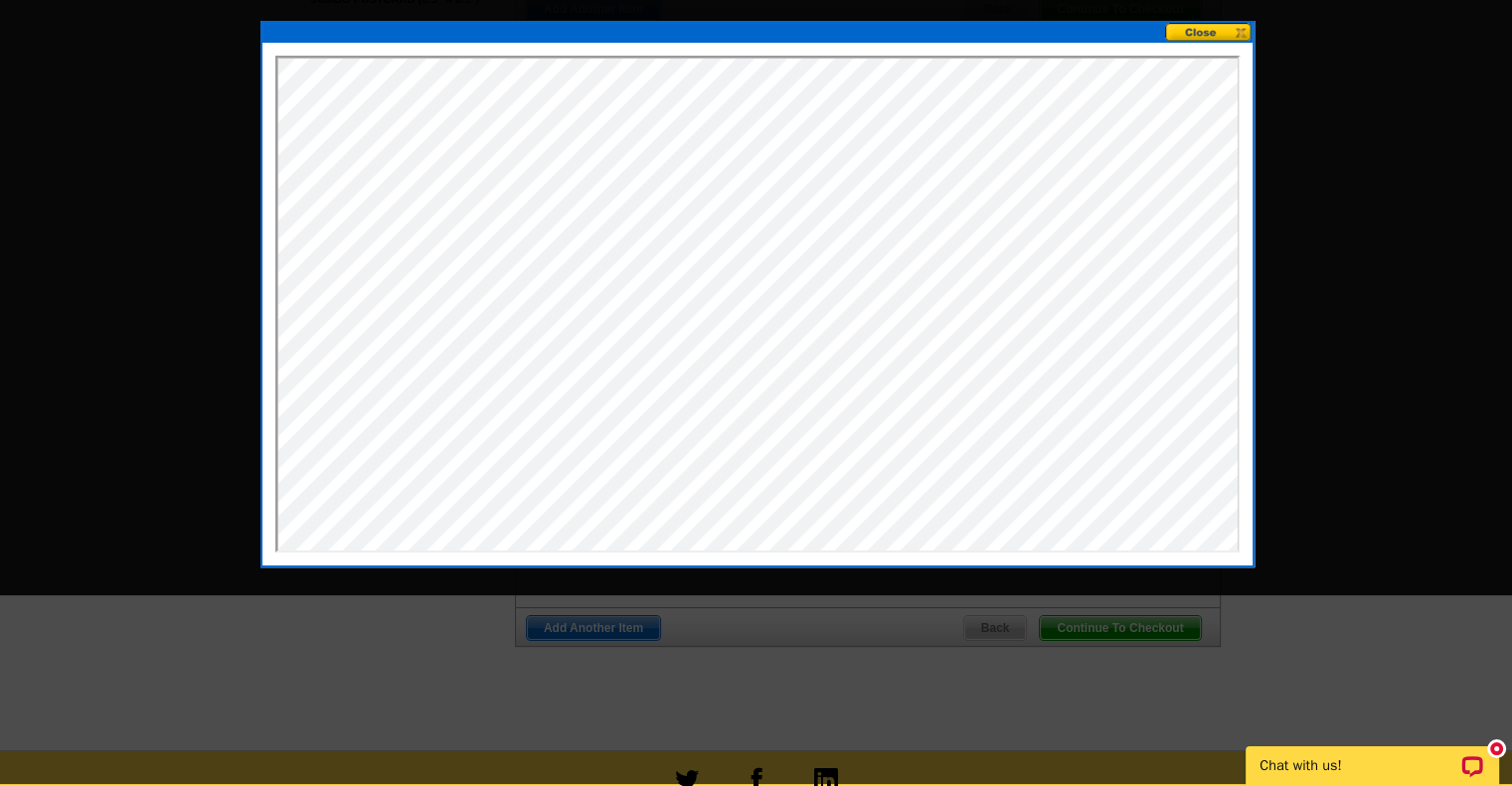 scroll, scrollTop: 189, scrollLeft: 0, axis: vertical 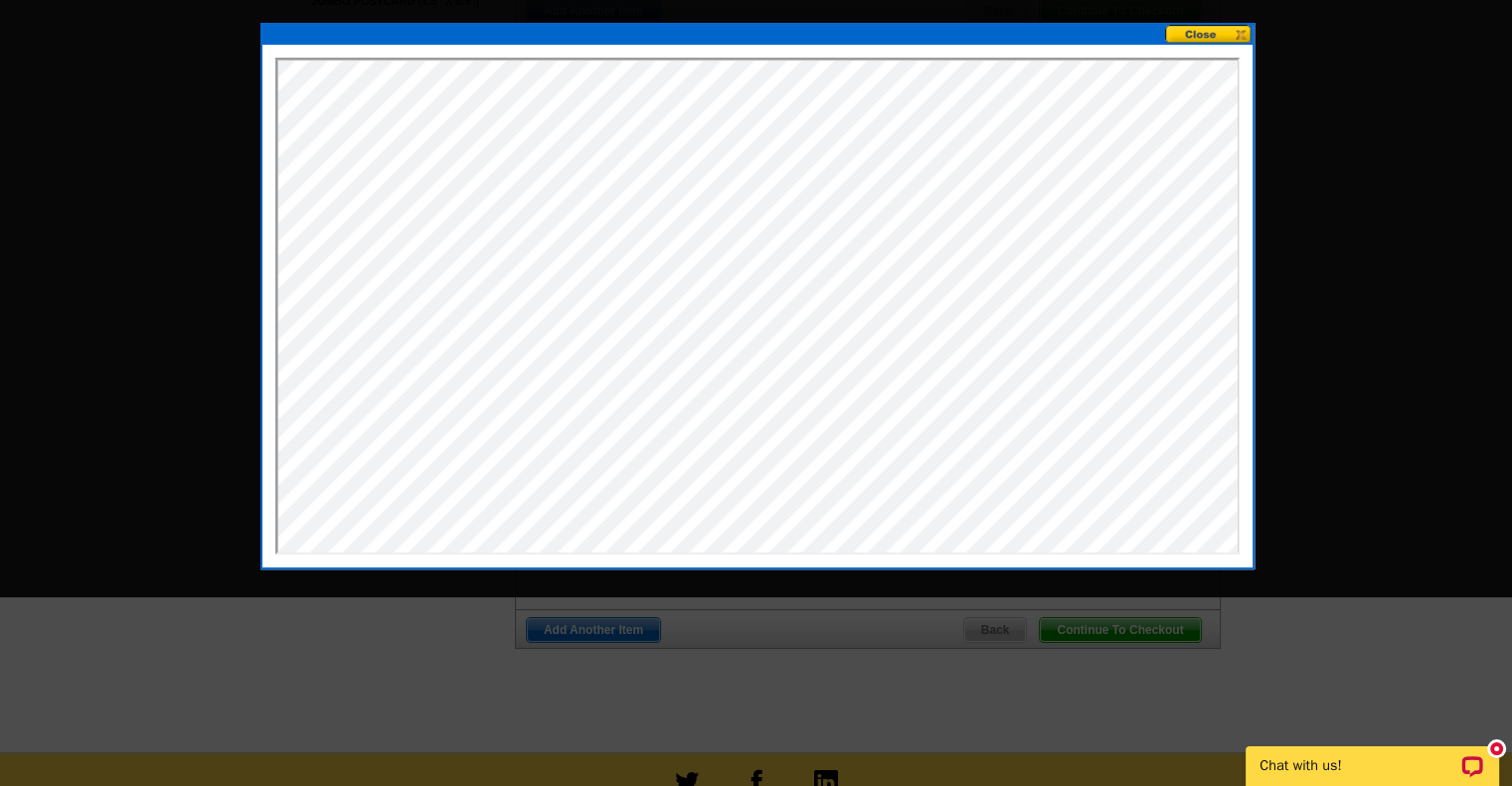 click at bounding box center (1209, 34) 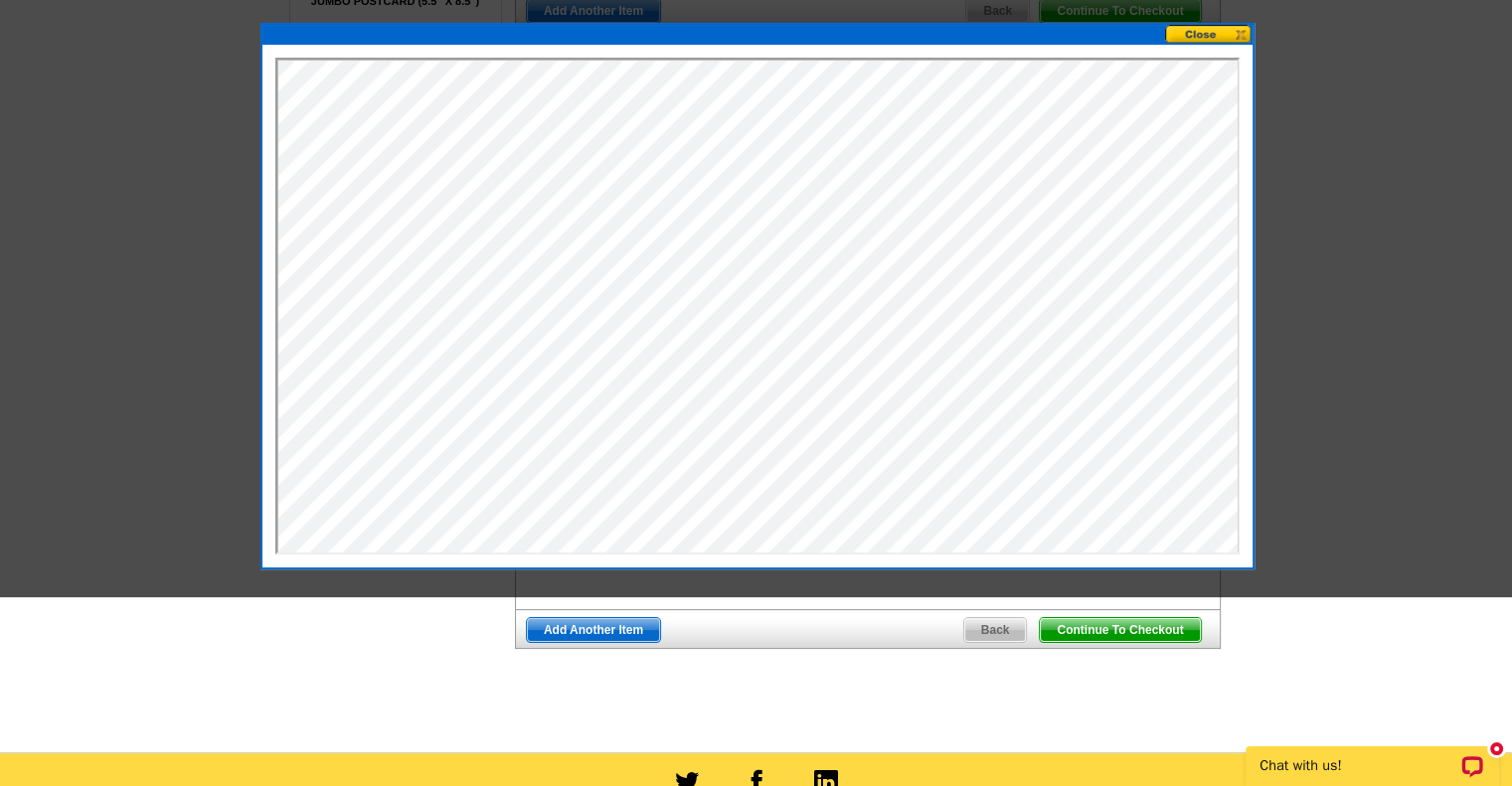 click at bounding box center (1209, 34) 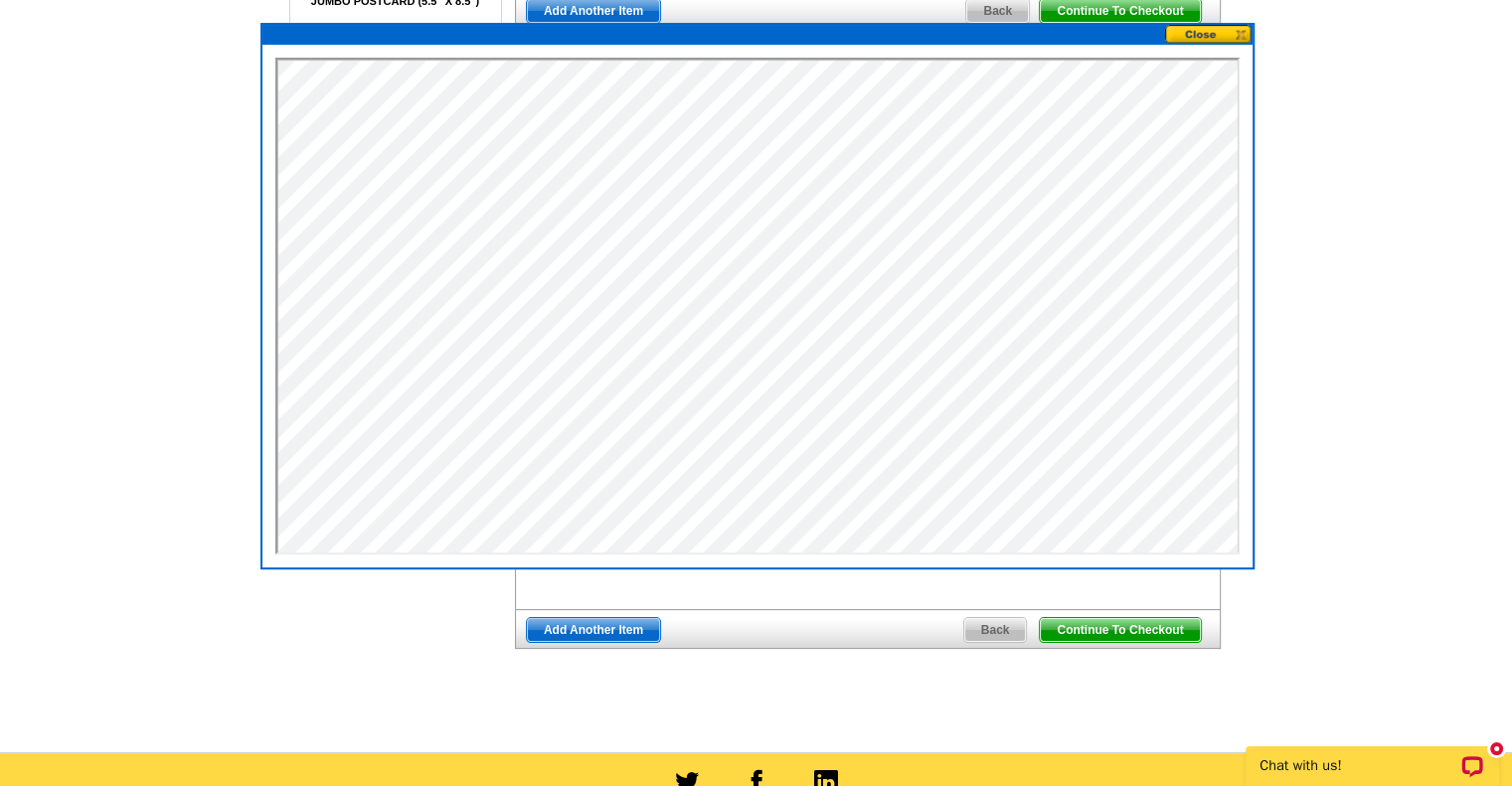 click at bounding box center [1209, 34] 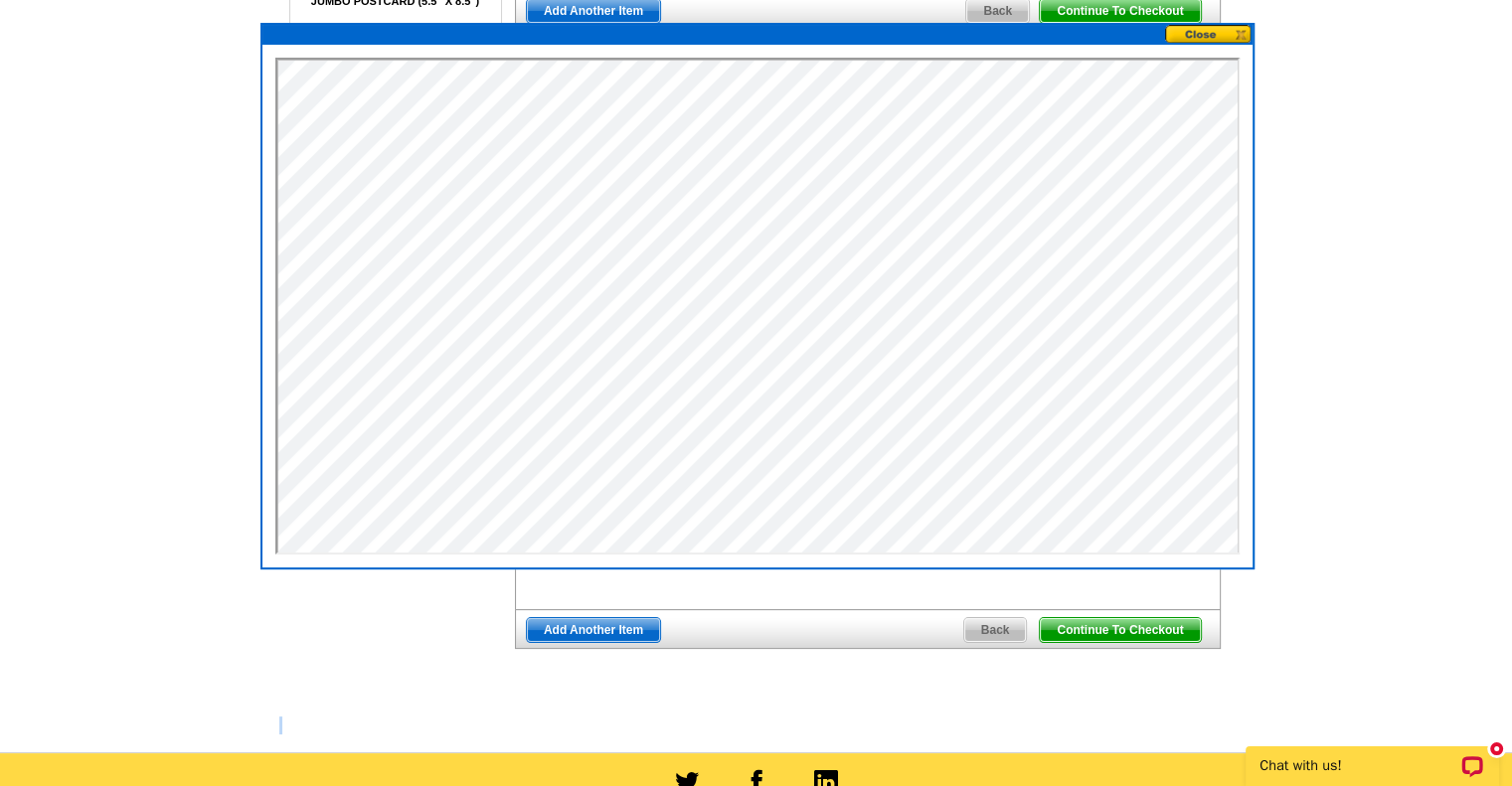 click on "Need Help? call 800-260-5887,  chat  with support, or have our designers make something custom just for you!
Got it, no need for the selection guide next time.
Show Results
Selected Design
Jumbo Postcard (5.5" x 8.5")
Design Name
Refinance
Front Design
Zoom Preview
»
o
p
t
i
o
n
s
»
o" at bounding box center [756, 348] 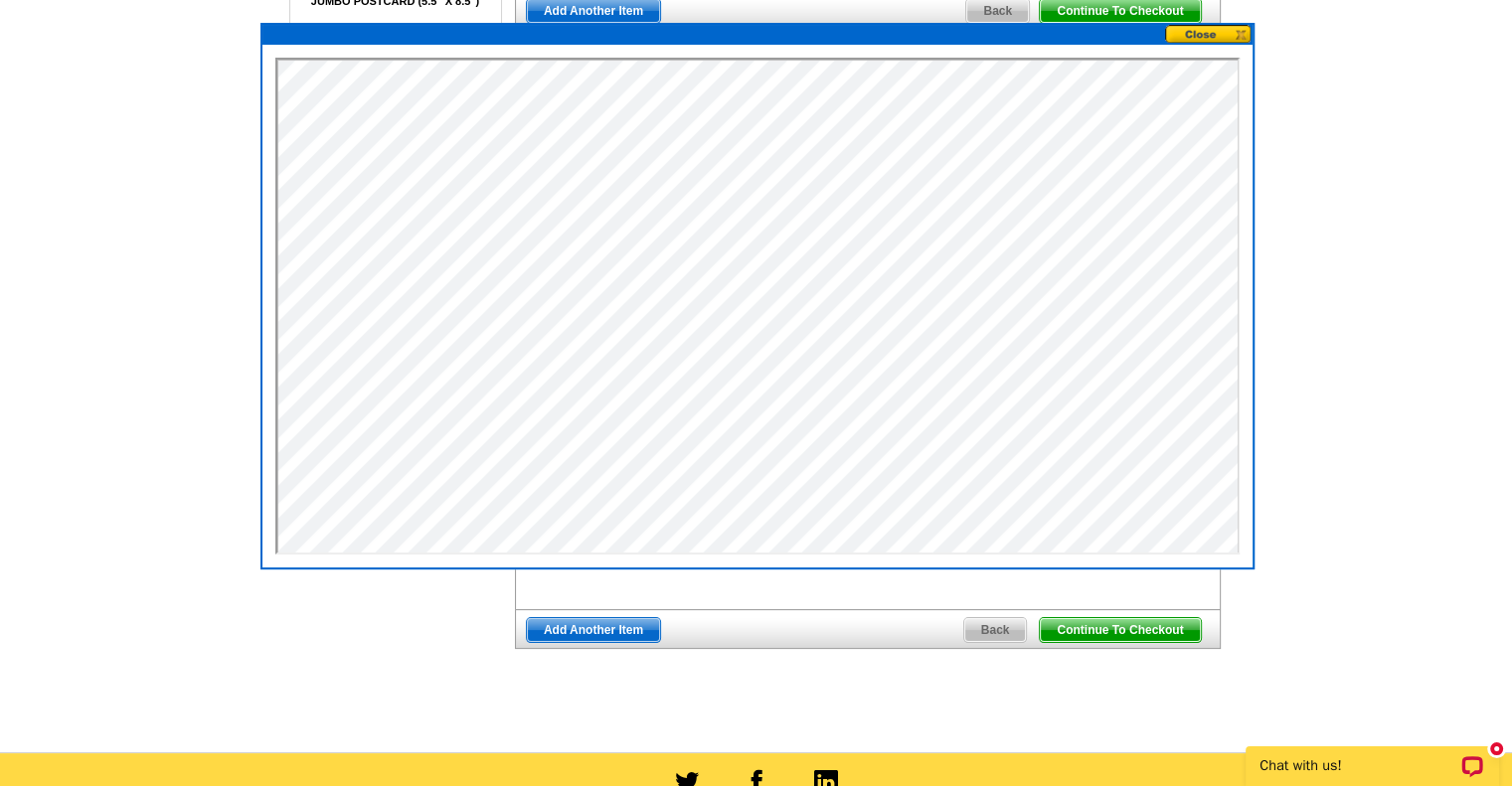 click on "Continue To Checkout" at bounding box center (1119, 630) 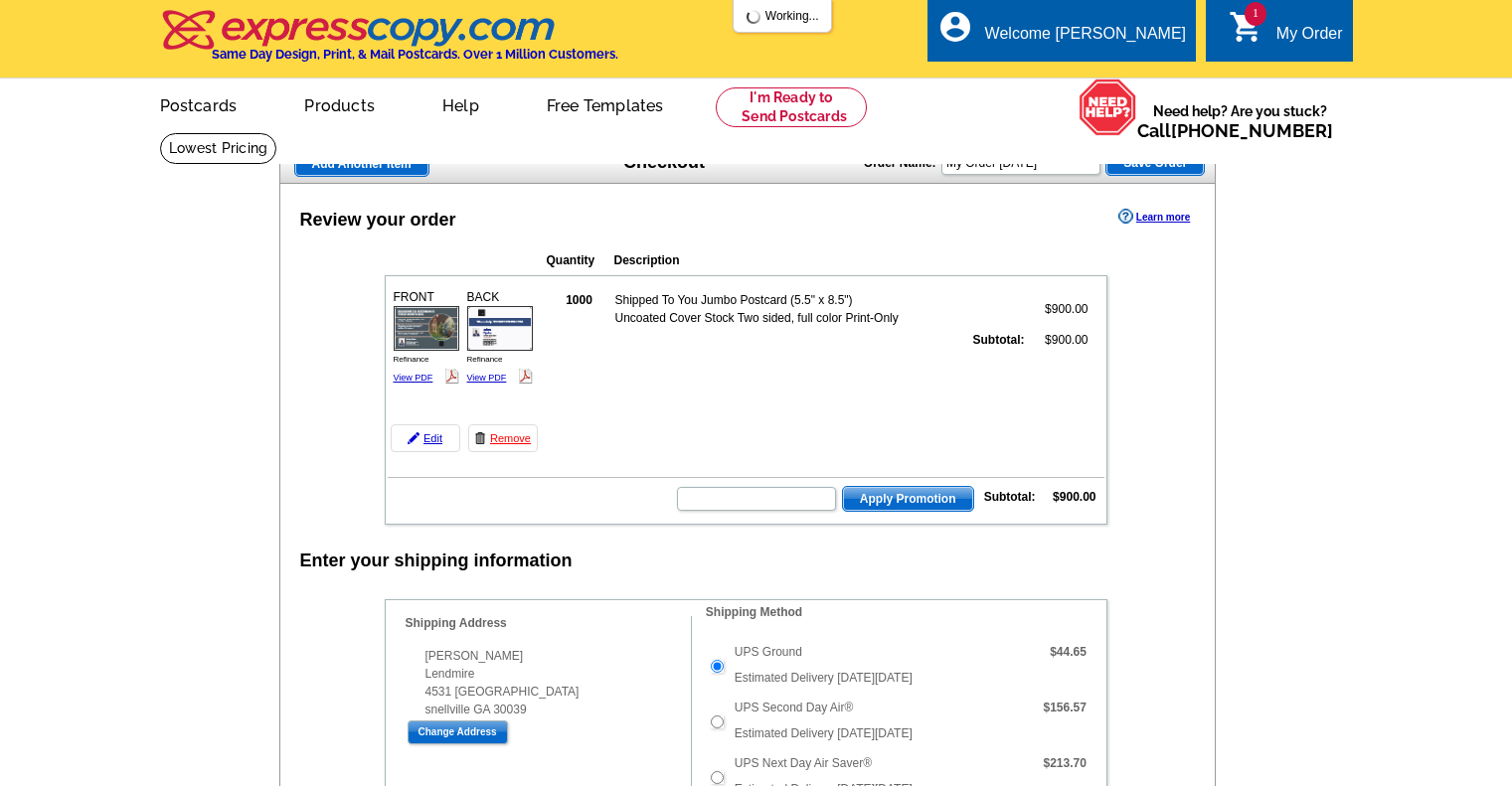 scroll, scrollTop: 0, scrollLeft: 0, axis: both 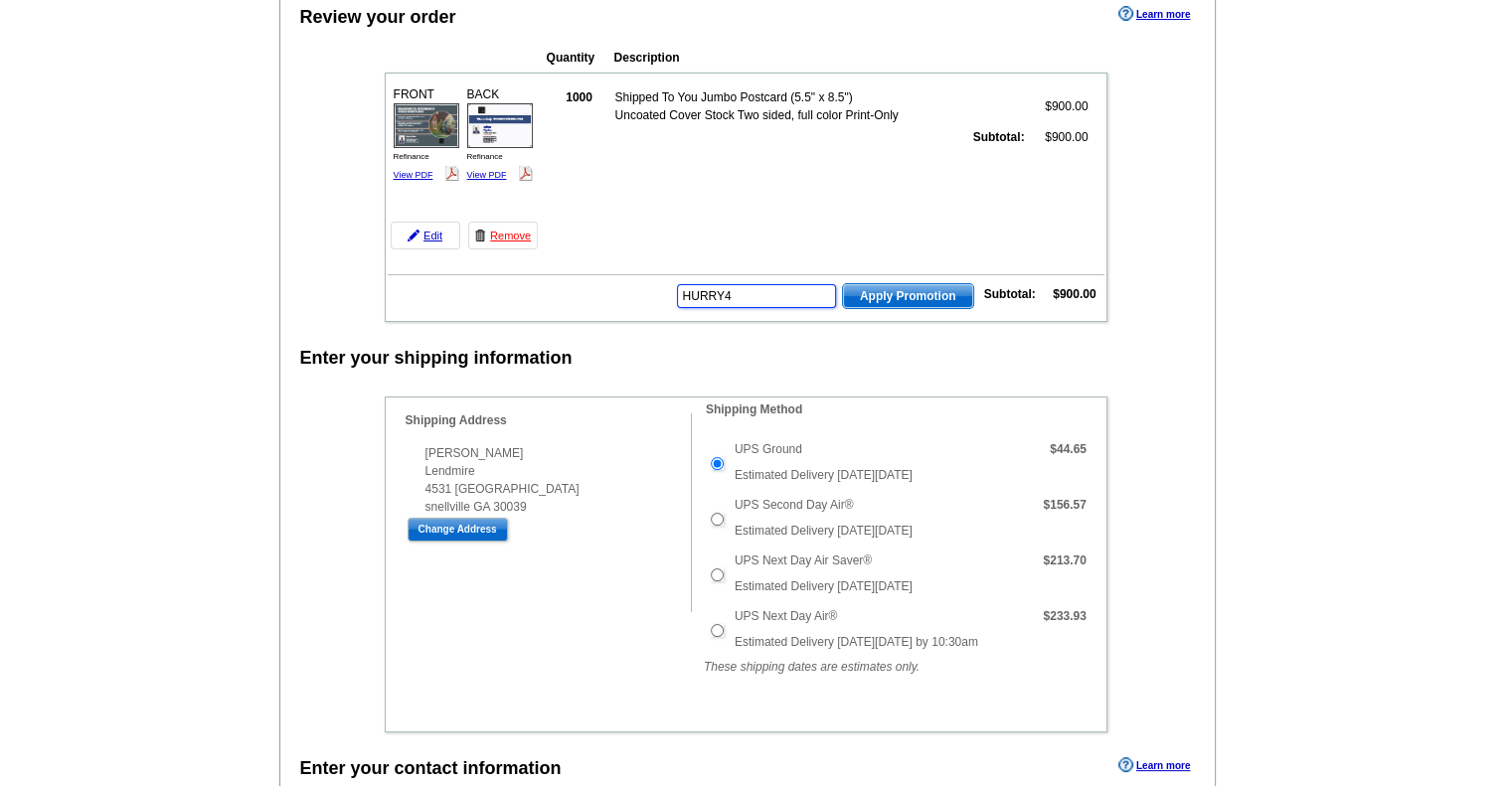 type on "HURRY40" 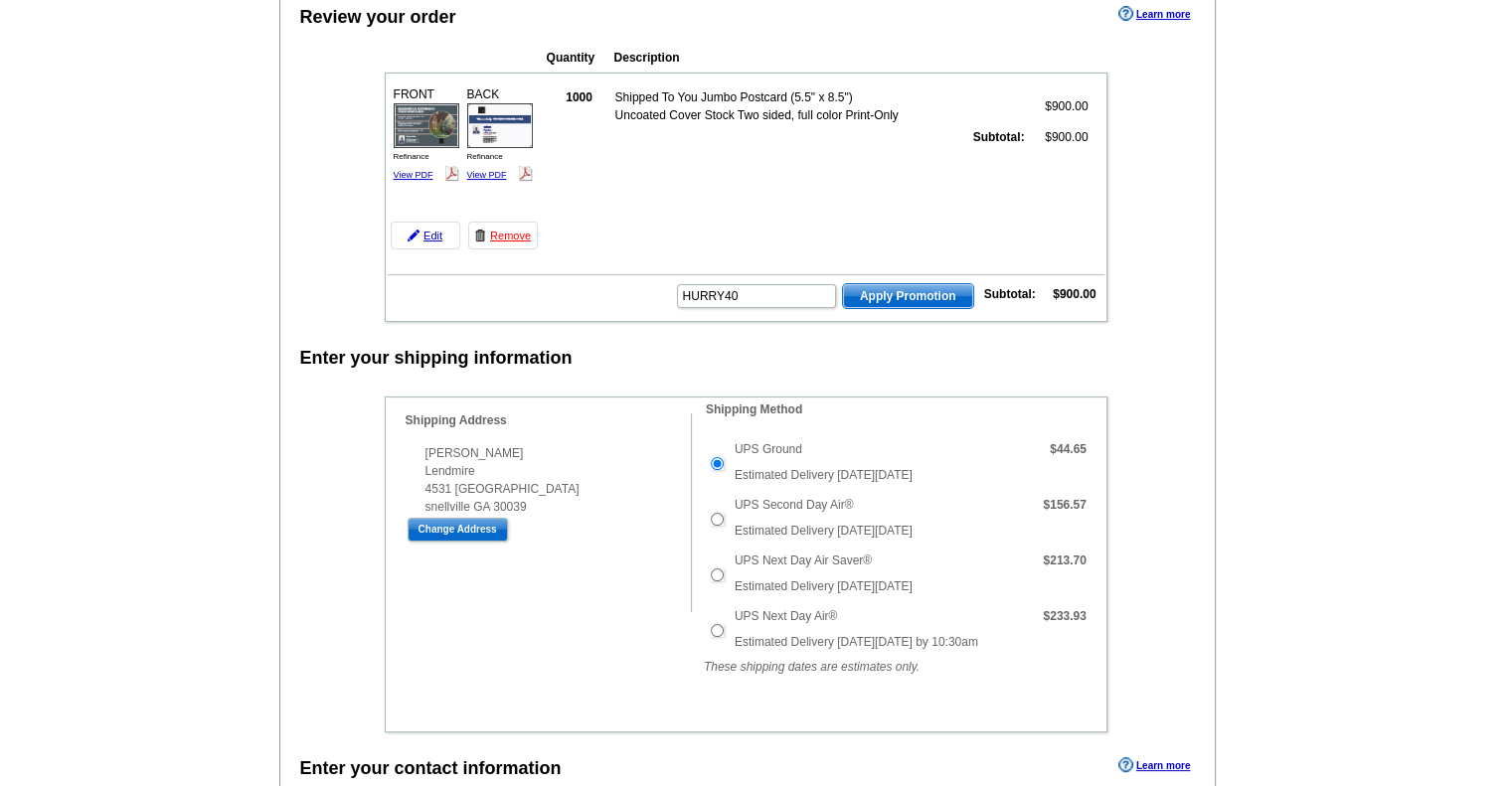 scroll, scrollTop: 0, scrollLeft: 0, axis: both 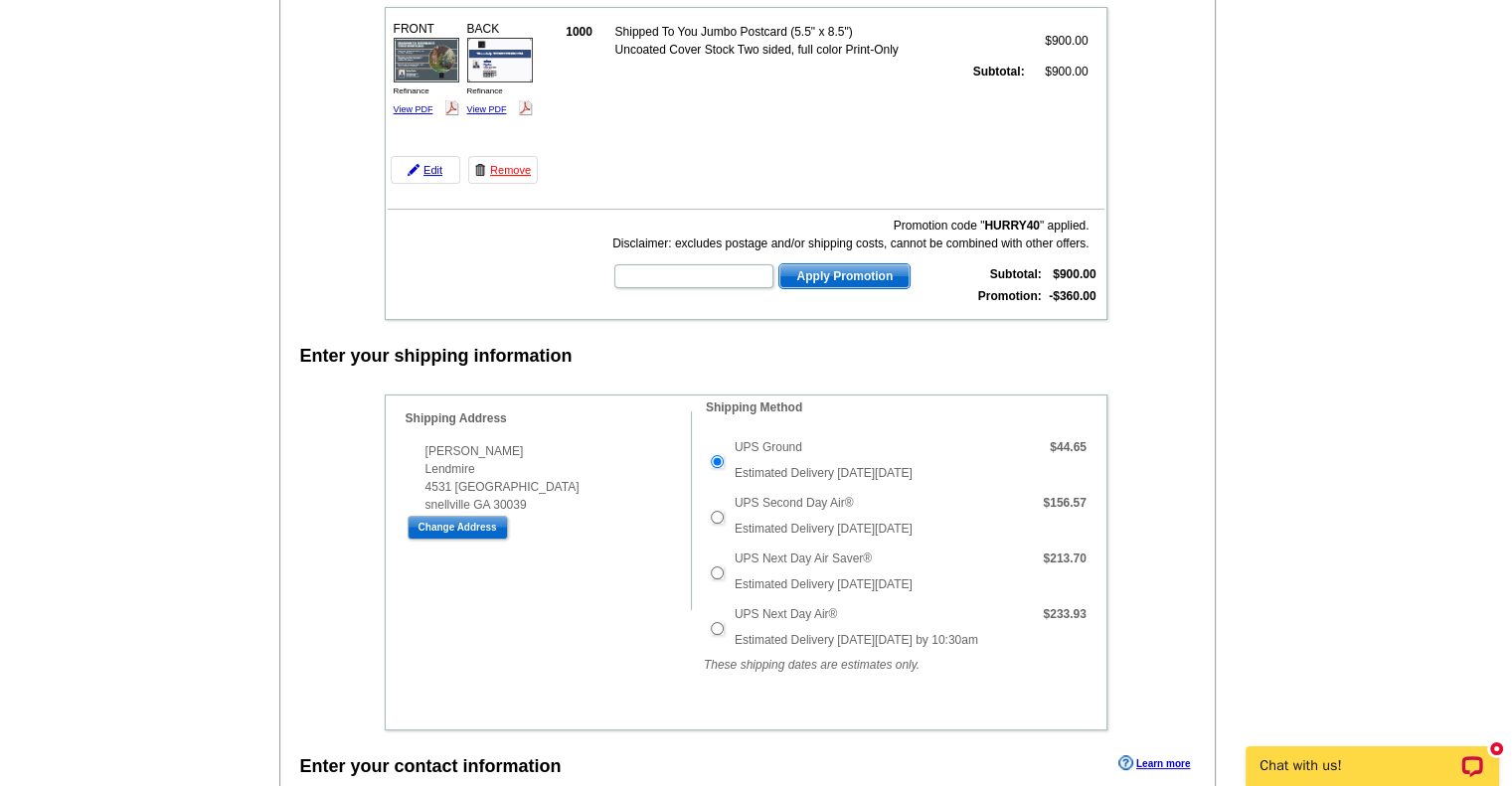 click at bounding box center [0, 2402] 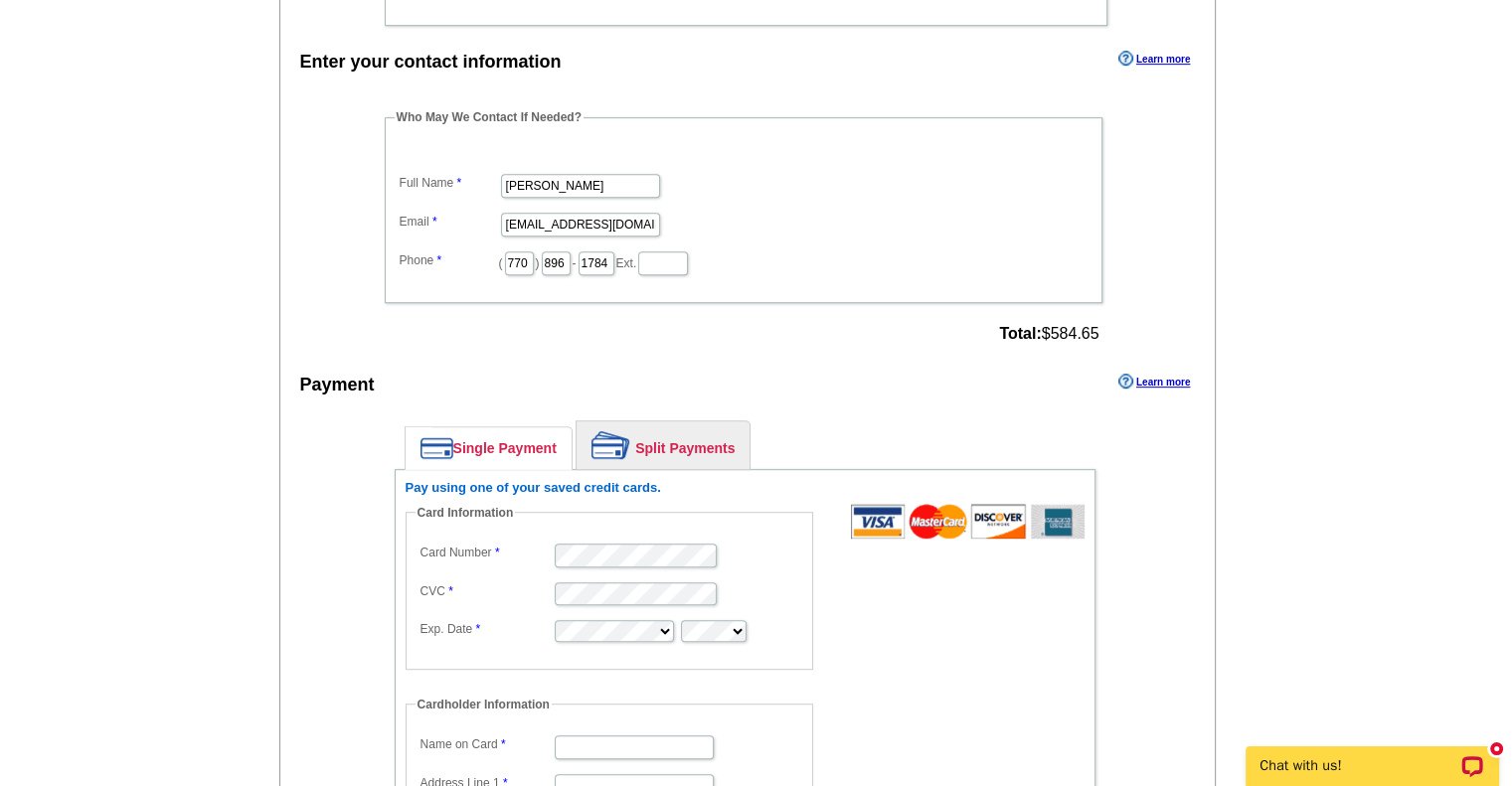 scroll, scrollTop: 982, scrollLeft: 0, axis: vertical 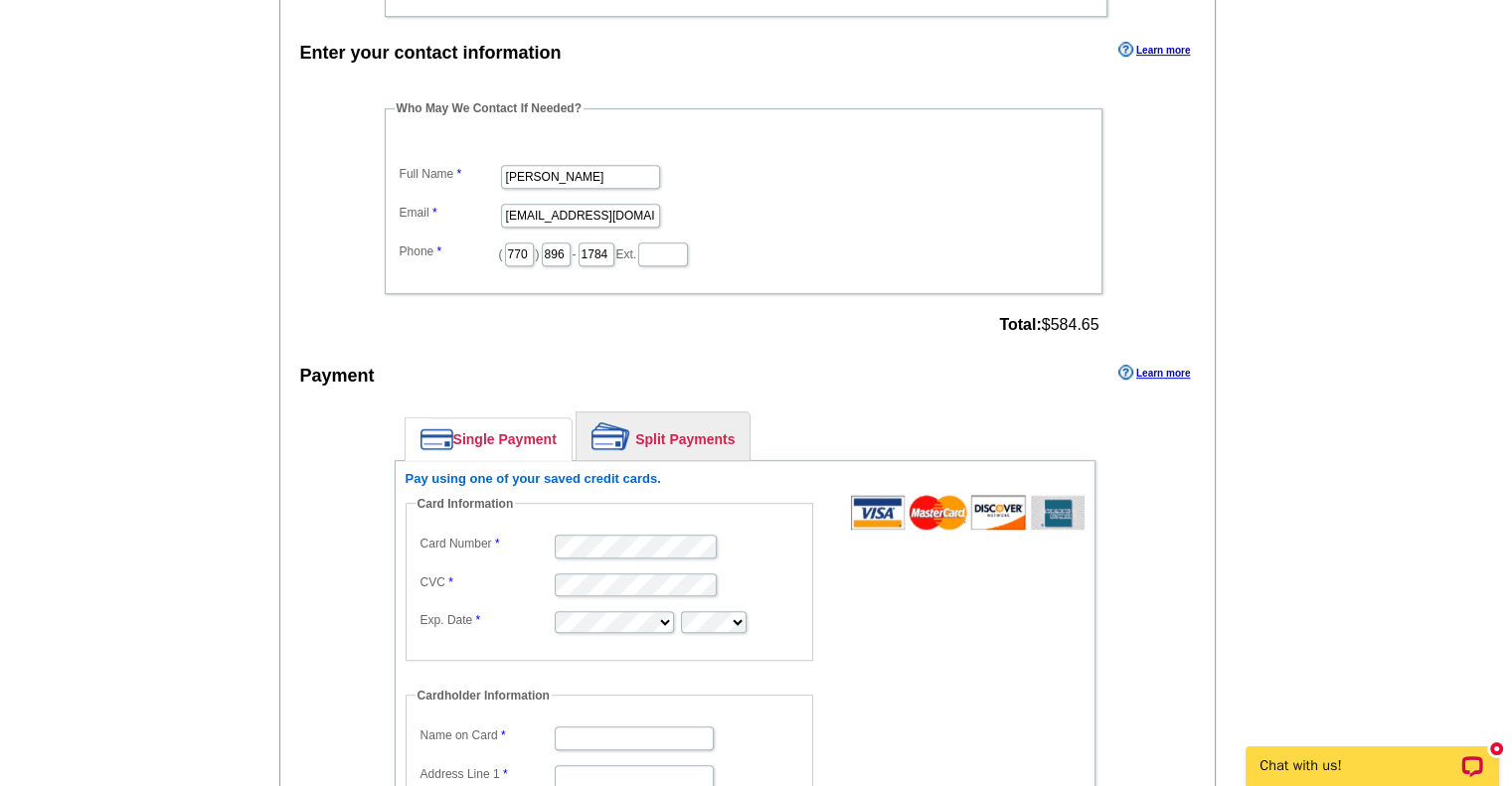 click on "Split Payments" at bounding box center (663, 436) 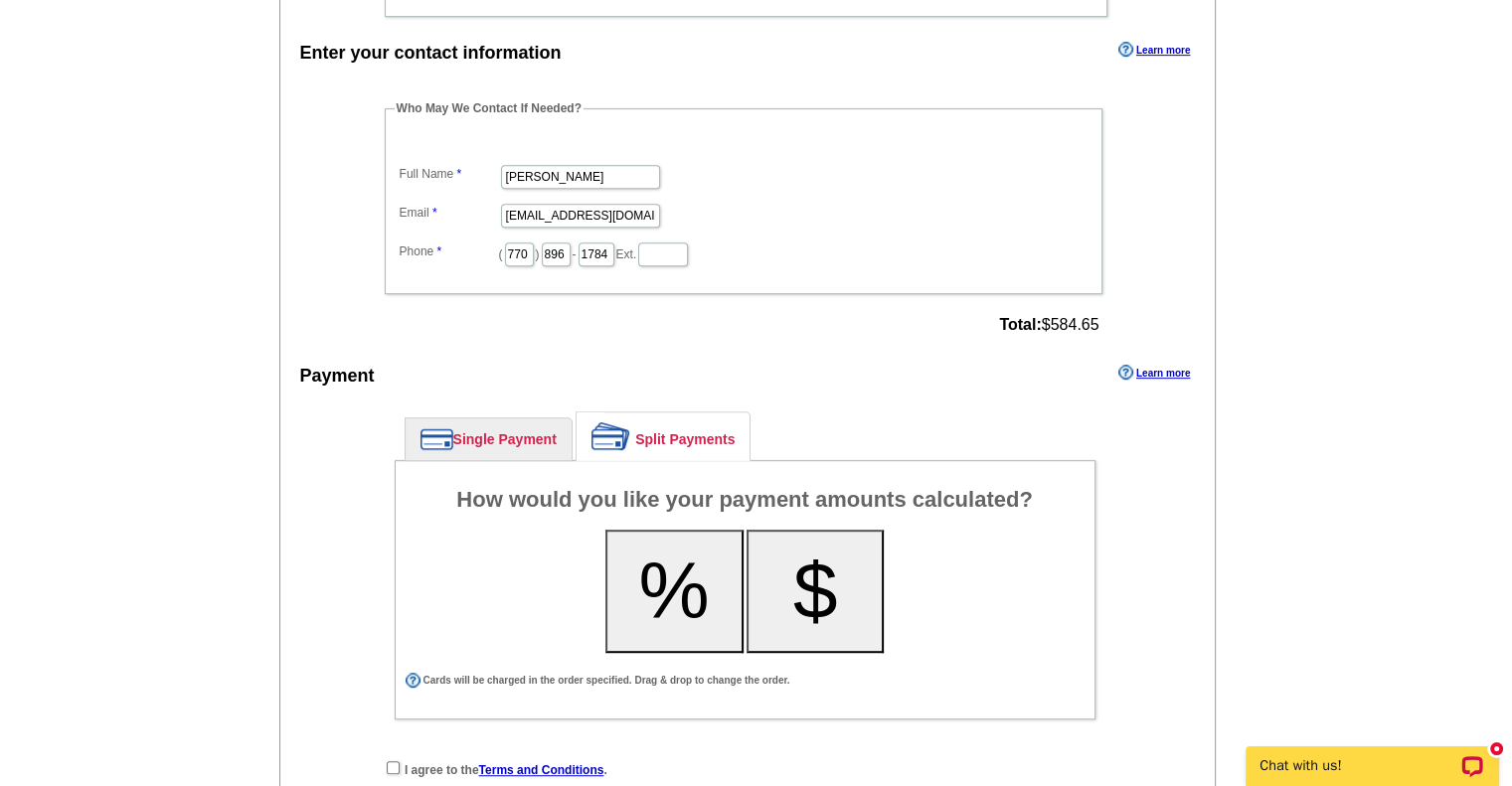 click on "%" at bounding box center (674, 591) 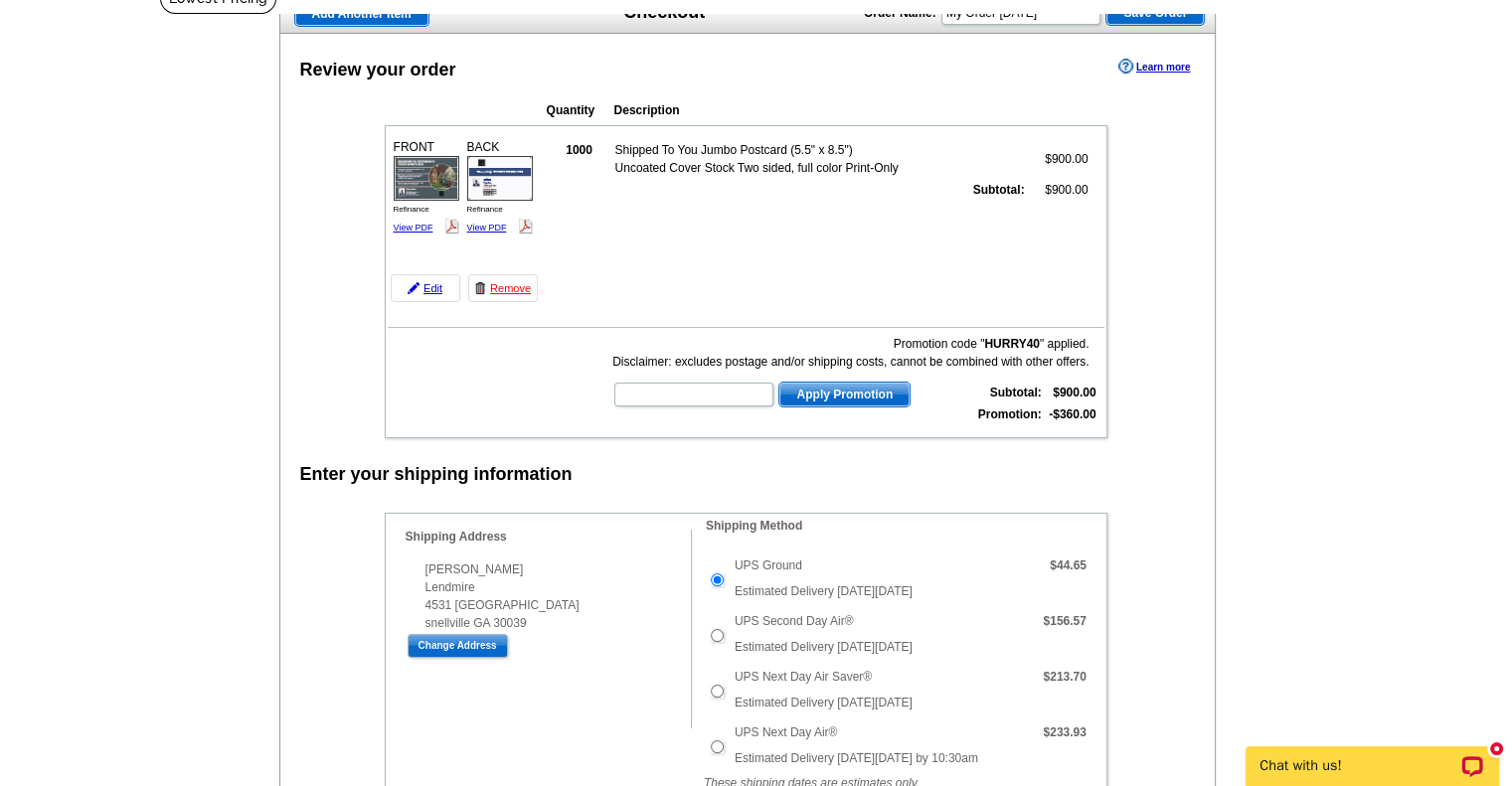 scroll, scrollTop: 0, scrollLeft: 0, axis: both 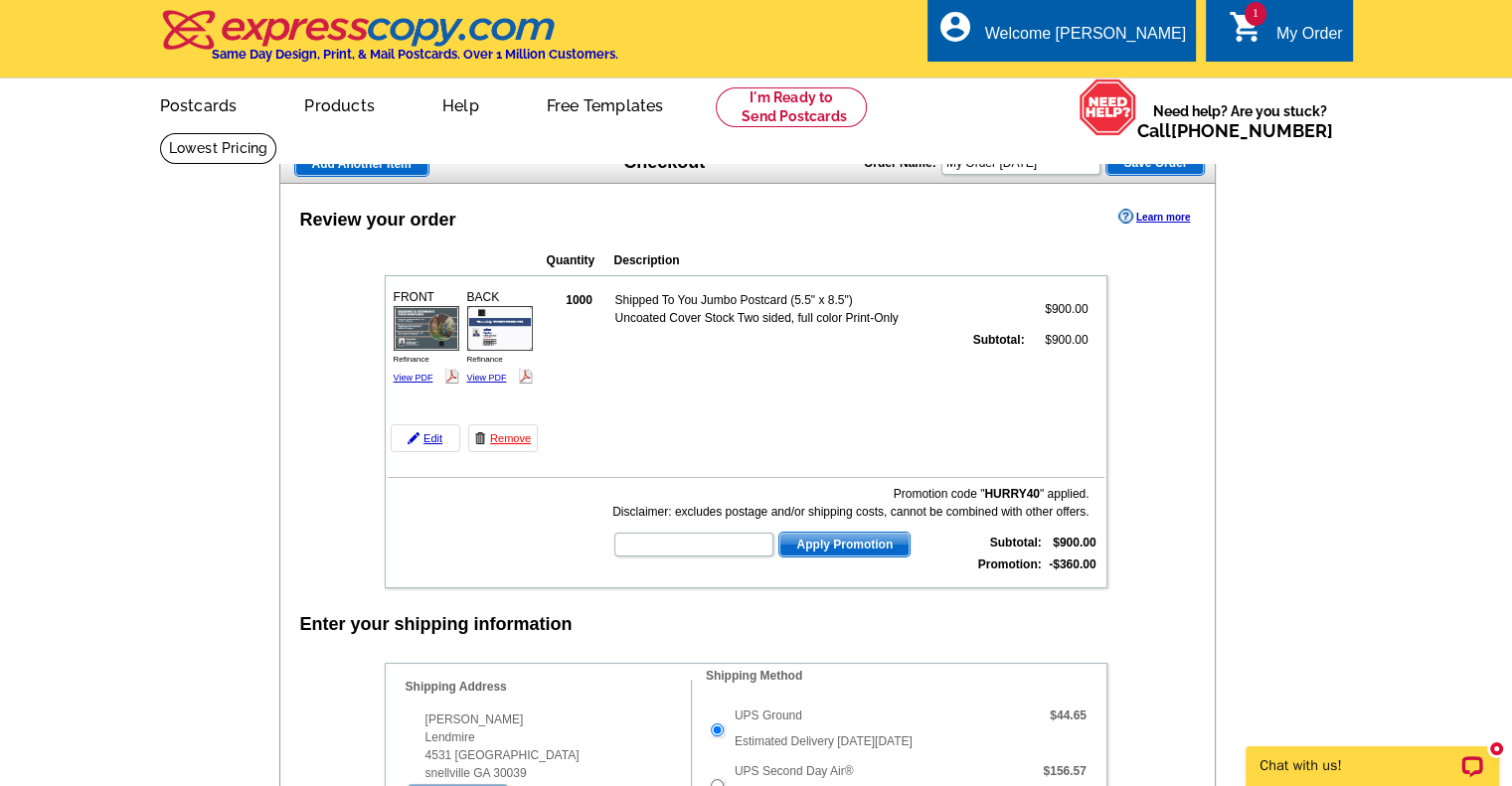 click on "Save Order" at bounding box center (1155, 163) 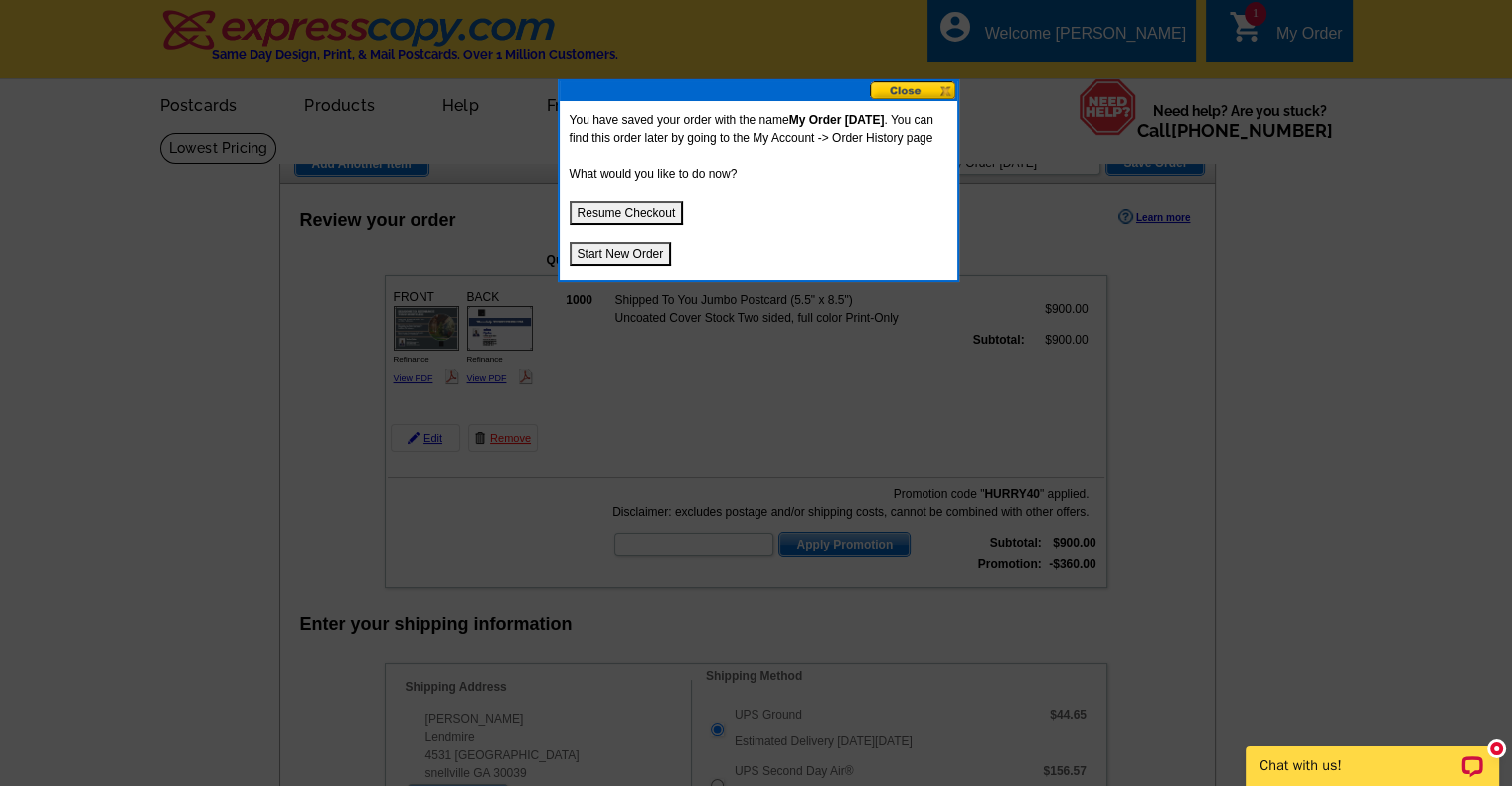 click on "Start New Order" at bounding box center [620, 254] 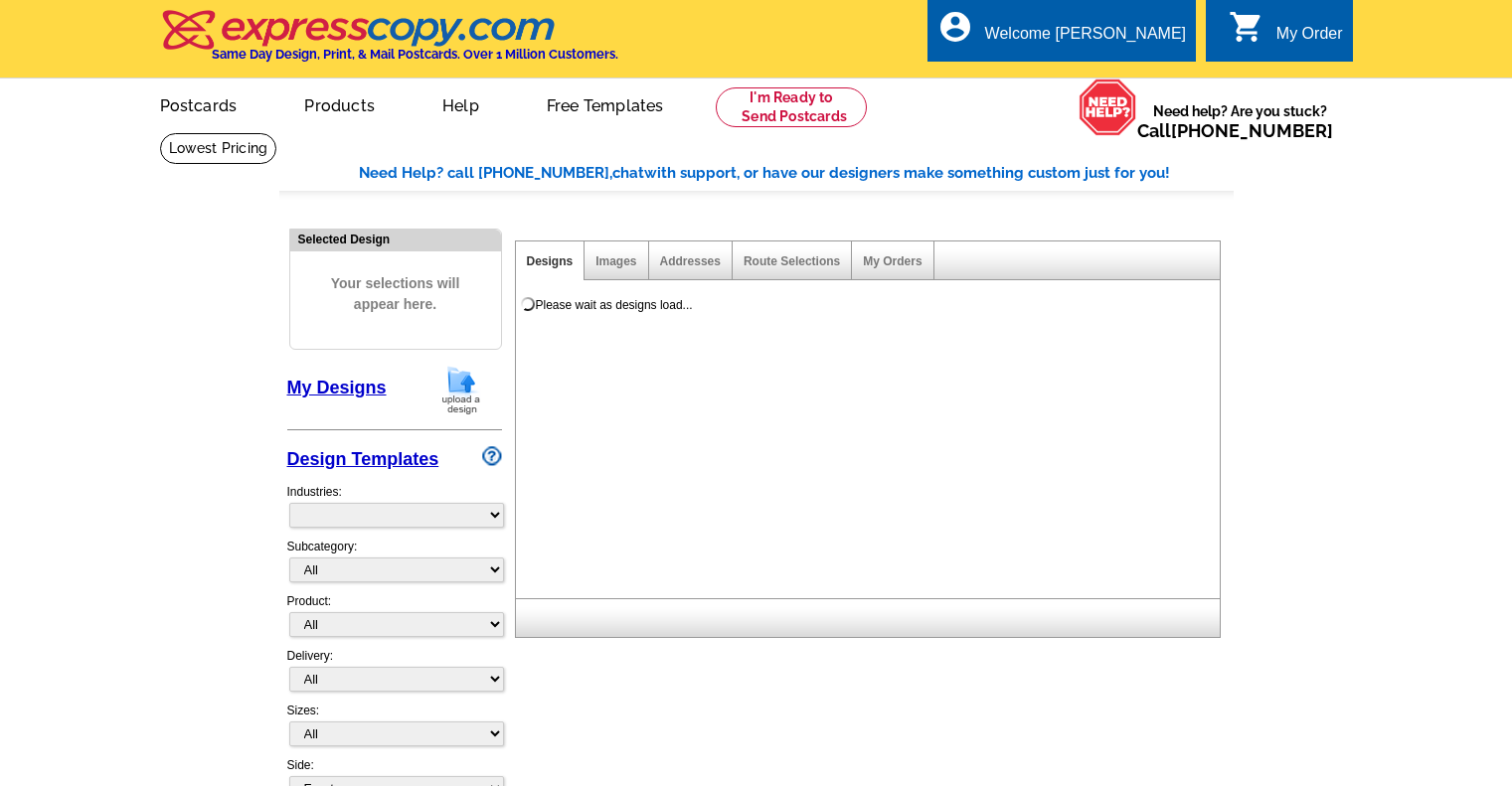 scroll, scrollTop: 0, scrollLeft: 0, axis: both 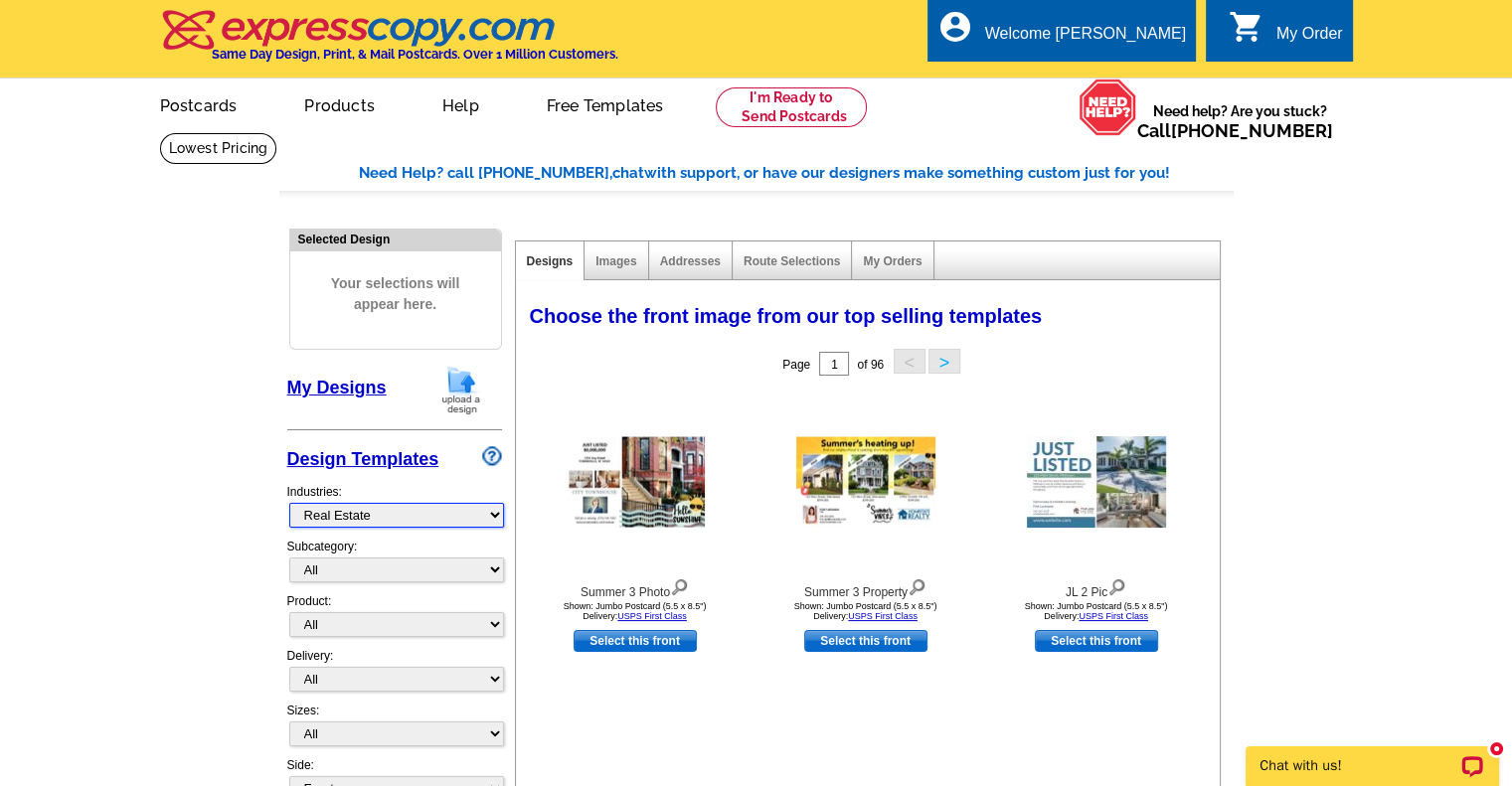 click on "What's New Real Estate Mortgage Insurance HVAC Dental Solar EDDM - NEW! Calendar Postcards Arts & Entertainment Assisted Living Automotive Beauty & Fitness Business Services Education, Camps & Childcare Financial Services Food & Beverage Healthcare Holiday Home Services Keep-in-Touch Legal Non-Profit Personal Projects Pets & Veterinarians Photo Cards Religion & Faith Retail Seasonal Sports & Recreation Sports Schedules Travel Greeting Cards All Postcards All Flyers & Brochures All Business Cards All Door Hangers All Greeting Cards" at bounding box center [397, 515] 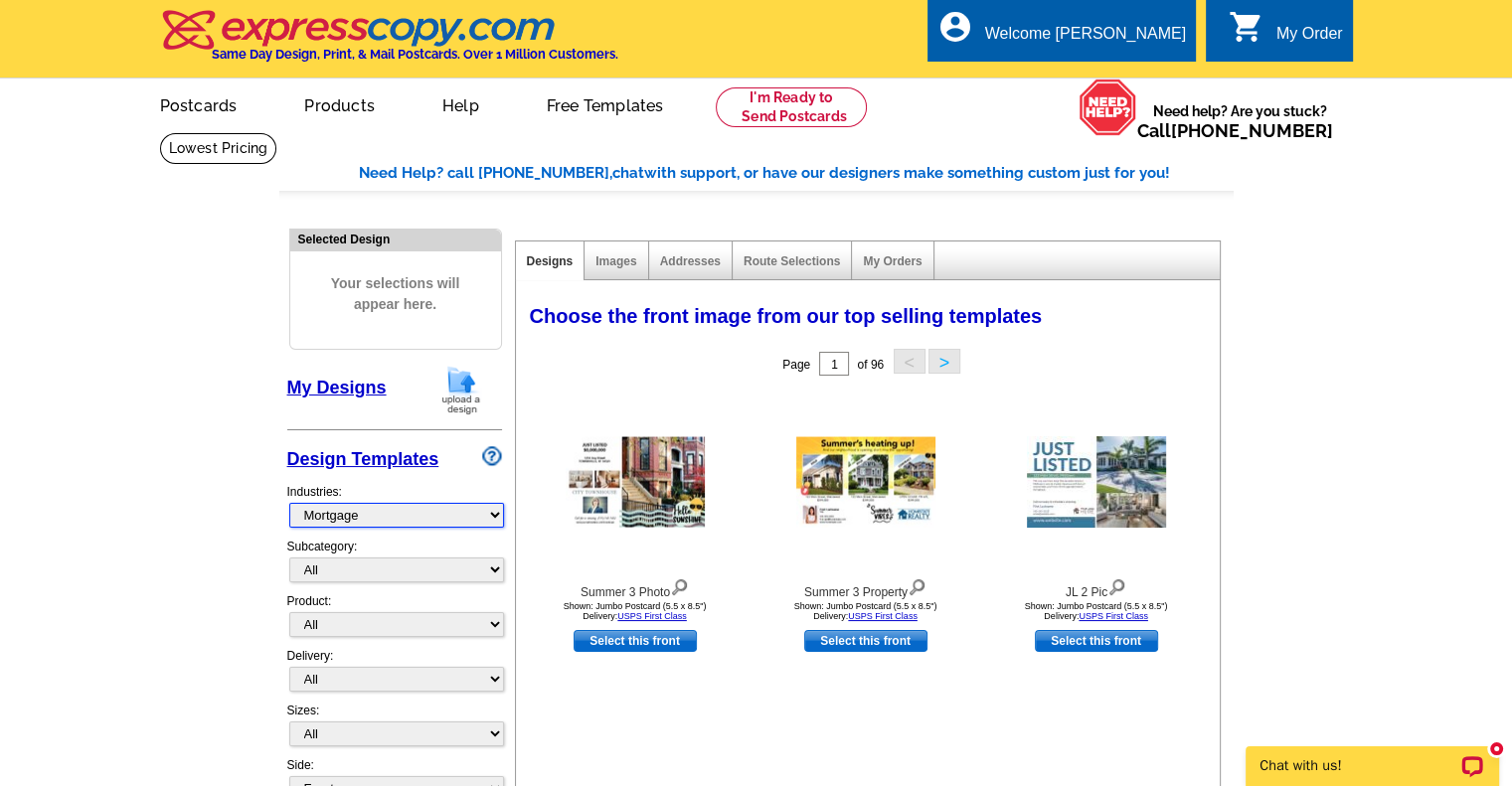 click on "What's New Real Estate Mortgage Insurance HVAC Dental Solar EDDM - NEW! Calendar Postcards Arts & Entertainment Assisted Living Automotive Beauty & Fitness Business Services Education, Camps & Childcare Financial Services Food & Beverage Healthcare Holiday Home Services Keep-in-Touch Legal Non-Profit Personal Projects Pets & Veterinarians Photo Cards Religion & Faith Retail Seasonal Sports & Recreation Sports Schedules Travel Greeting Cards All Postcards All Flyers & Brochures All Business Cards All Door Hangers All Greeting Cards" at bounding box center [397, 515] 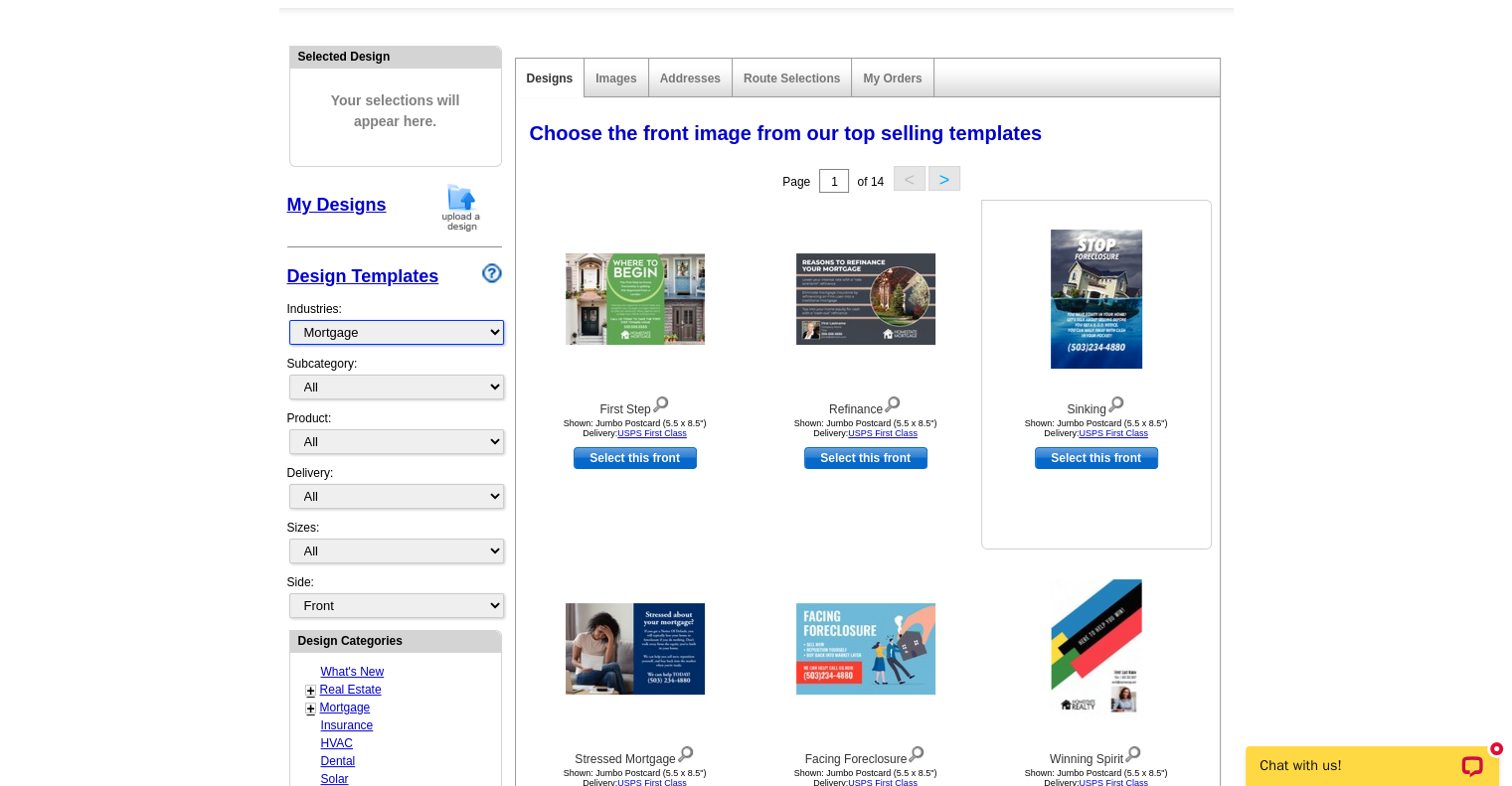 scroll, scrollTop: 174, scrollLeft: 0, axis: vertical 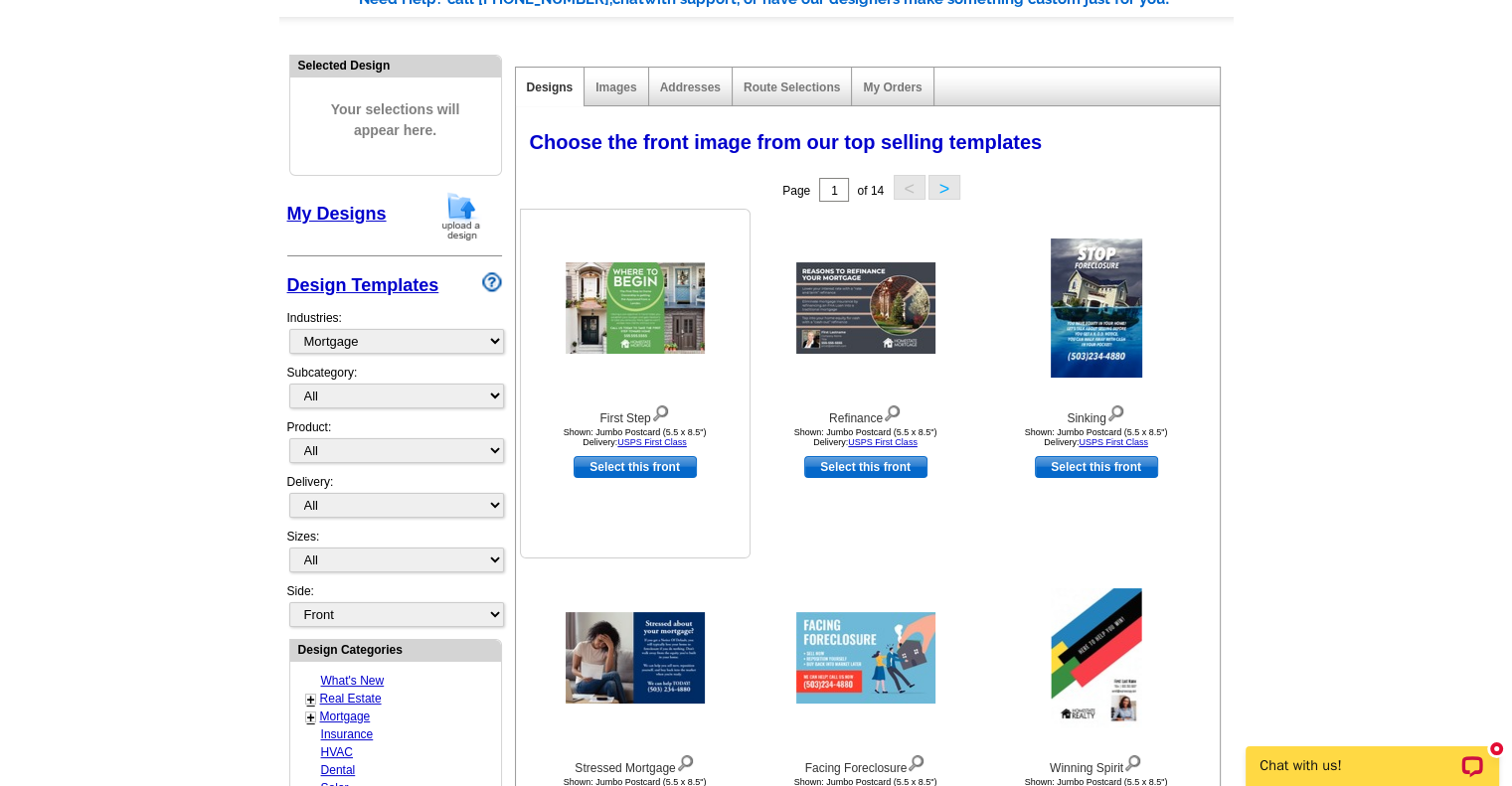 click at bounding box center (660, 411) 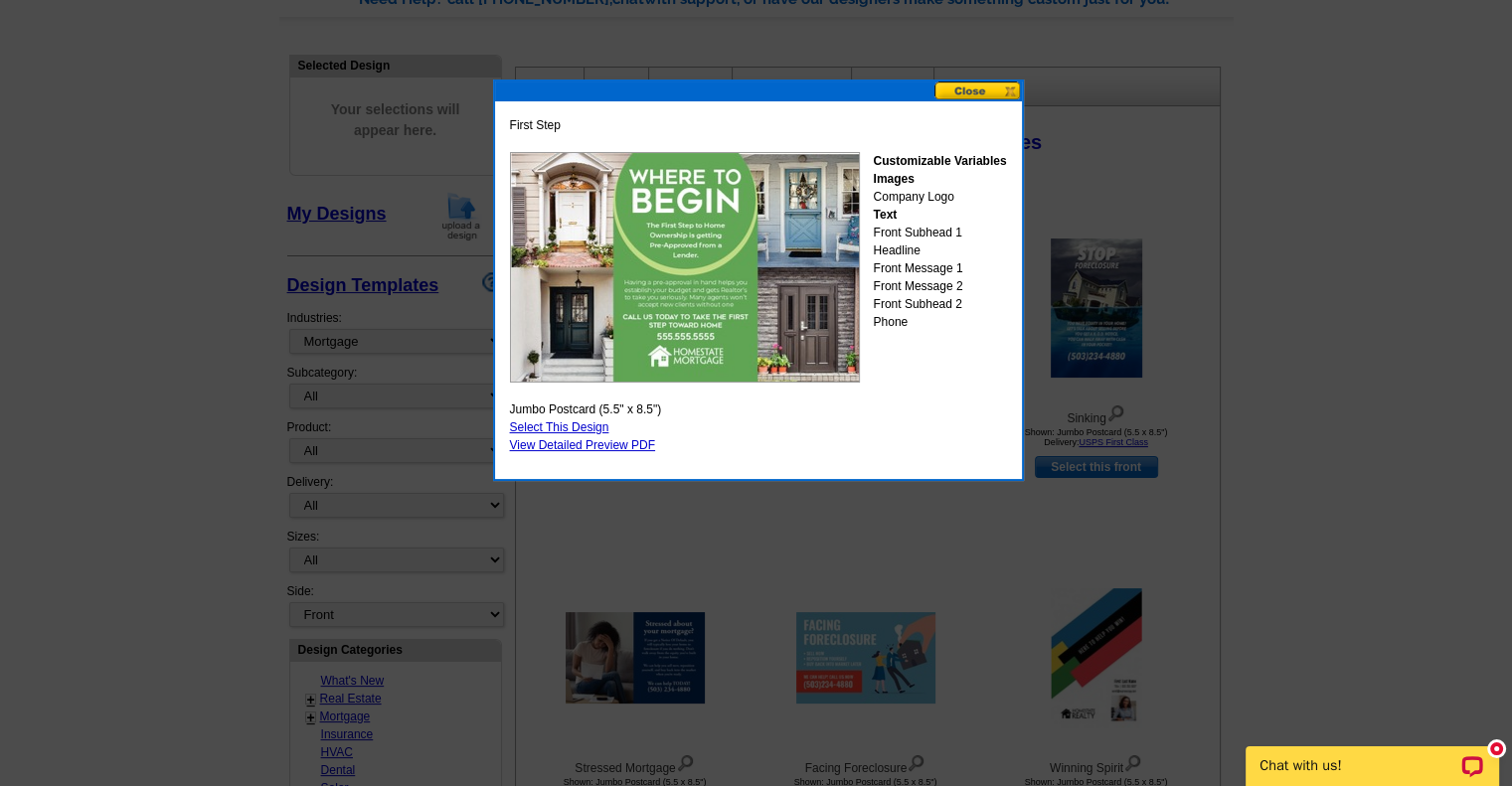 click at bounding box center (978, 90) 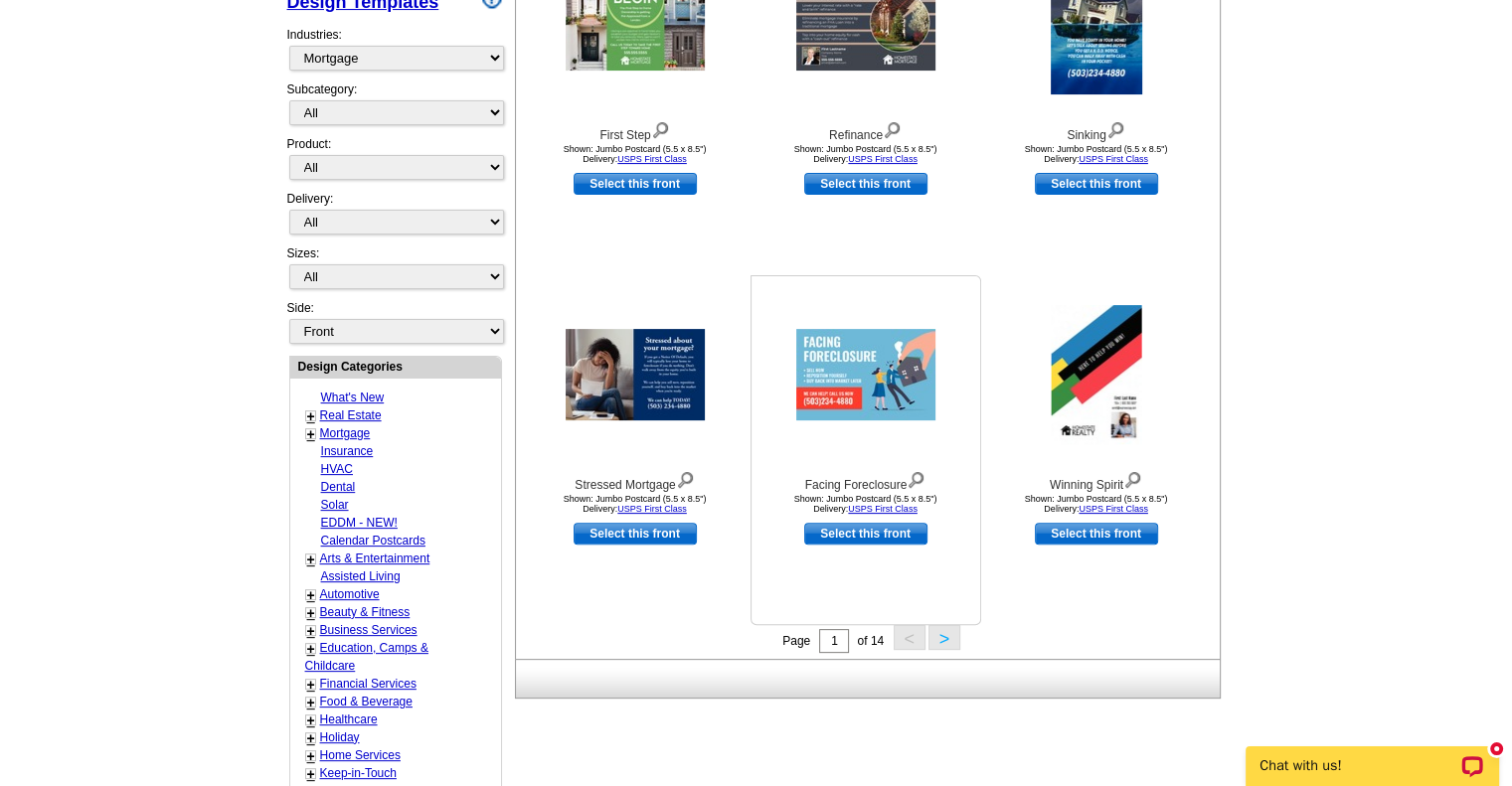 scroll, scrollTop: 468, scrollLeft: 0, axis: vertical 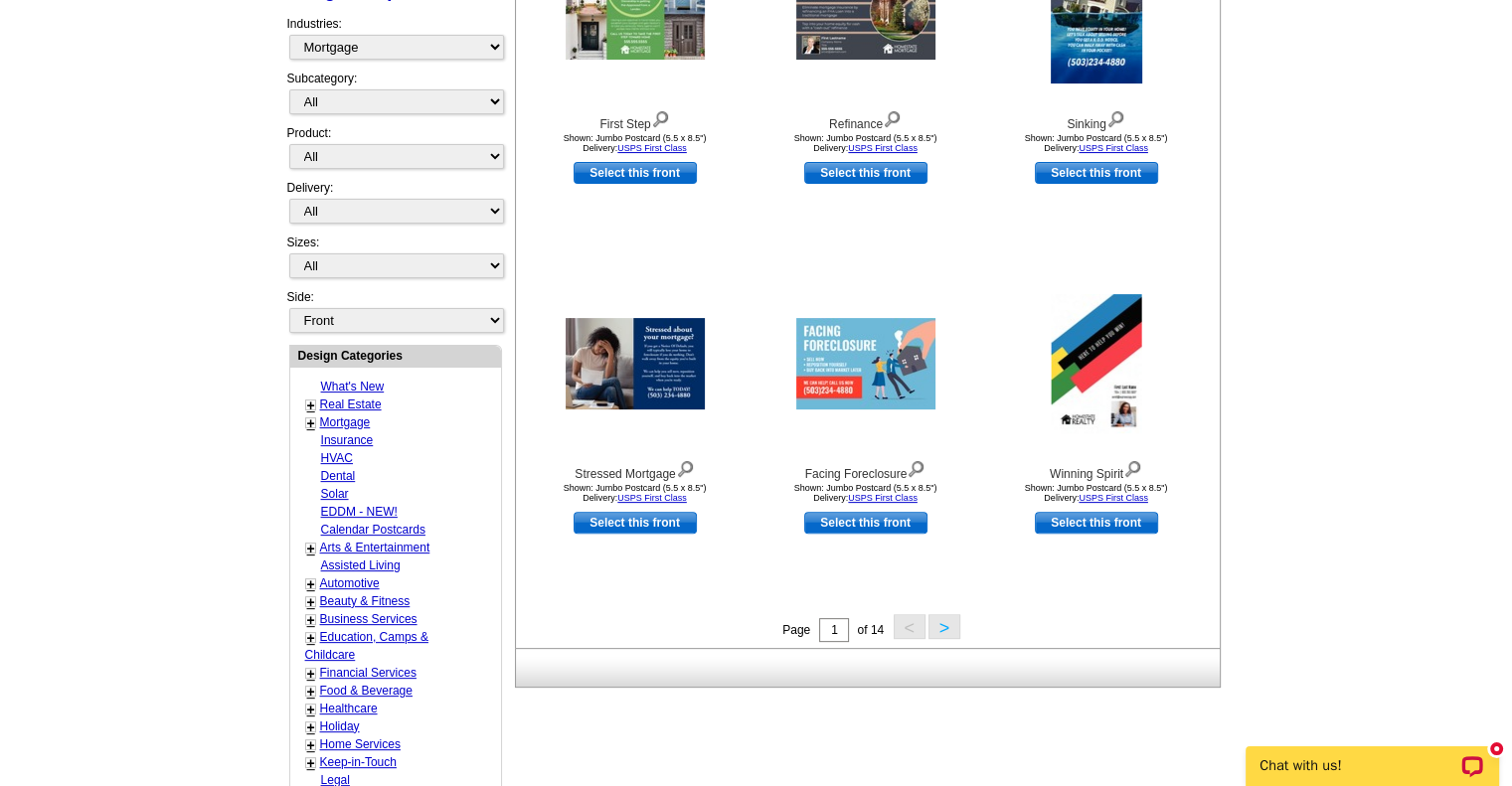 click on ">" at bounding box center (944, 626) 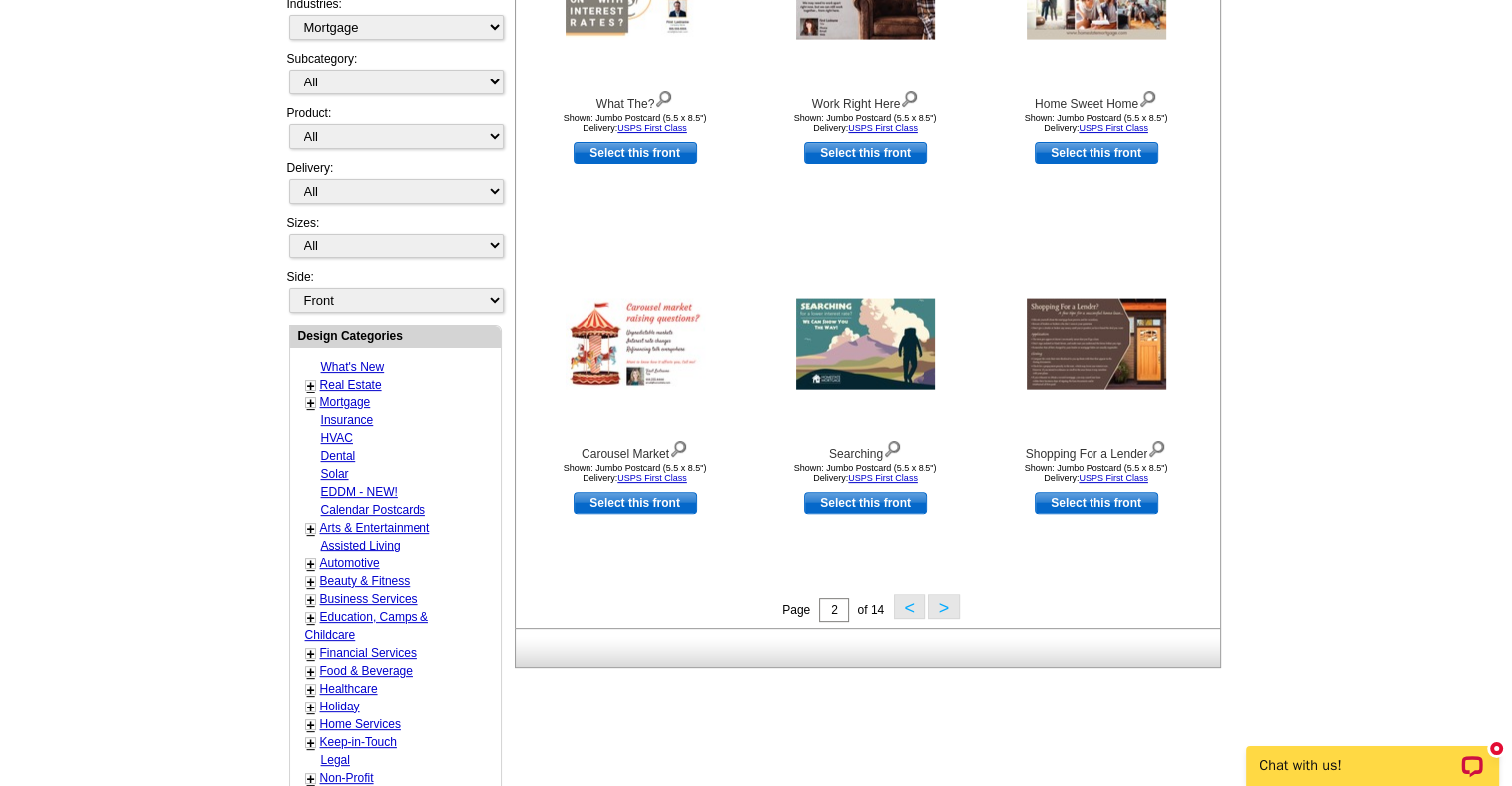 scroll, scrollTop: 493, scrollLeft: 0, axis: vertical 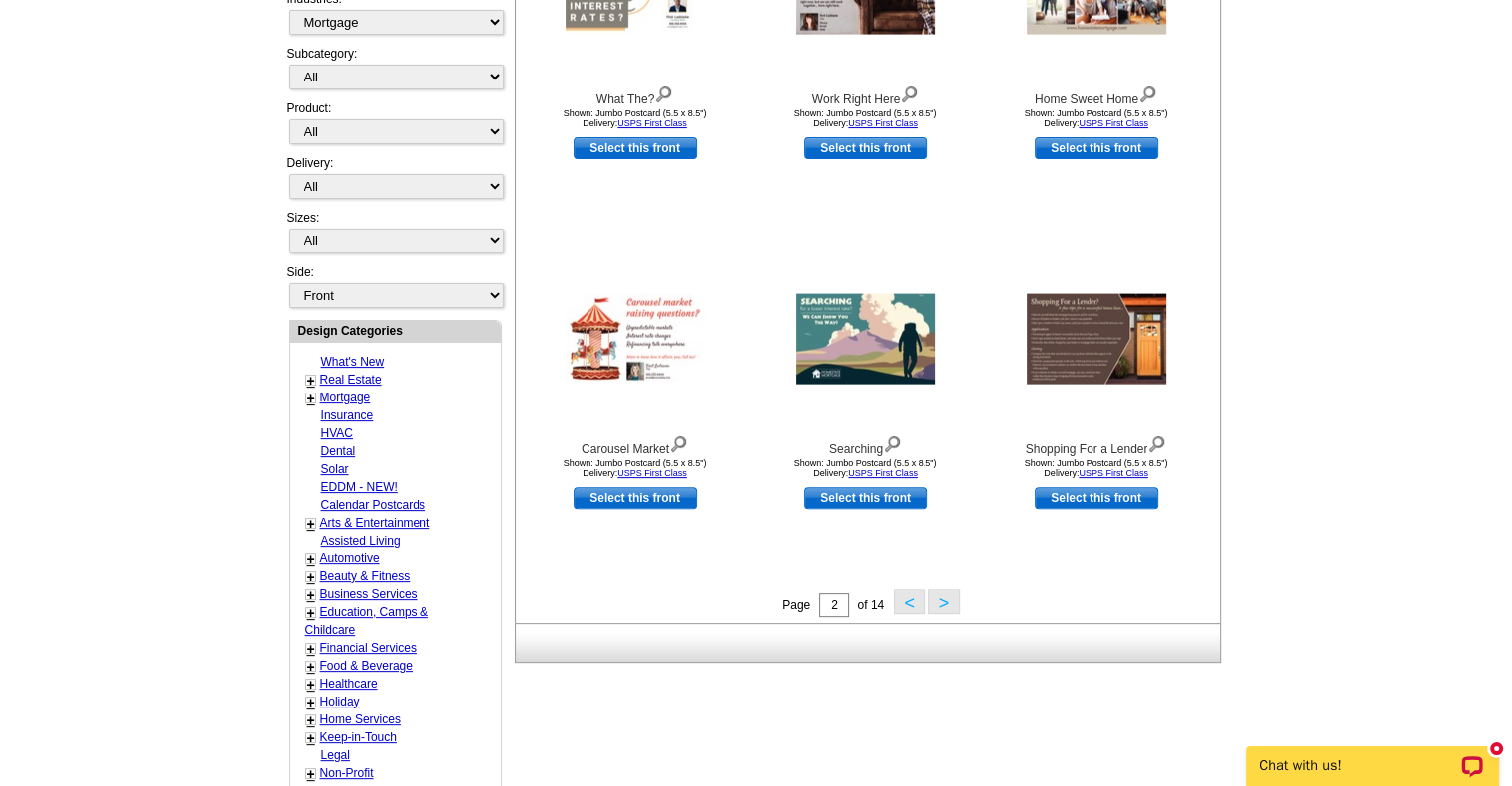 click on ">" at bounding box center (944, 601) 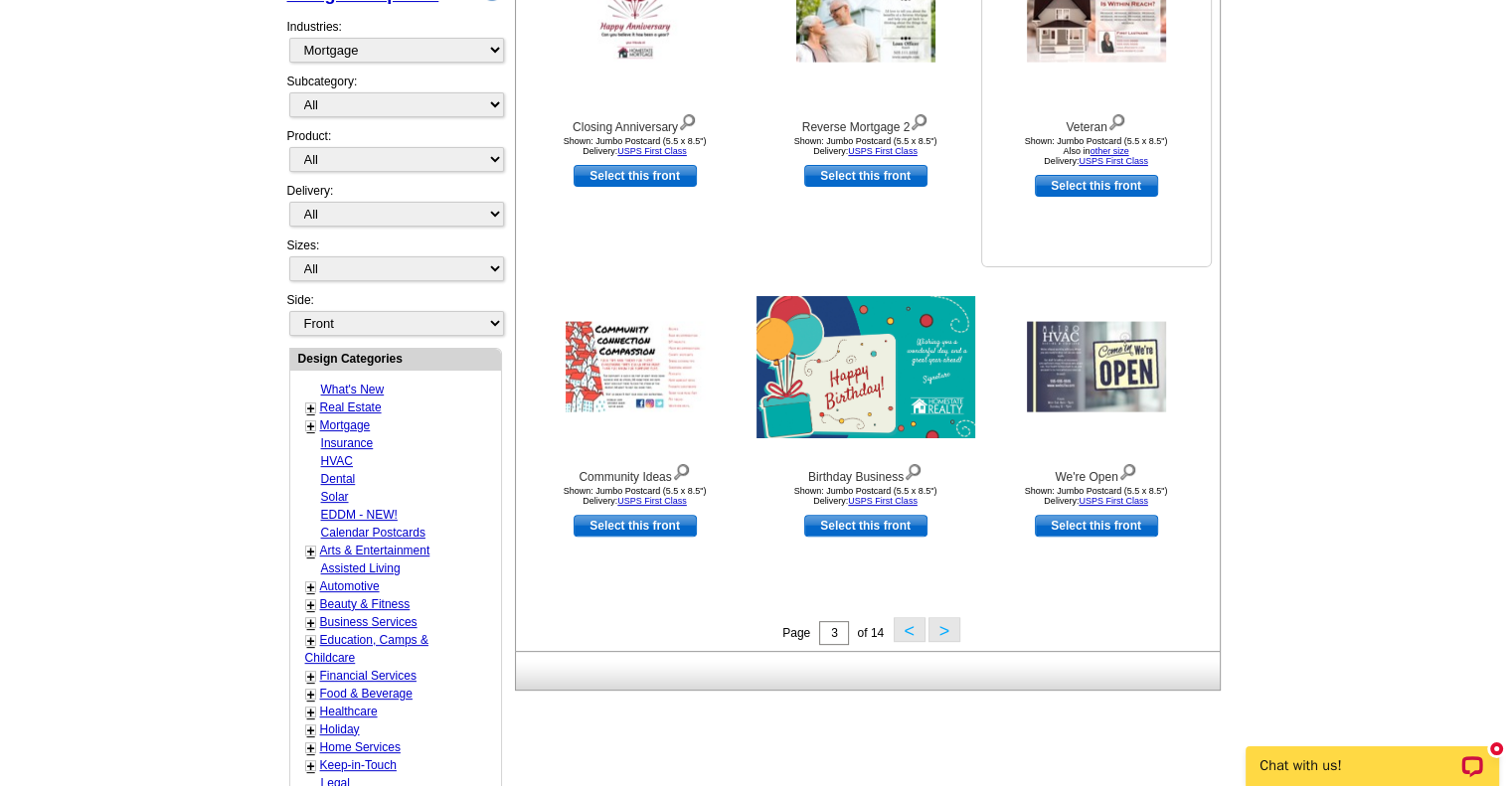 scroll, scrollTop: 468, scrollLeft: 0, axis: vertical 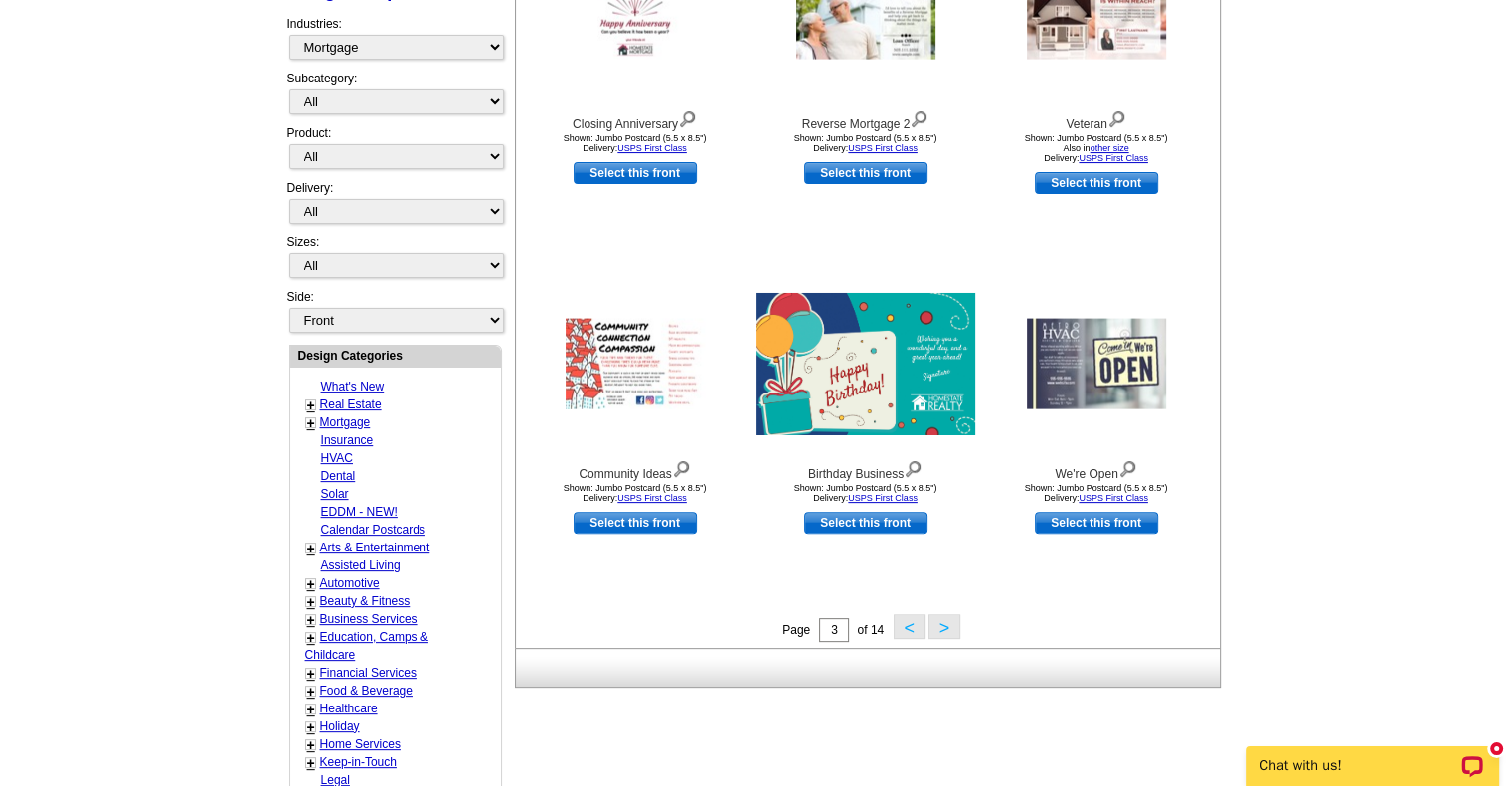 click on ">" at bounding box center (944, 626) 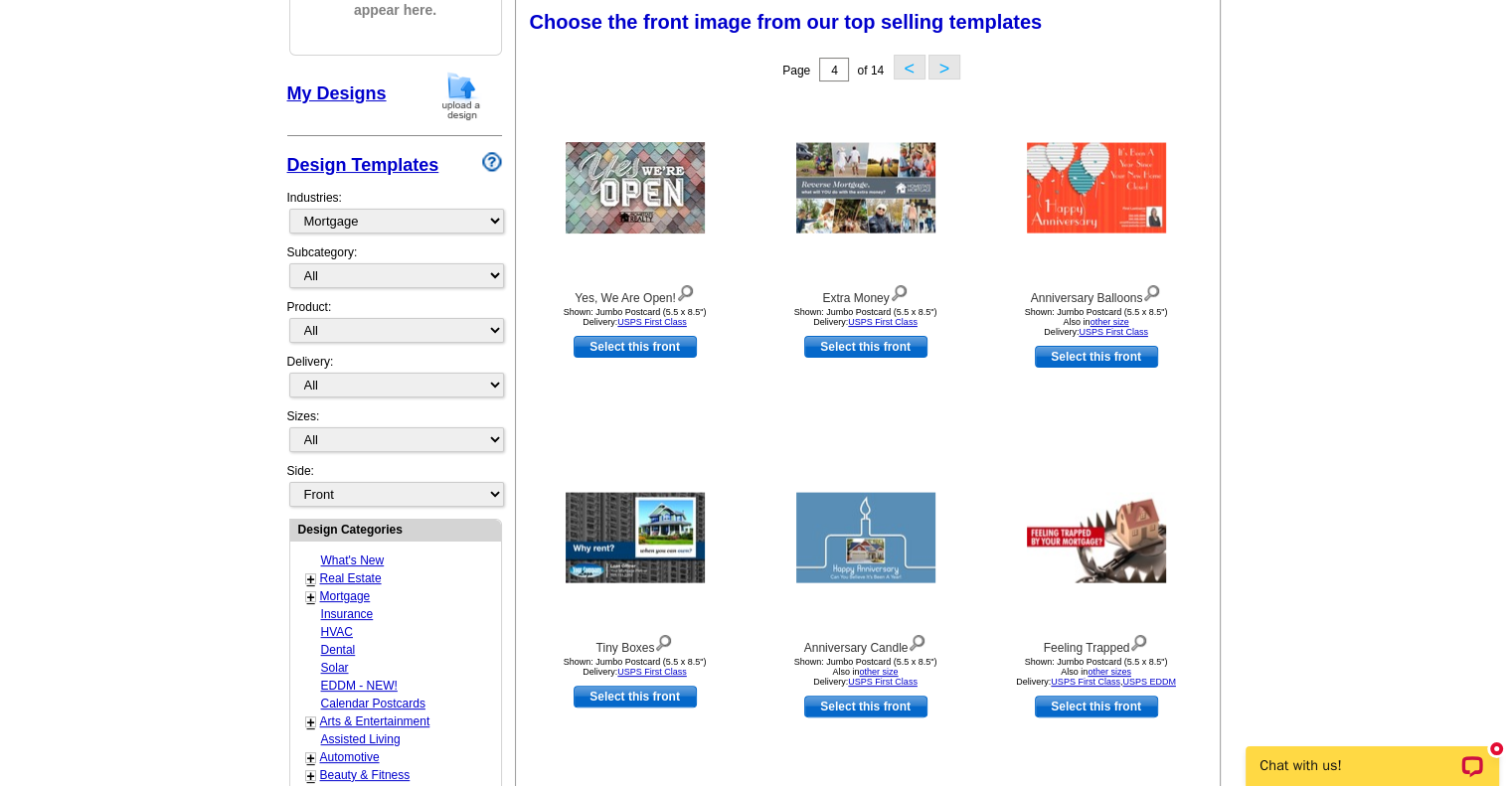 scroll, scrollTop: 293, scrollLeft: 0, axis: vertical 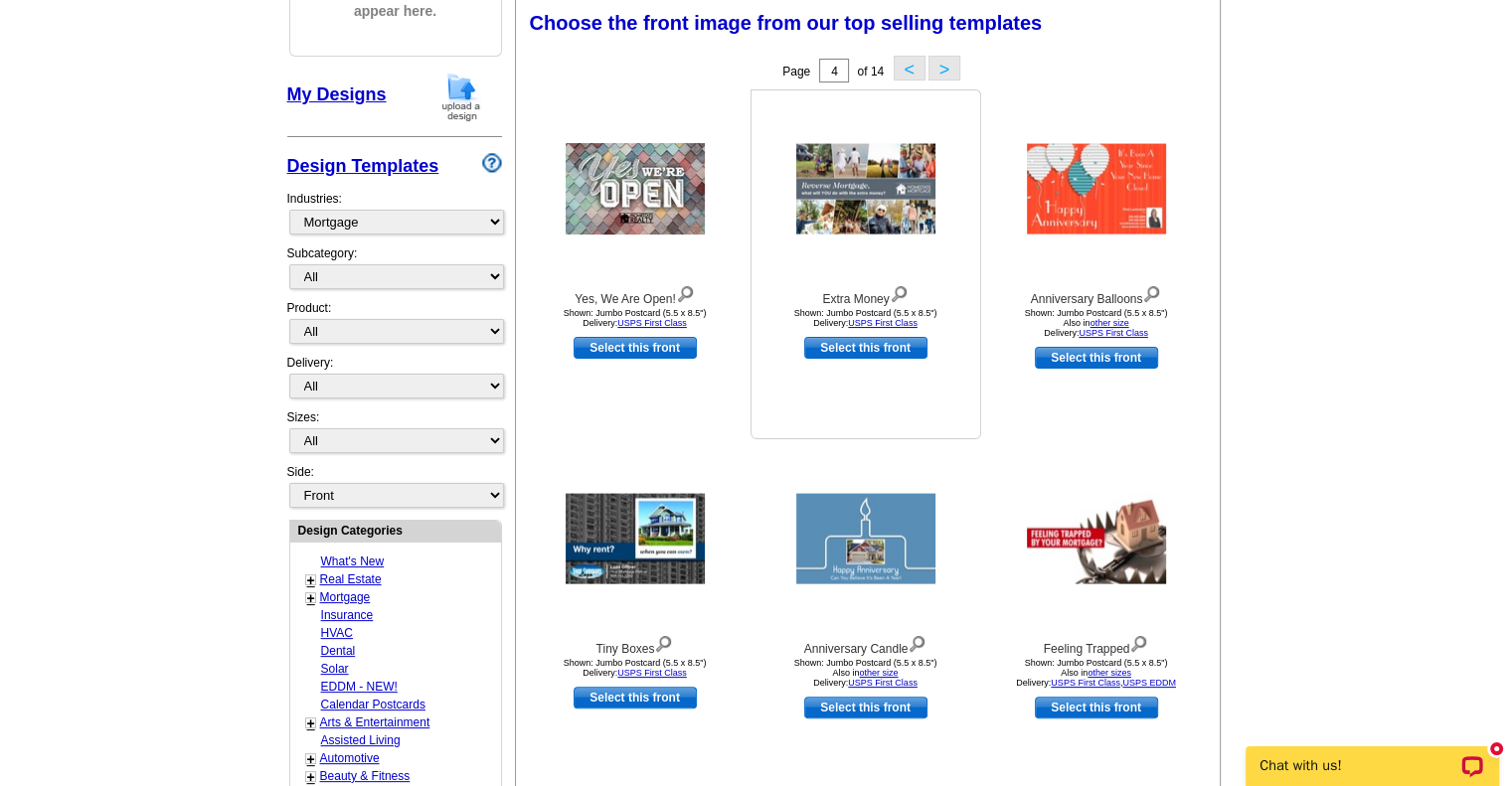 click at bounding box center [899, 292] 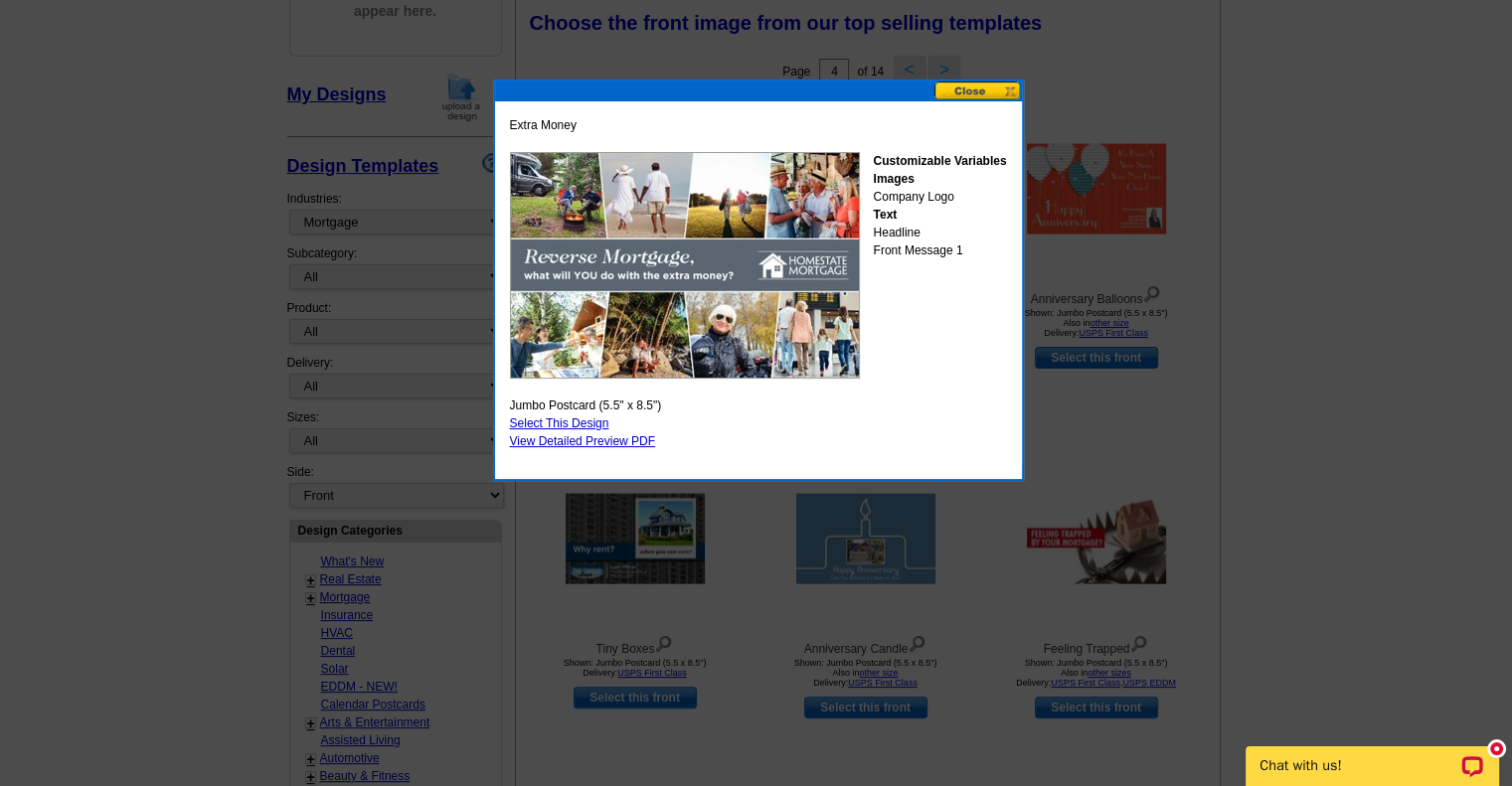 click at bounding box center [978, 90] 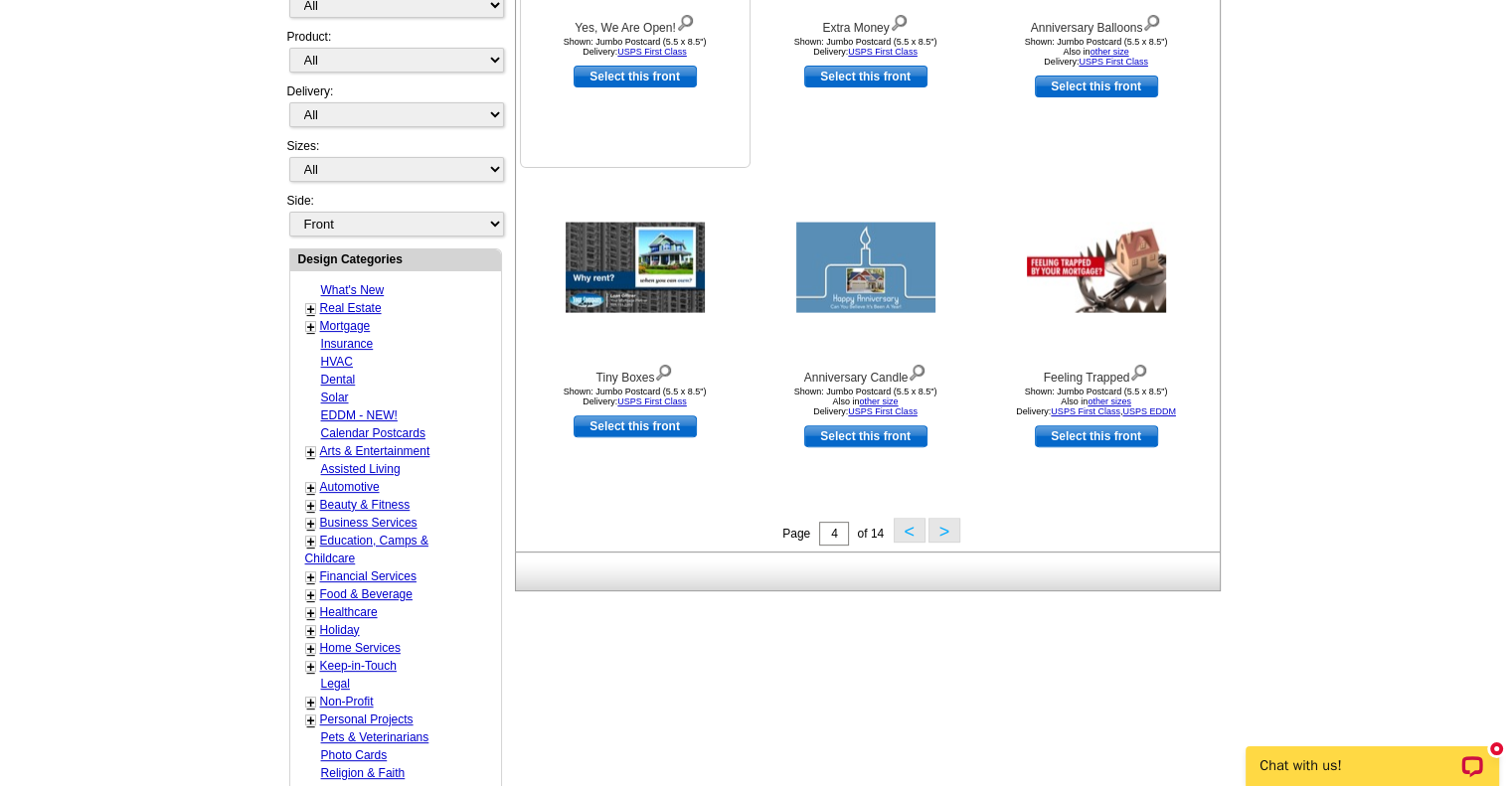 scroll, scrollTop: 570, scrollLeft: 0, axis: vertical 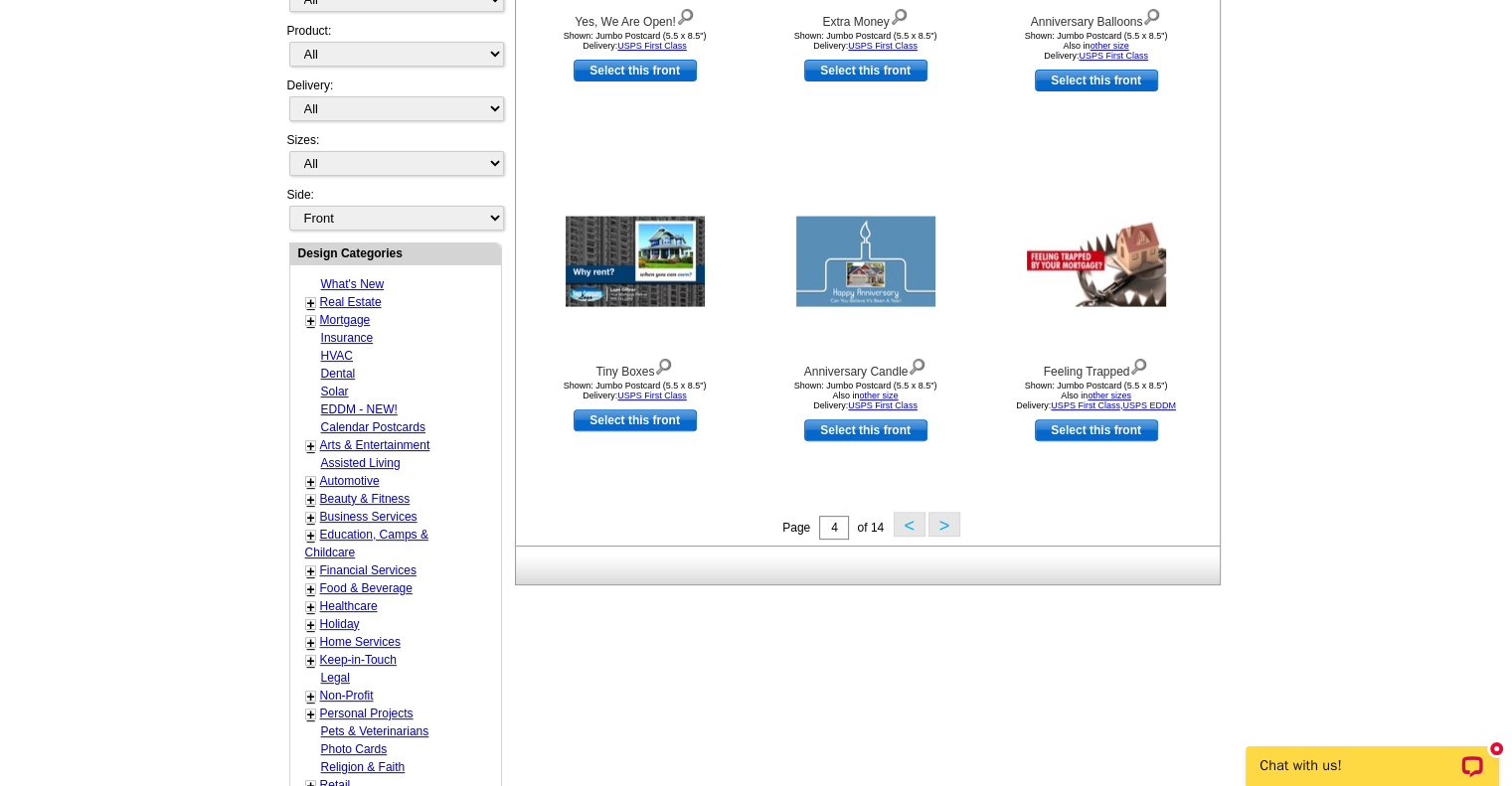 click on ">" at bounding box center (944, 524) 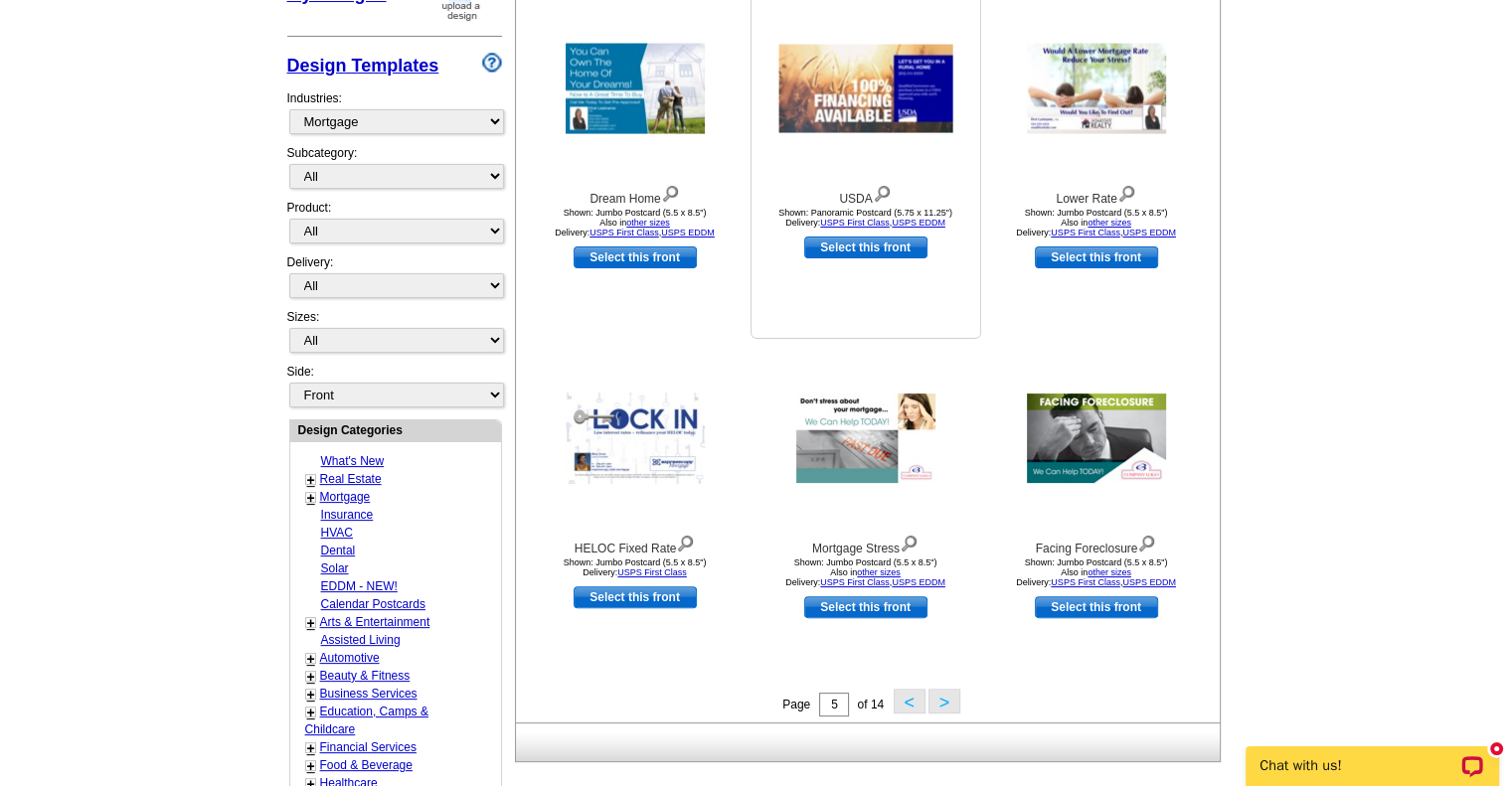 scroll, scrollTop: 395, scrollLeft: 0, axis: vertical 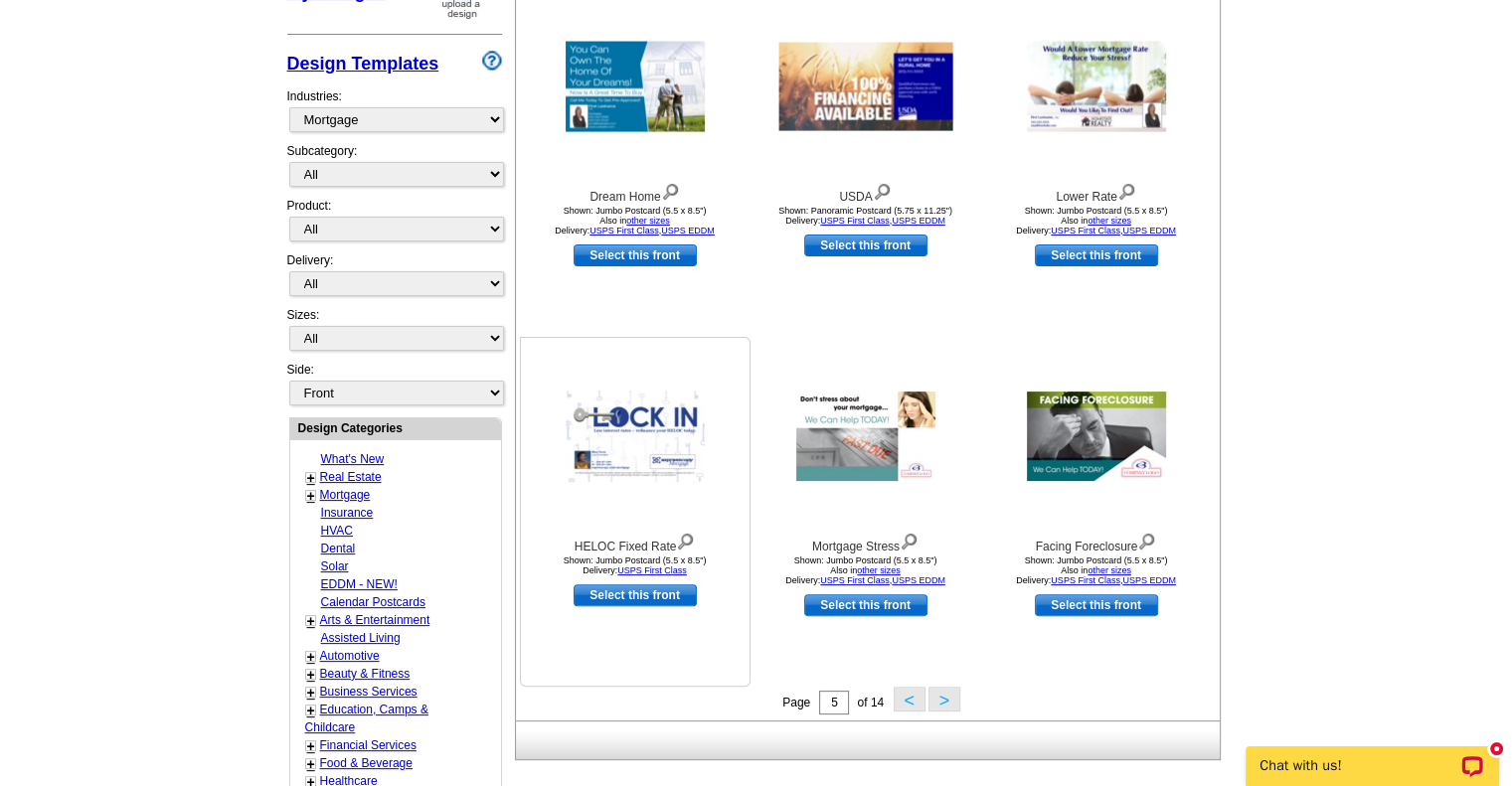 click at bounding box center [685, 540] 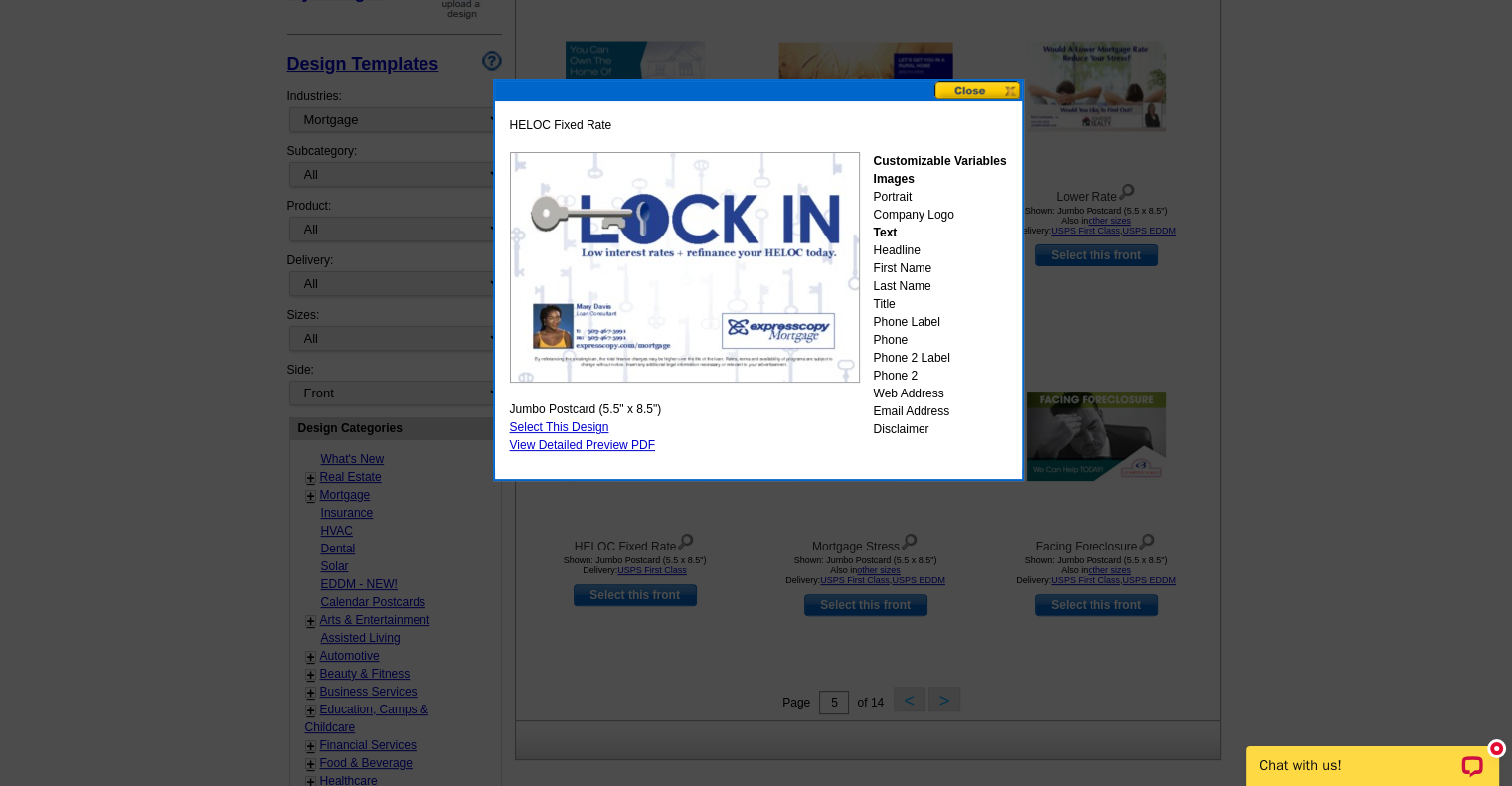 click at bounding box center (978, 90) 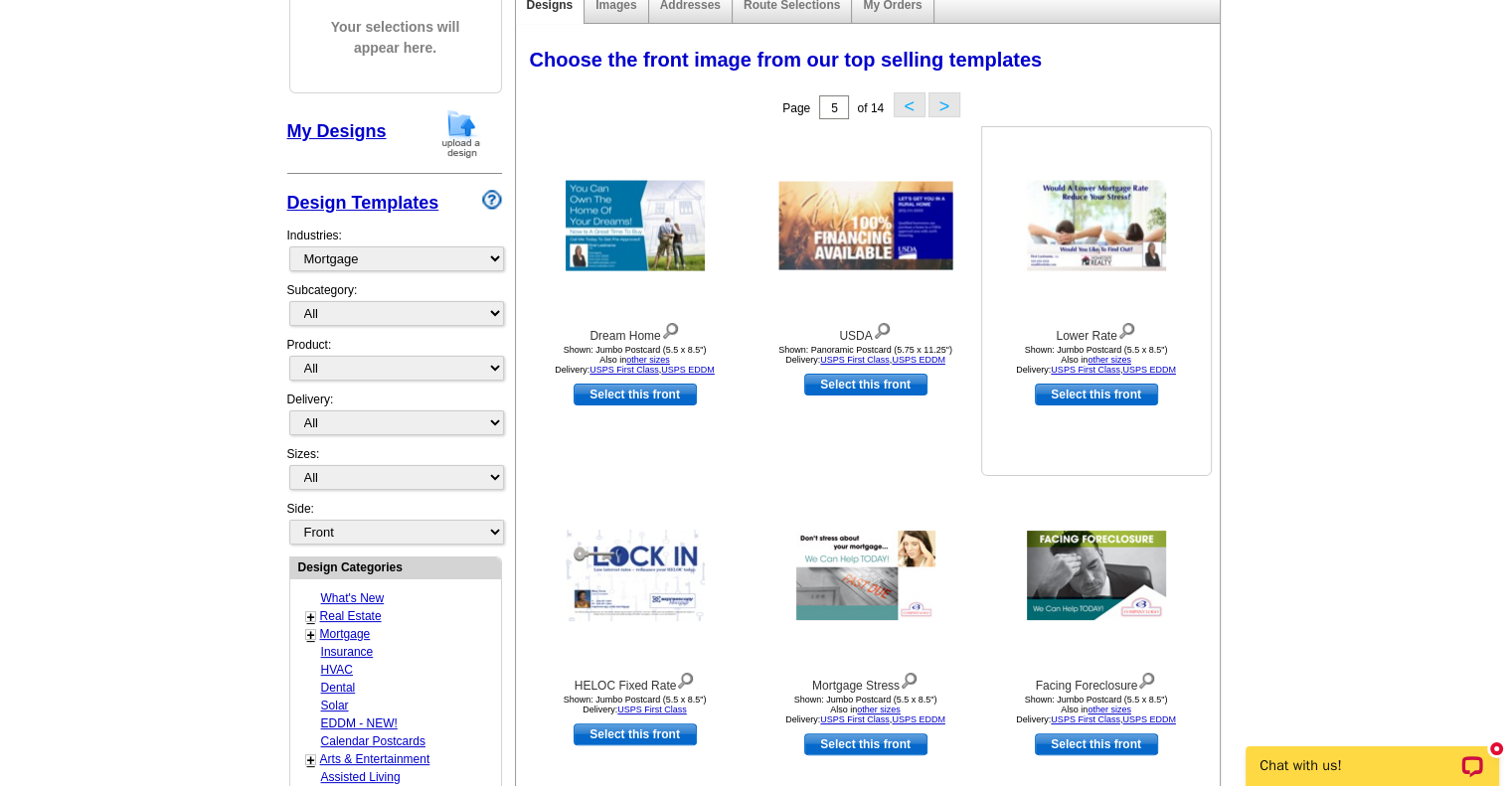 scroll, scrollTop: 254, scrollLeft: 0, axis: vertical 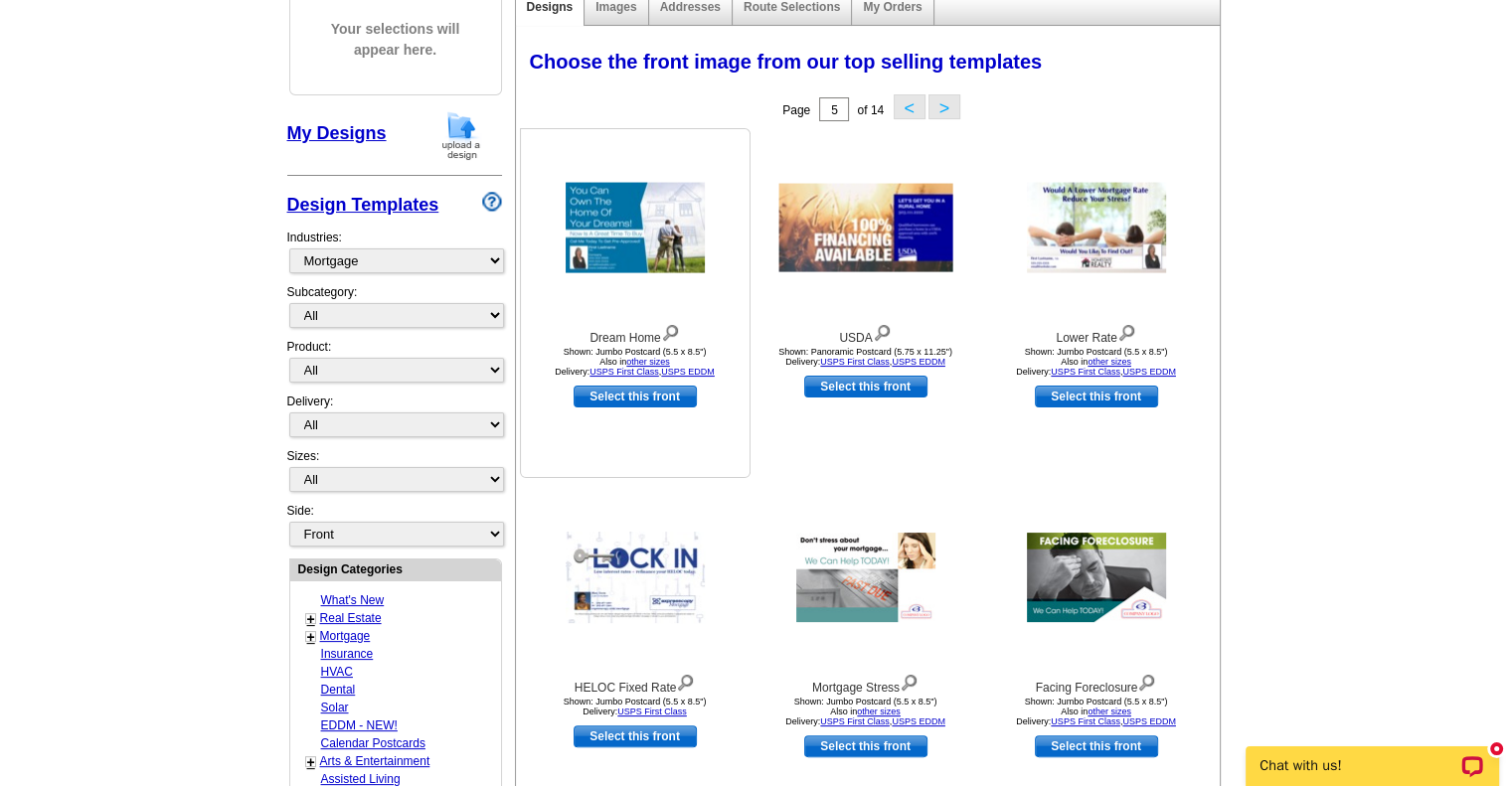 click at bounding box center [670, 331] 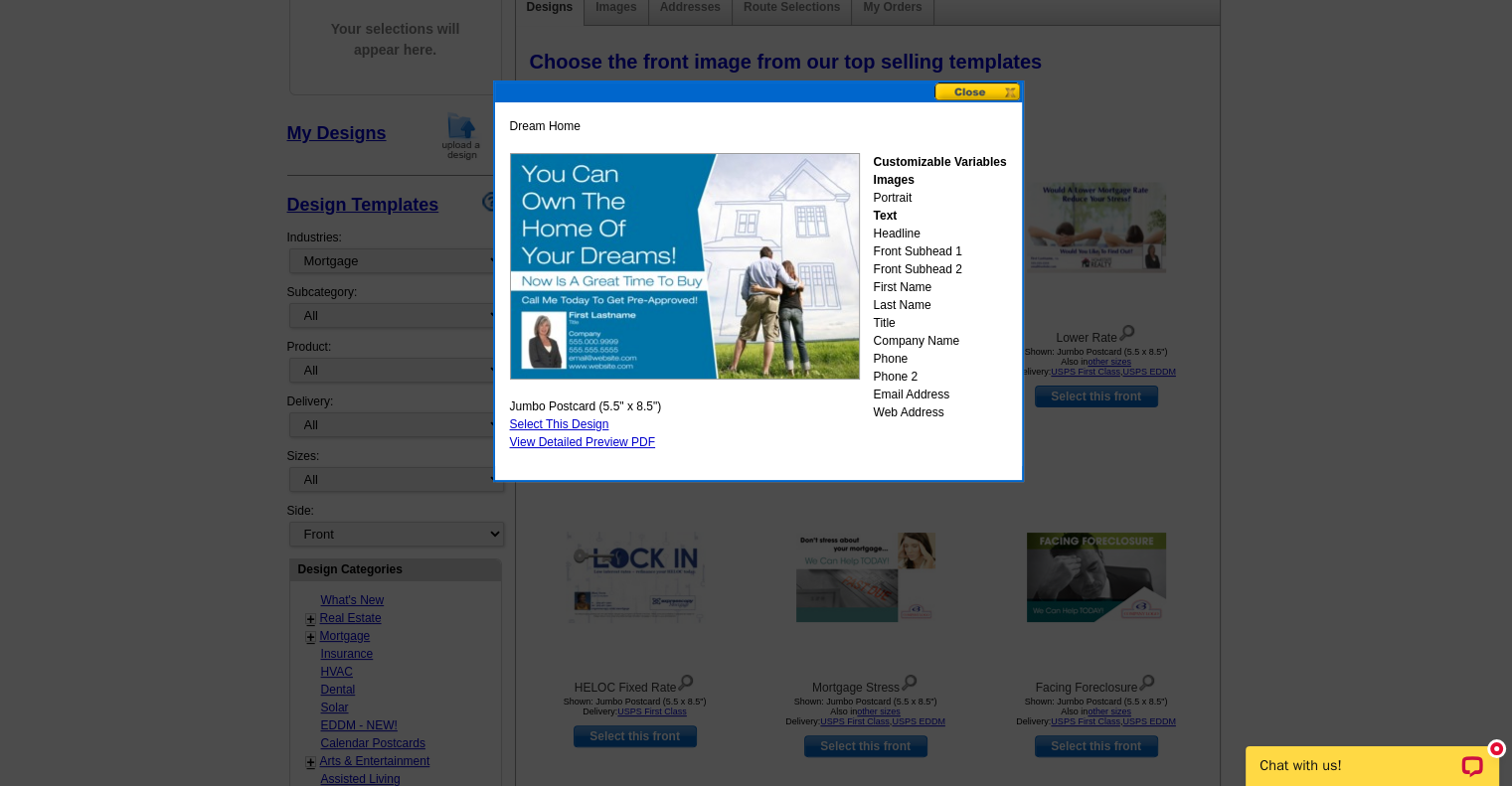 click at bounding box center (978, 91) 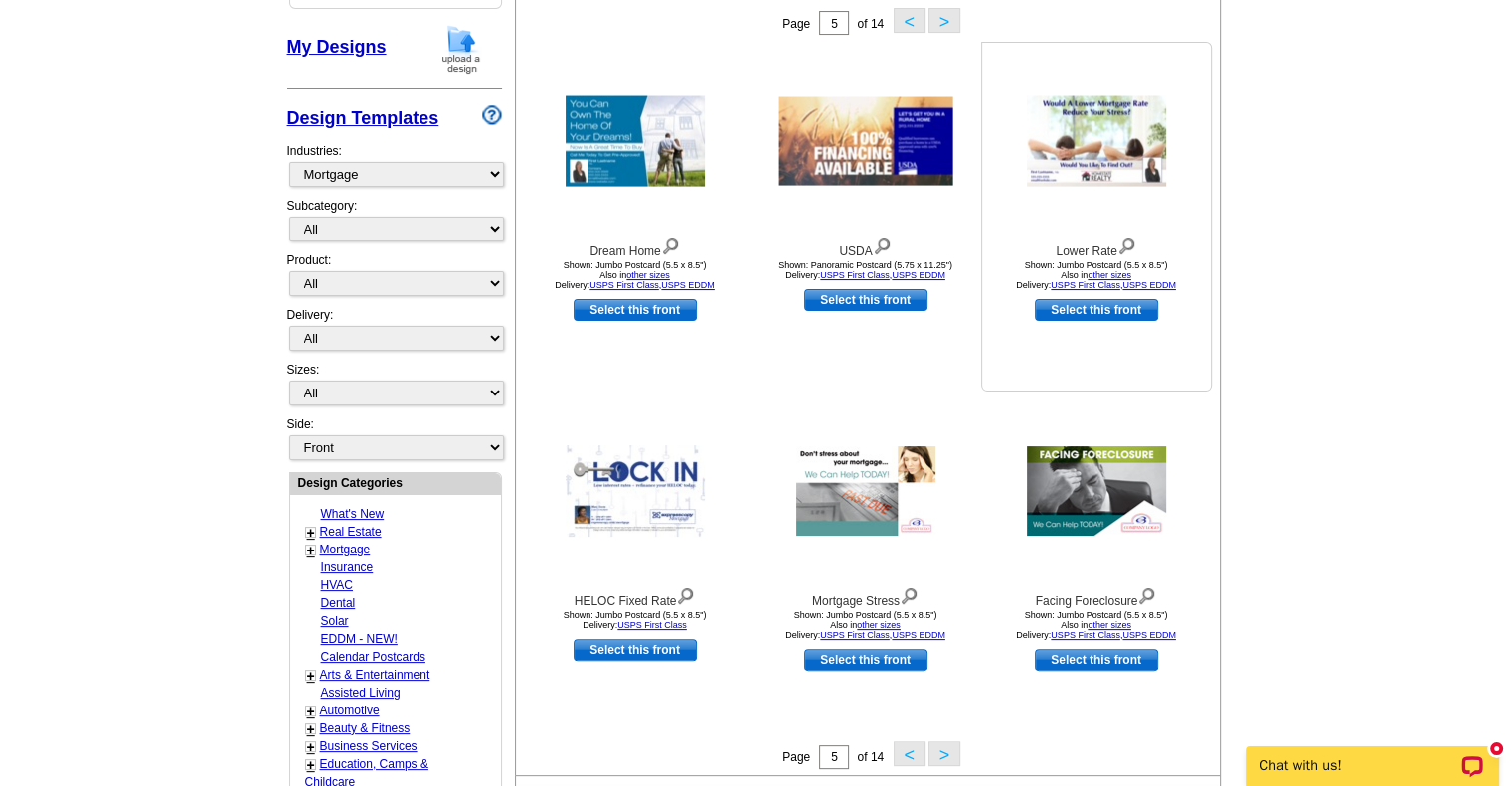 scroll, scrollTop: 334, scrollLeft: 0, axis: vertical 